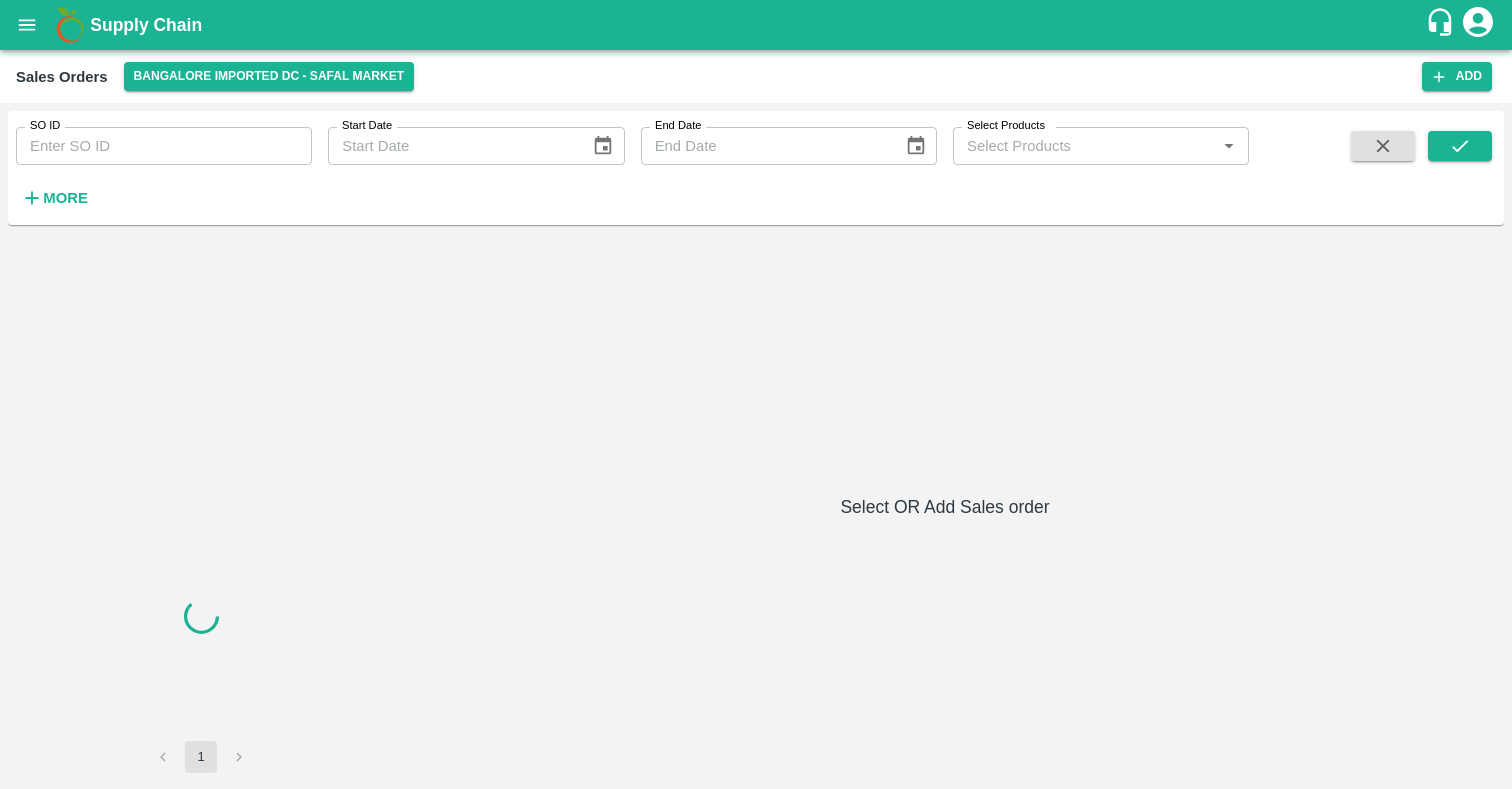 scroll, scrollTop: 0, scrollLeft: 0, axis: both 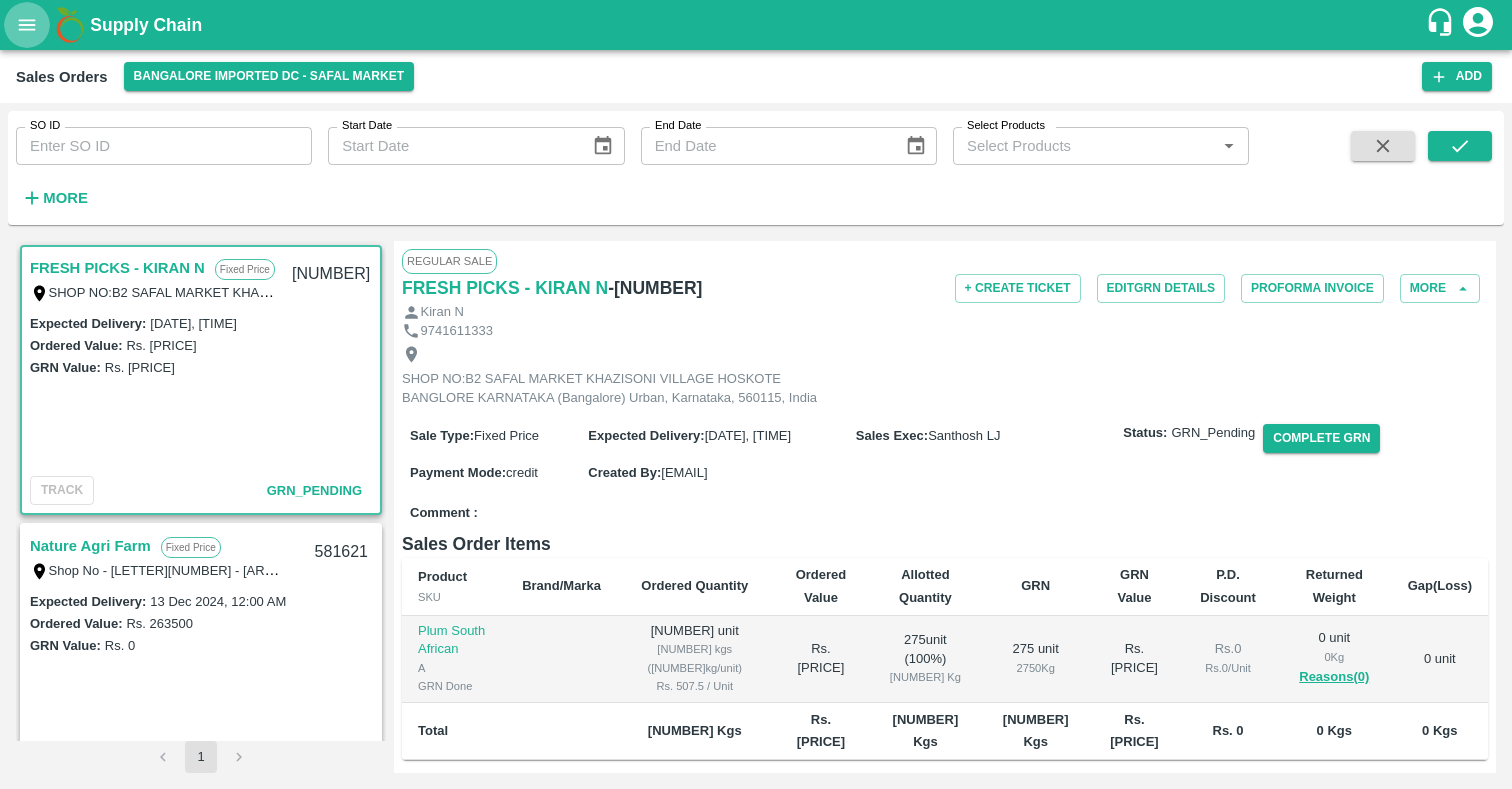 click 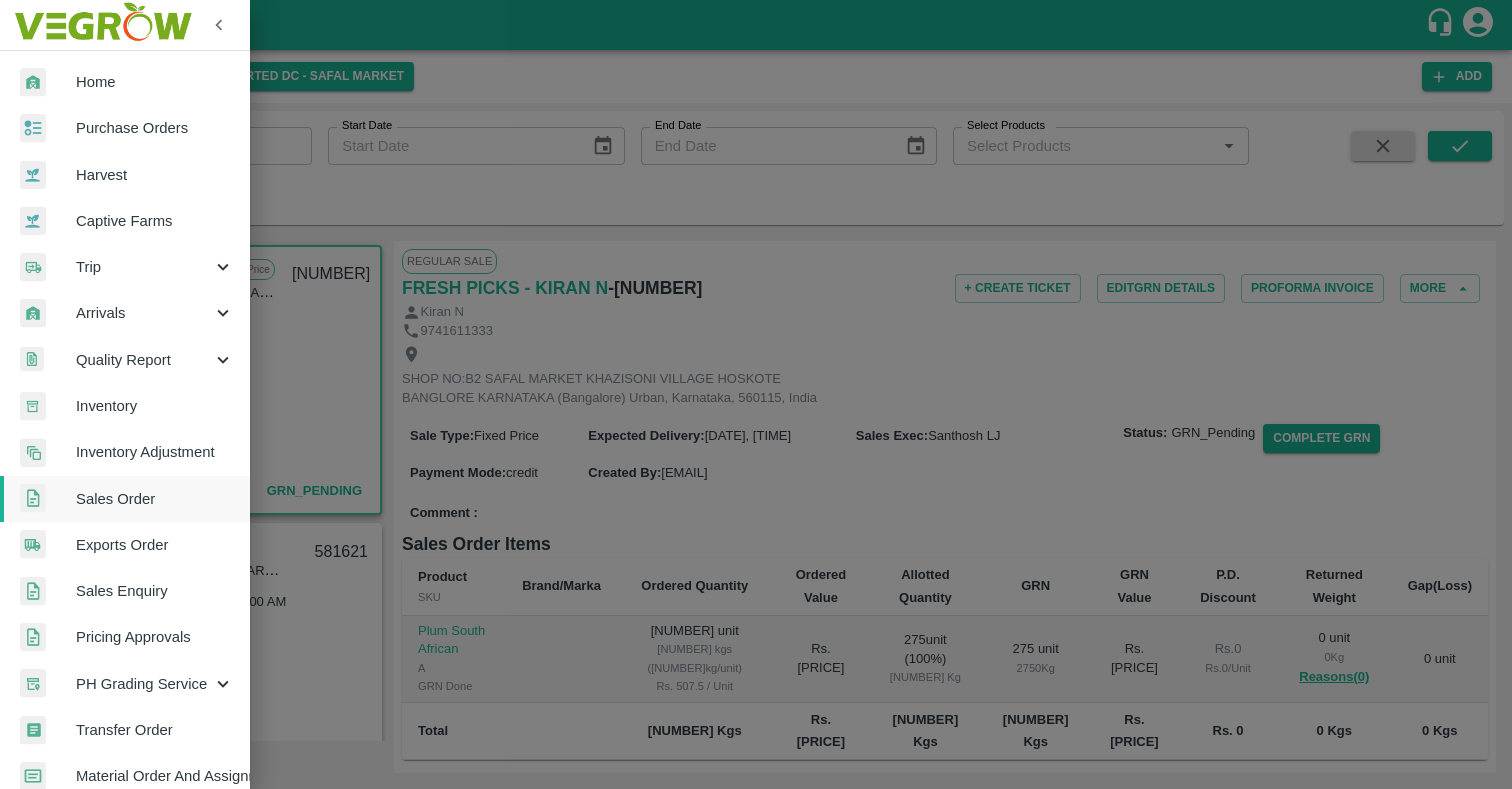 click on "Trip" at bounding box center [144, 267] 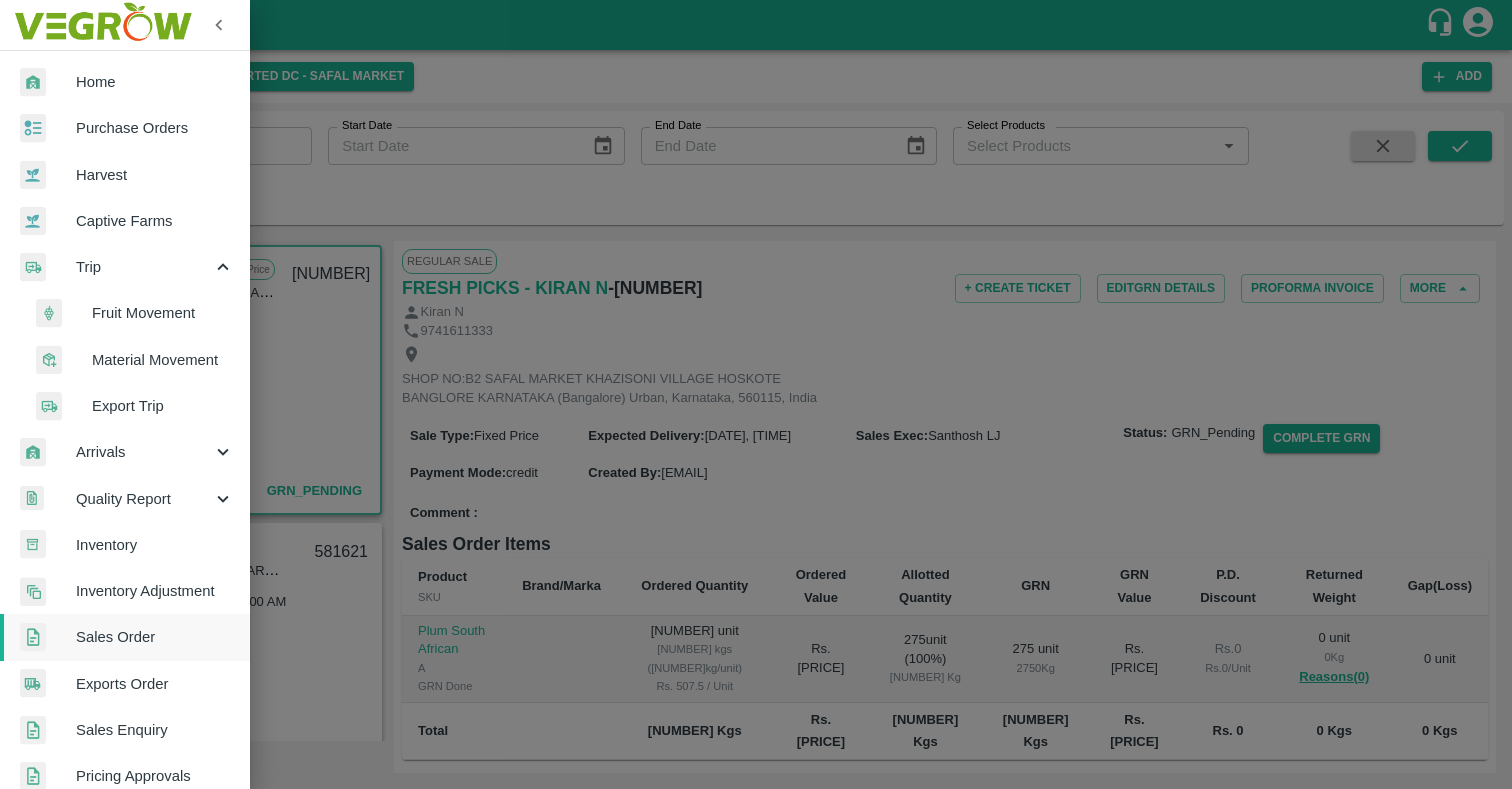 click on "Fruit Movement" at bounding box center (163, 313) 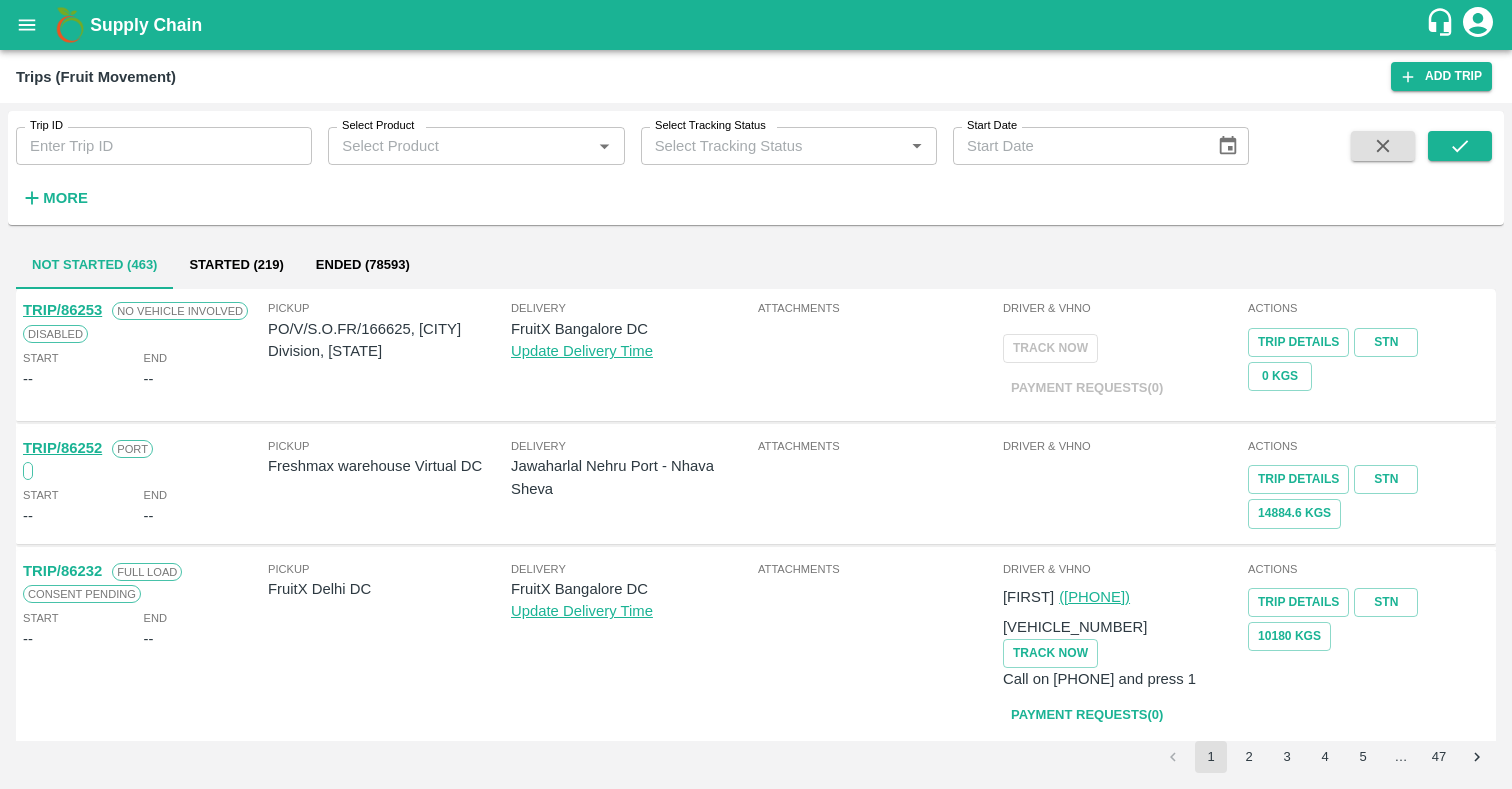 click on "TRIP/86253" at bounding box center [62, 310] 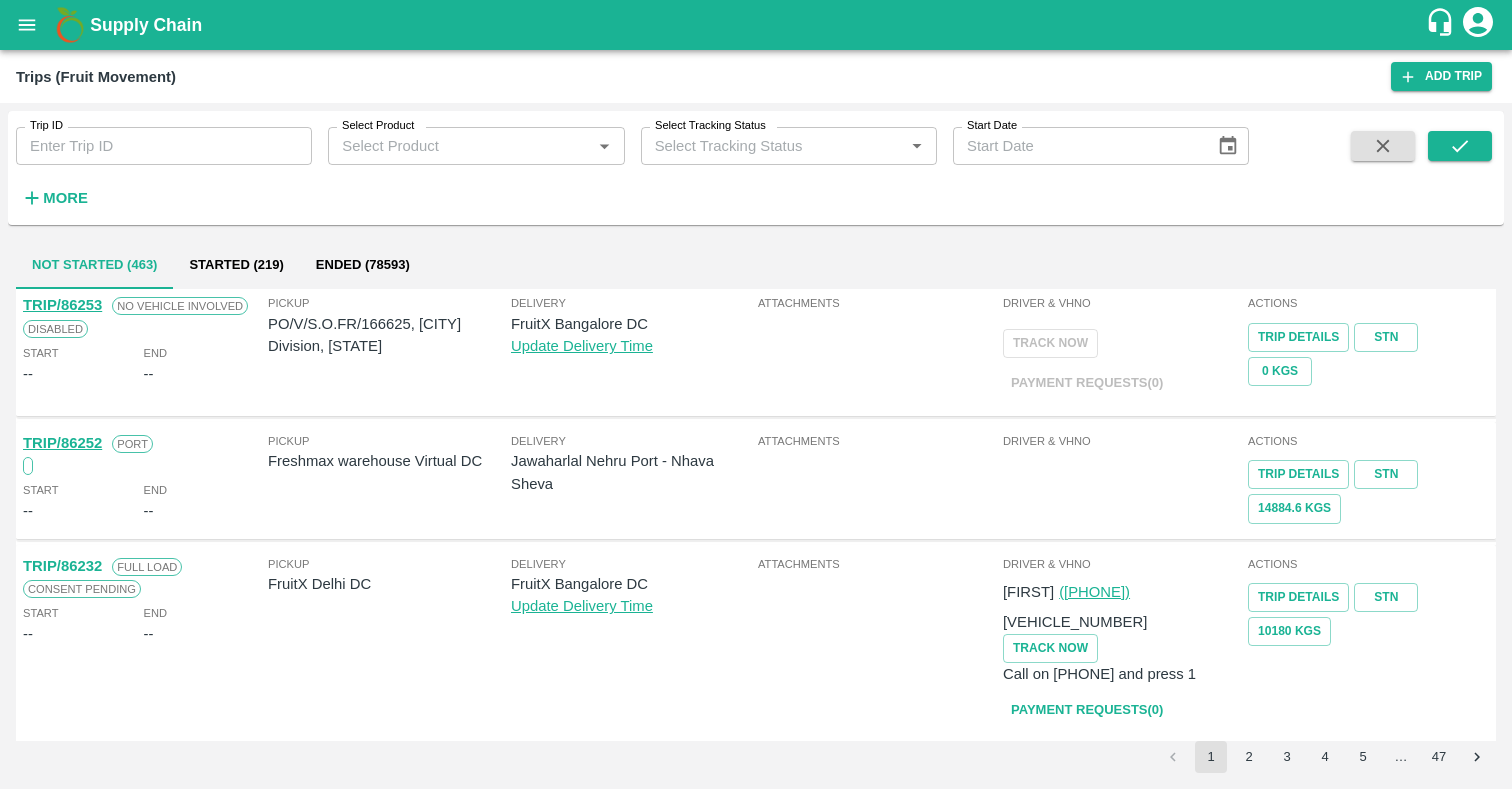 scroll, scrollTop: 0, scrollLeft: 0, axis: both 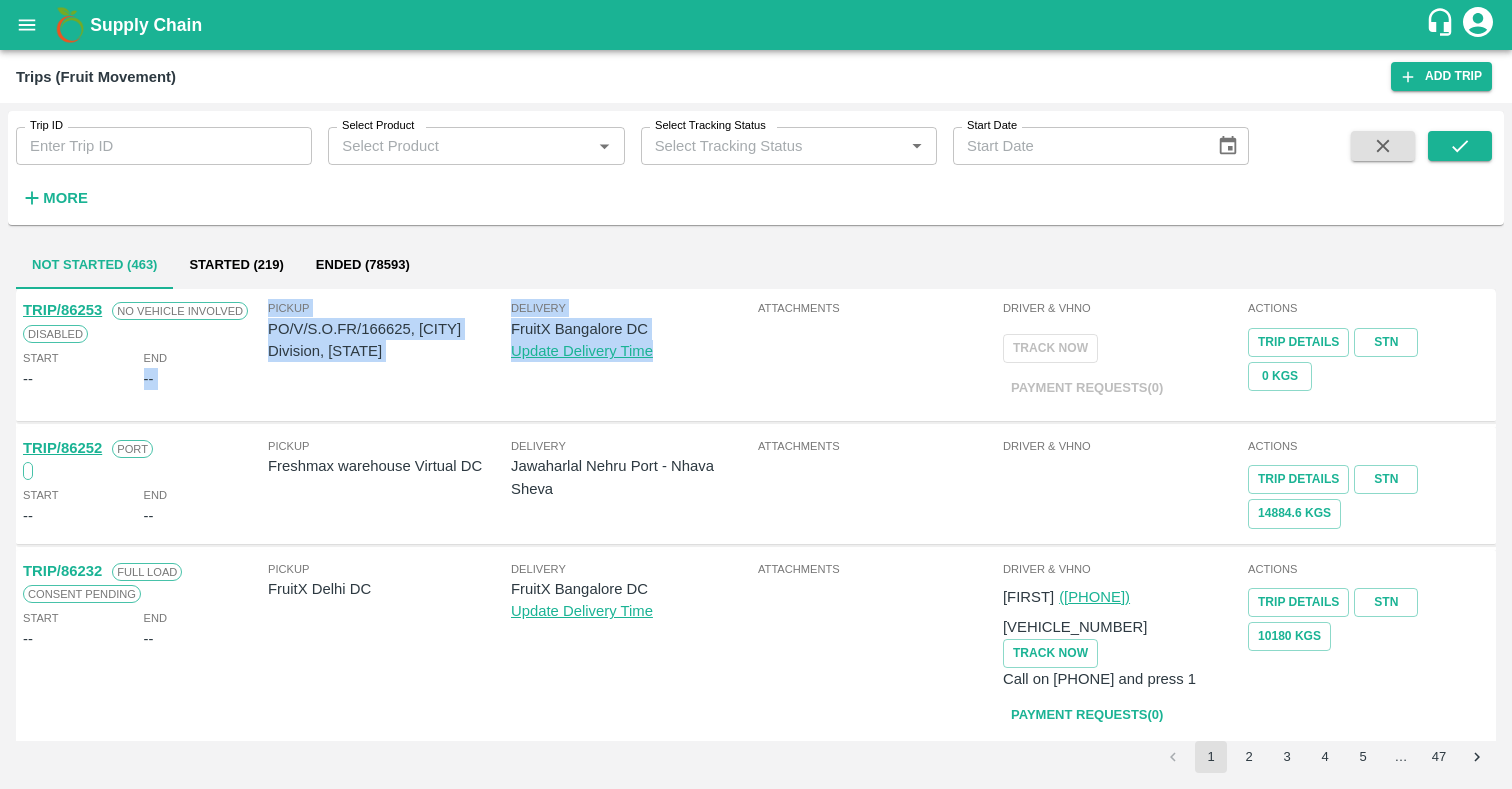 drag, startPoint x: 209, startPoint y: 363, endPoint x: 841, endPoint y: 376, distance: 632.13367 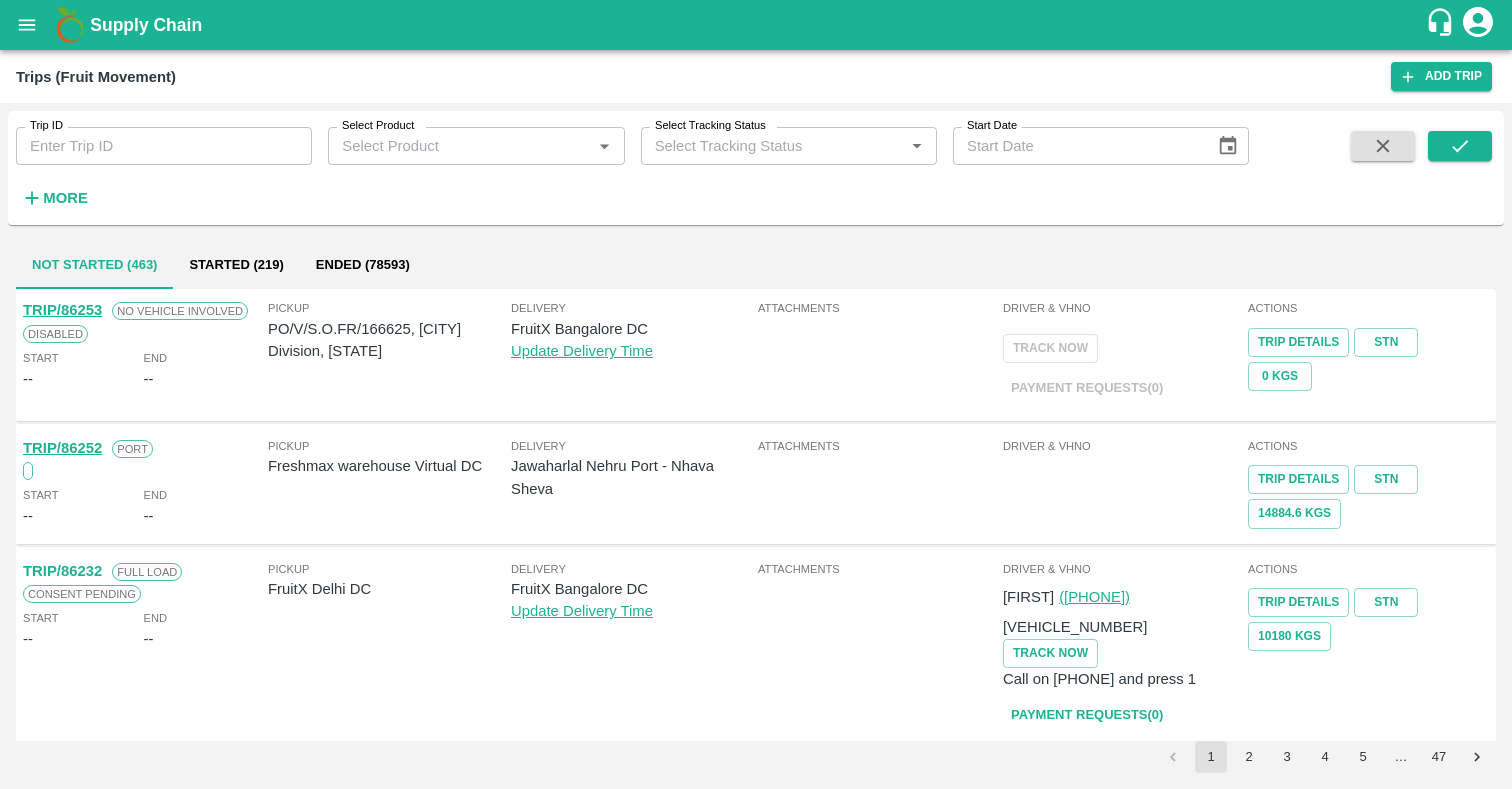 click on "Attachments" at bounding box center (878, 354) 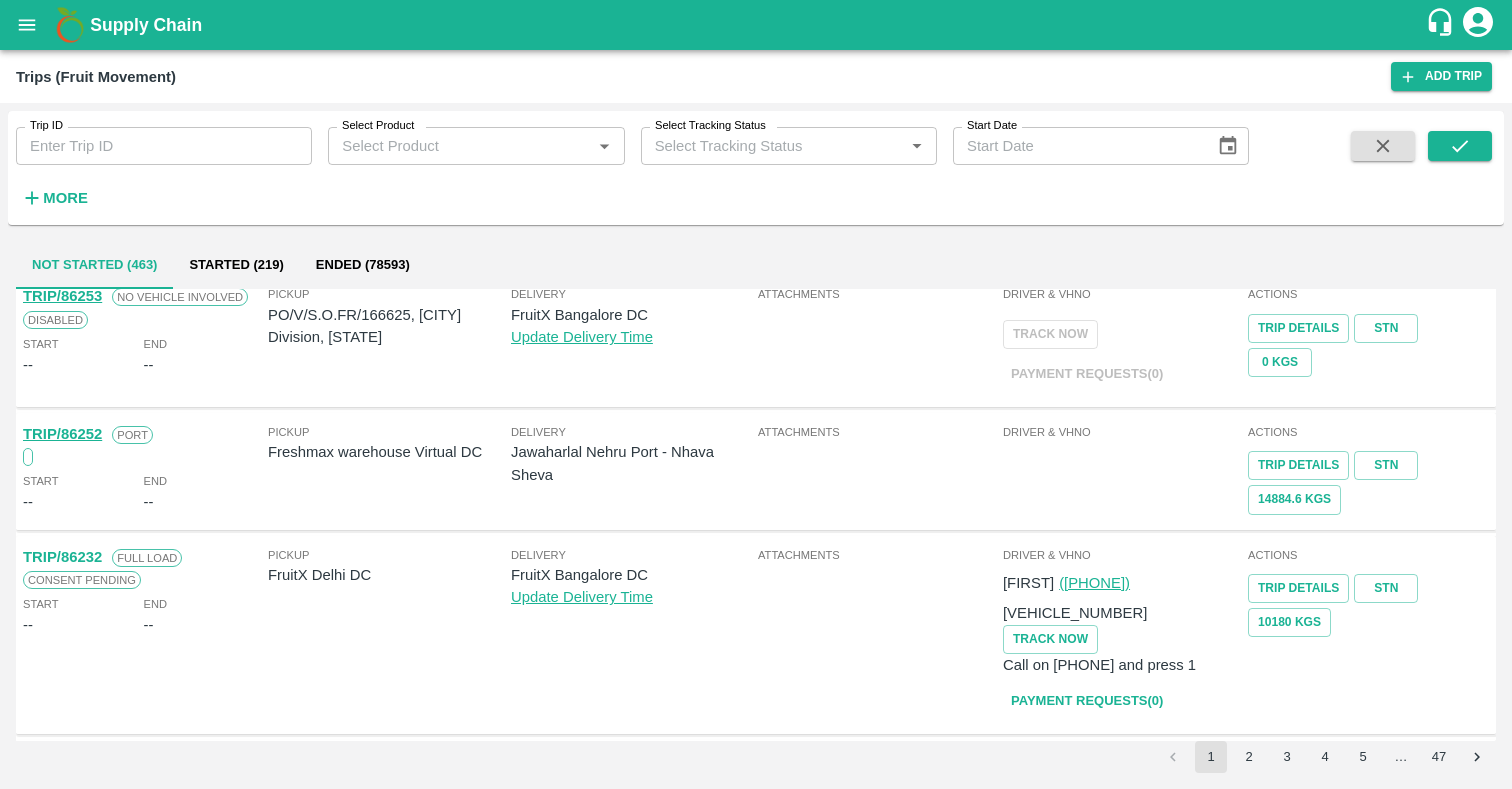 scroll, scrollTop: 0, scrollLeft: 0, axis: both 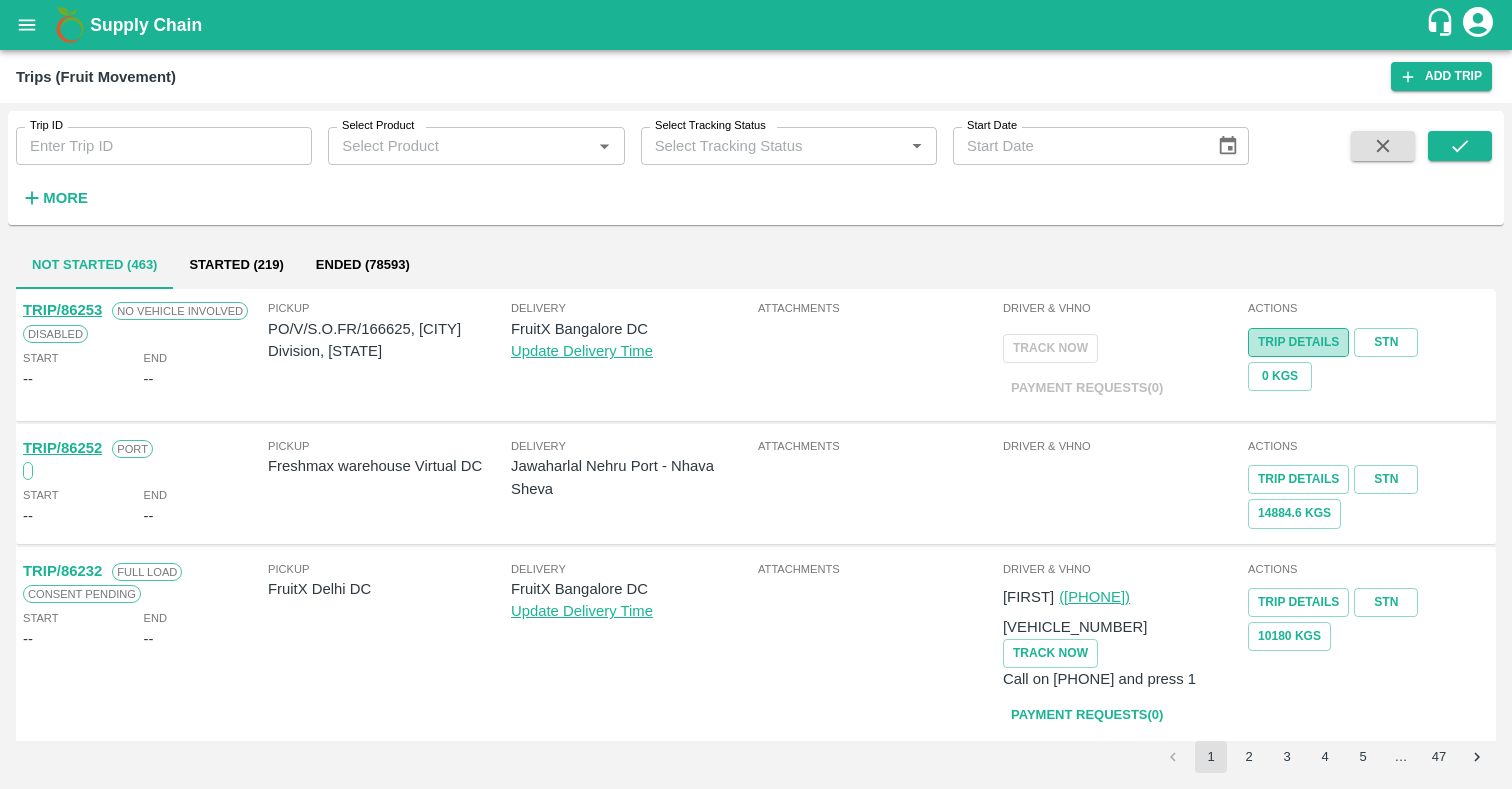 click on "Trip Details" at bounding box center (1298, 342) 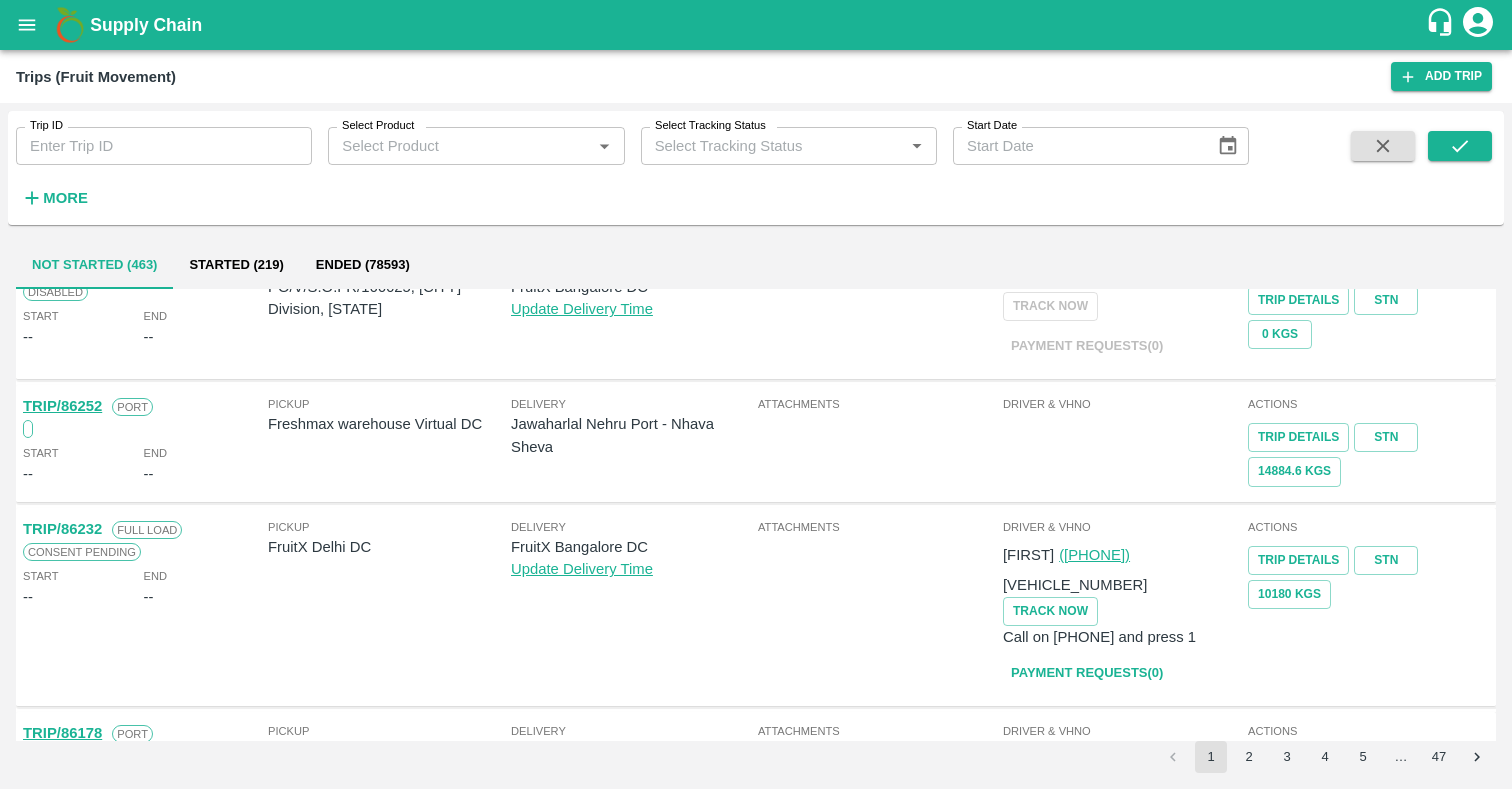 scroll, scrollTop: 0, scrollLeft: 0, axis: both 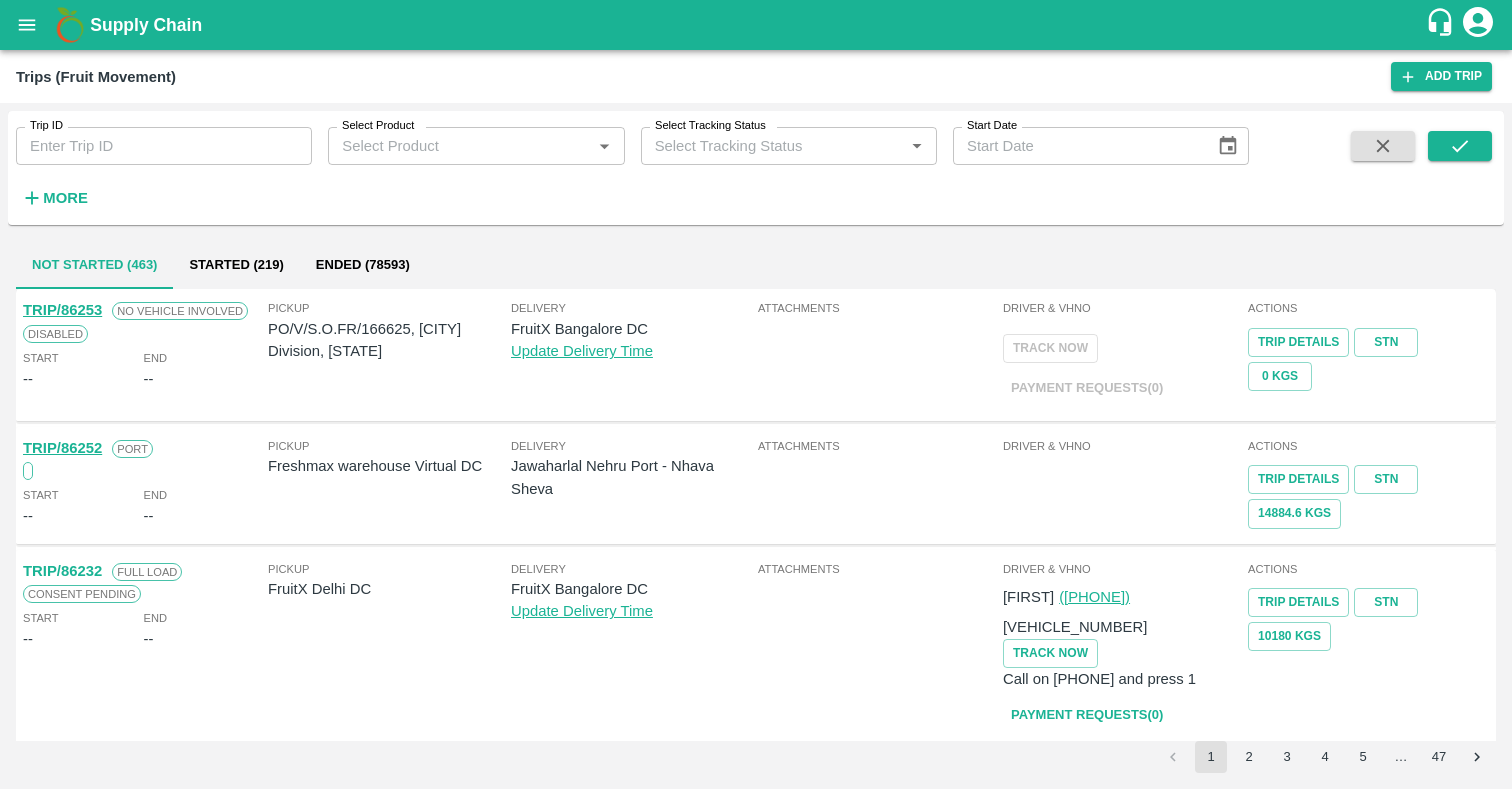 click on "Pickup PO/V/S.O.FR/166625, Shimla Division, Himachal Pradesh" at bounding box center (389, 352) 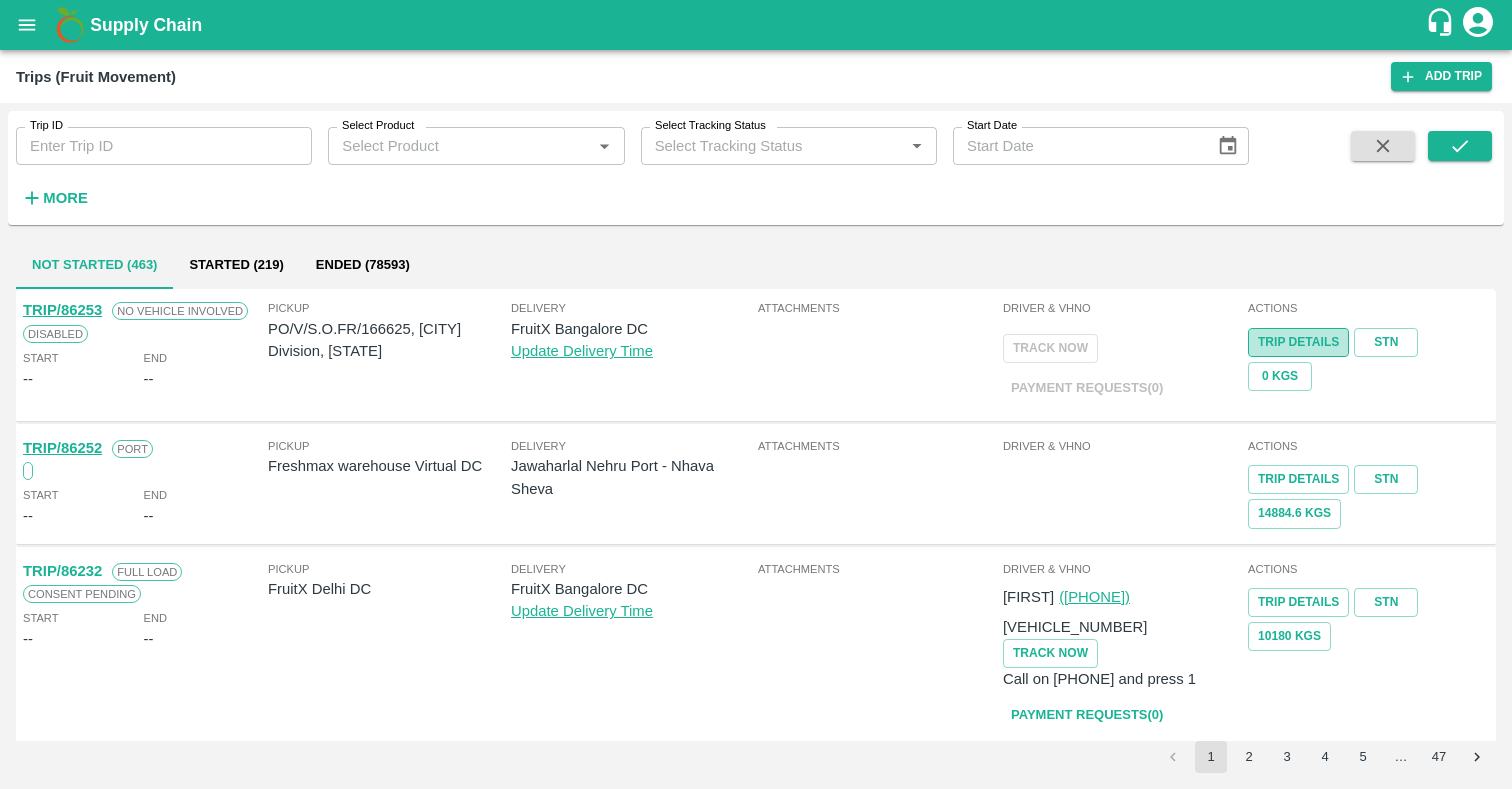 click on "Trip Details" at bounding box center [1298, 342] 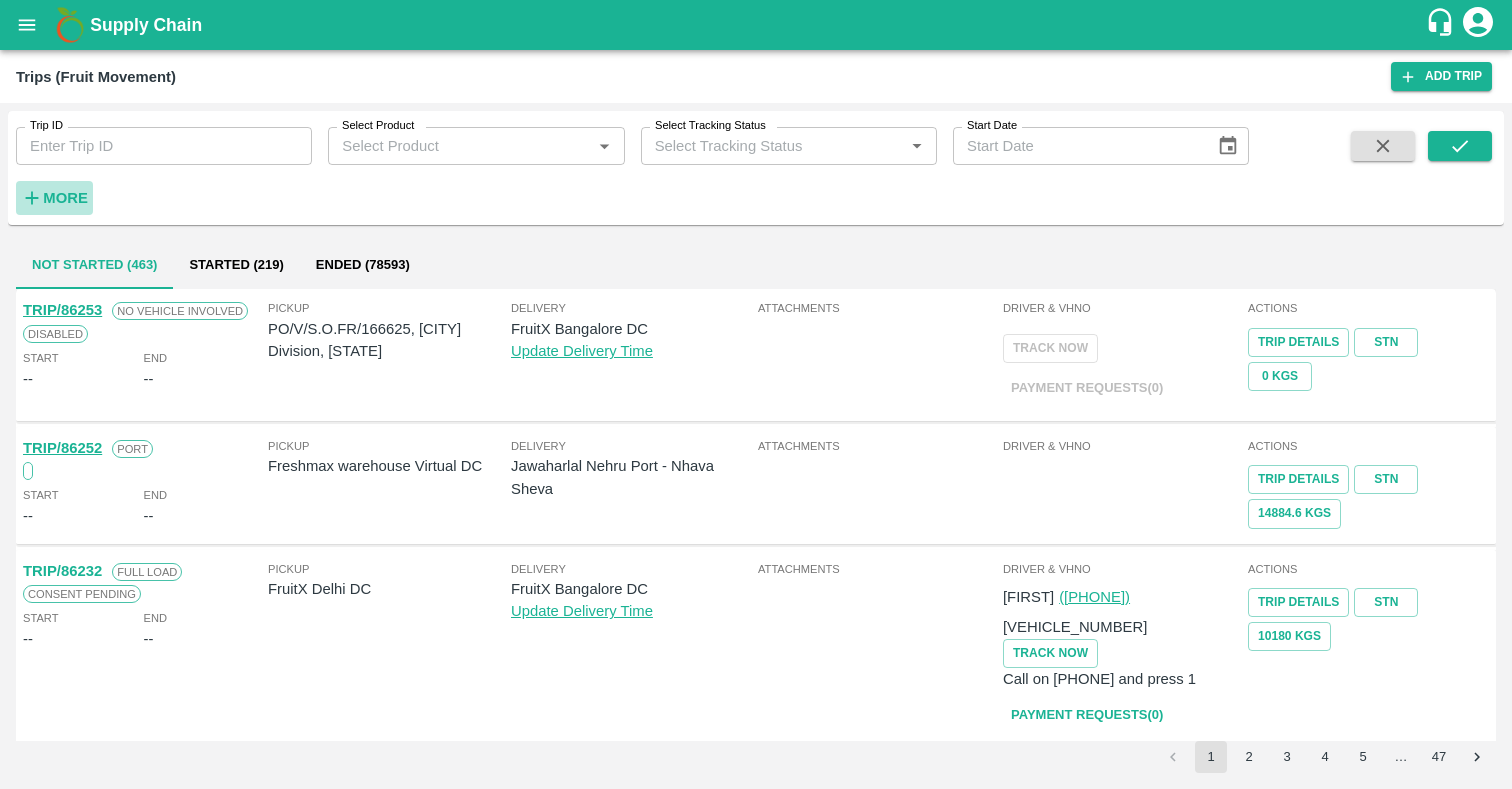 click 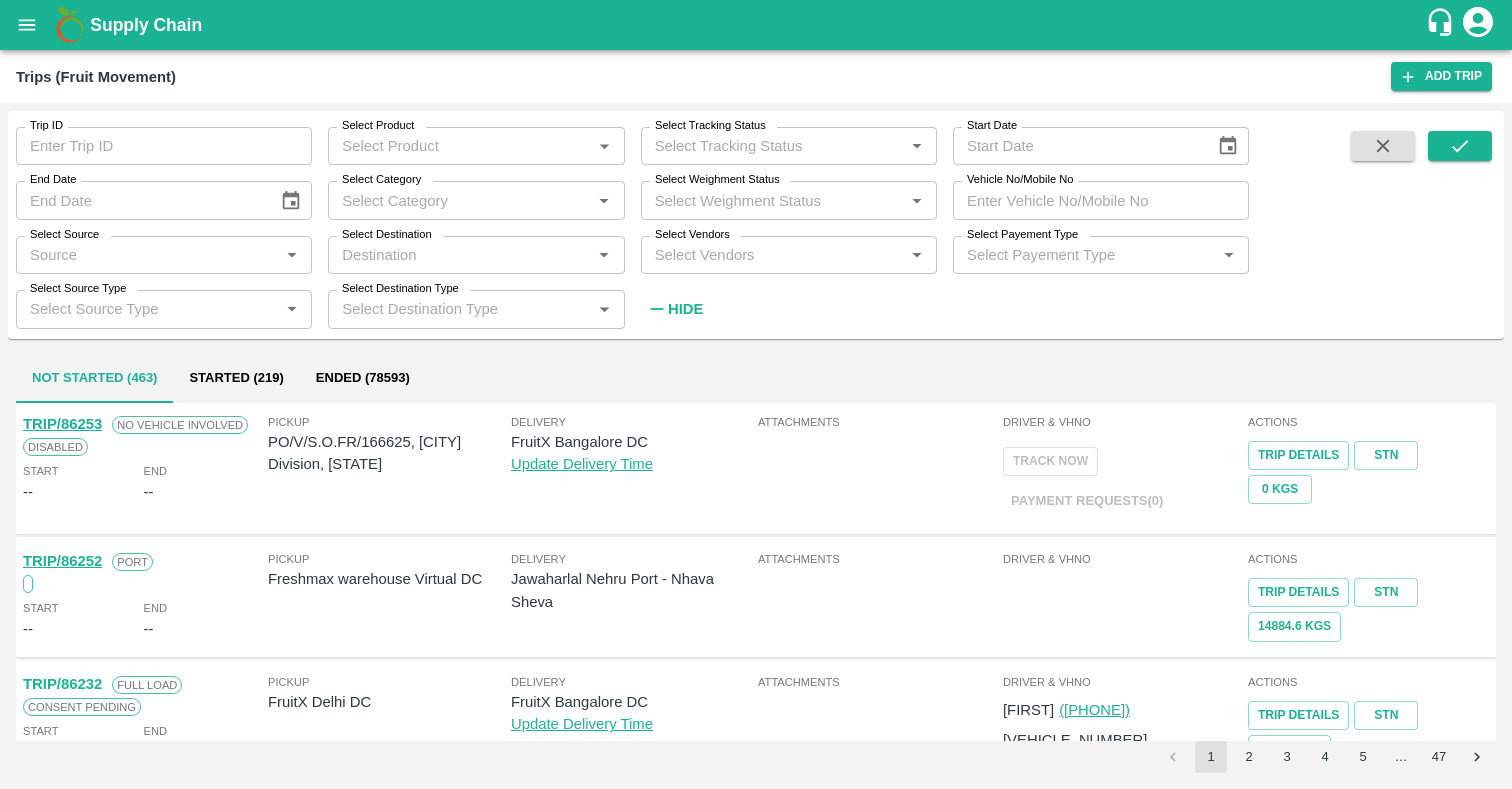 drag, startPoint x: 801, startPoint y: 311, endPoint x: 786, endPoint y: 315, distance: 15.524175 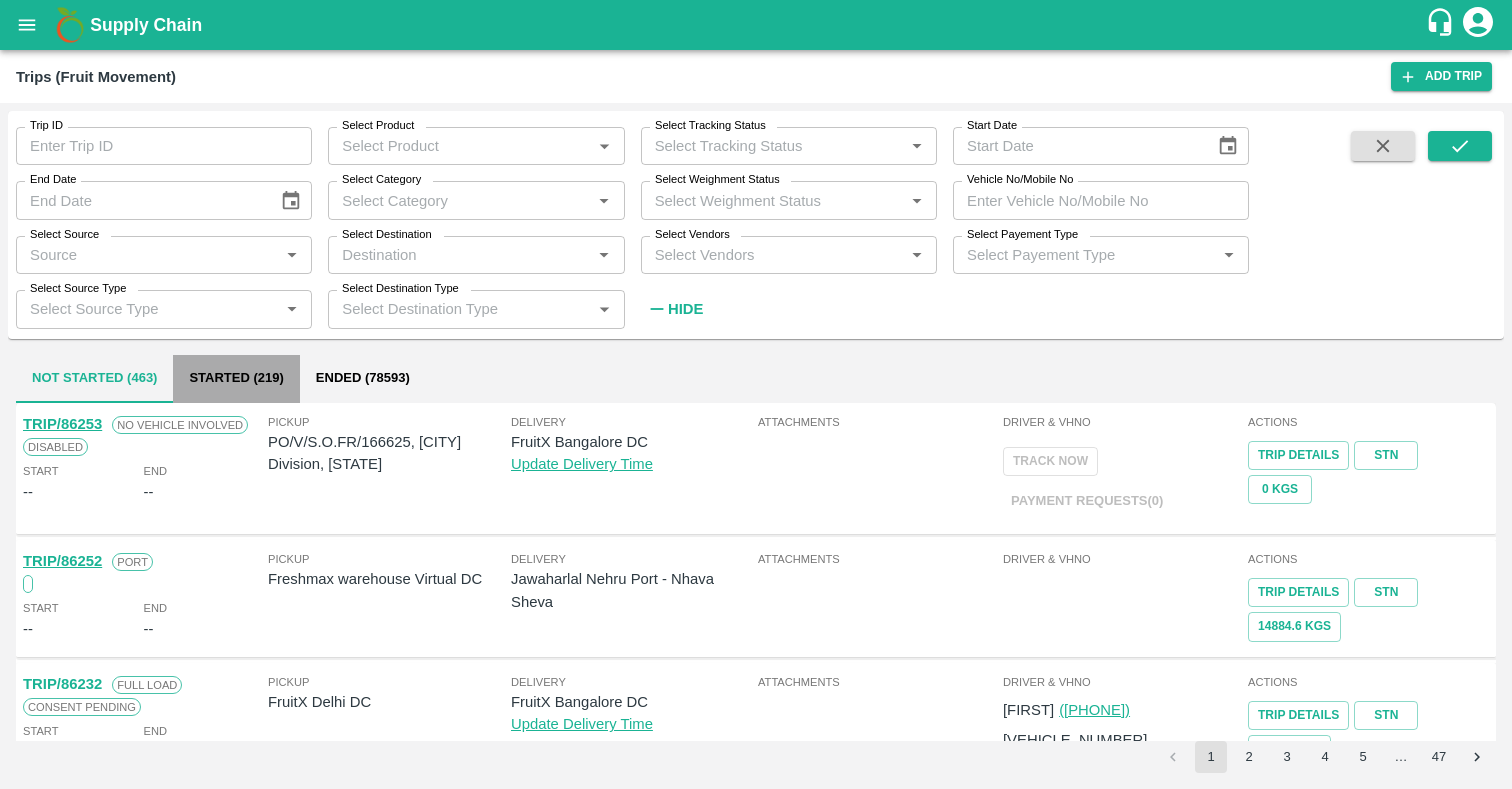 click on "Started (219)" at bounding box center (236, 379) 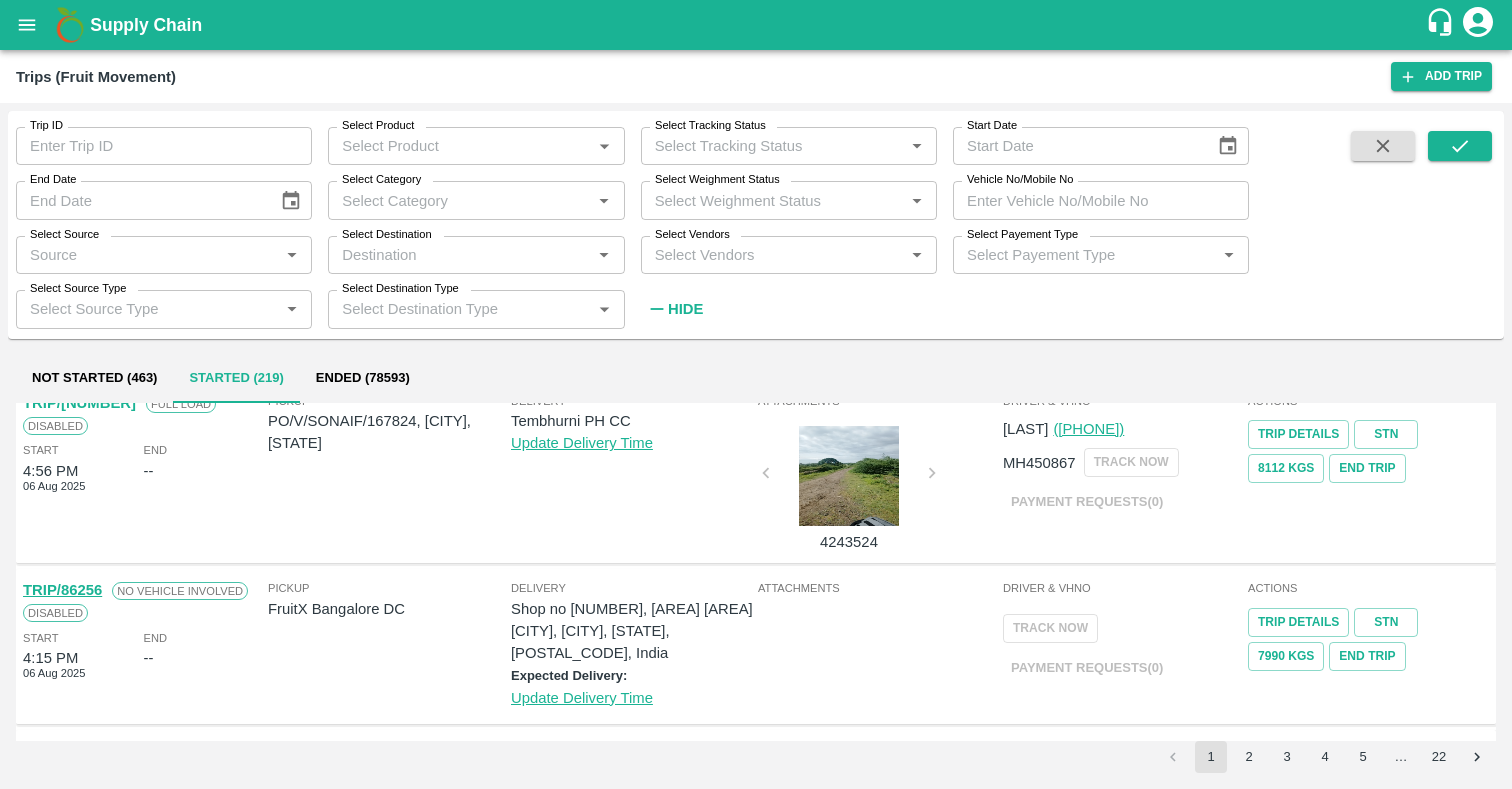 scroll, scrollTop: 0, scrollLeft: 0, axis: both 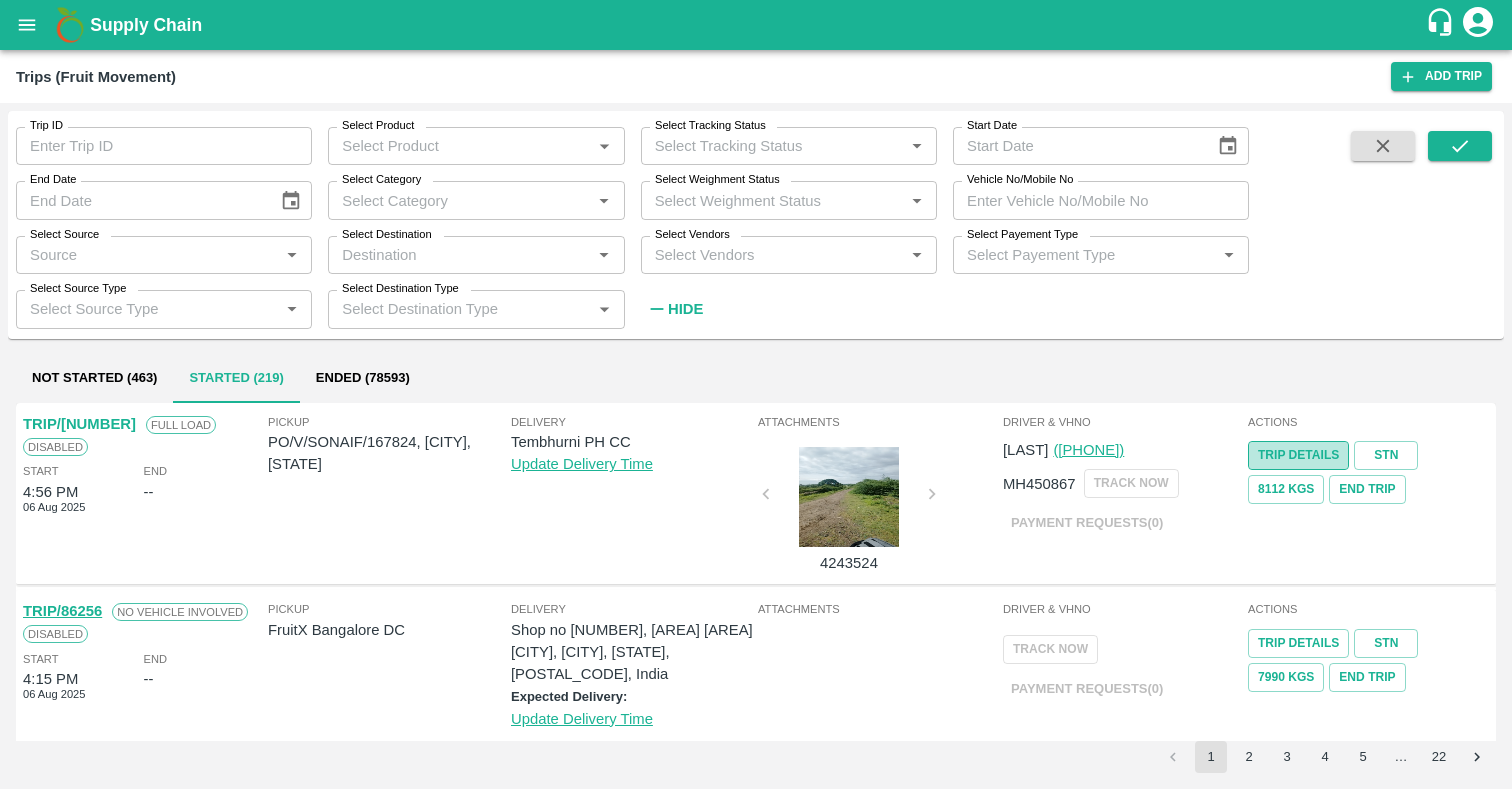 click on "Trip Details" at bounding box center (1298, 455) 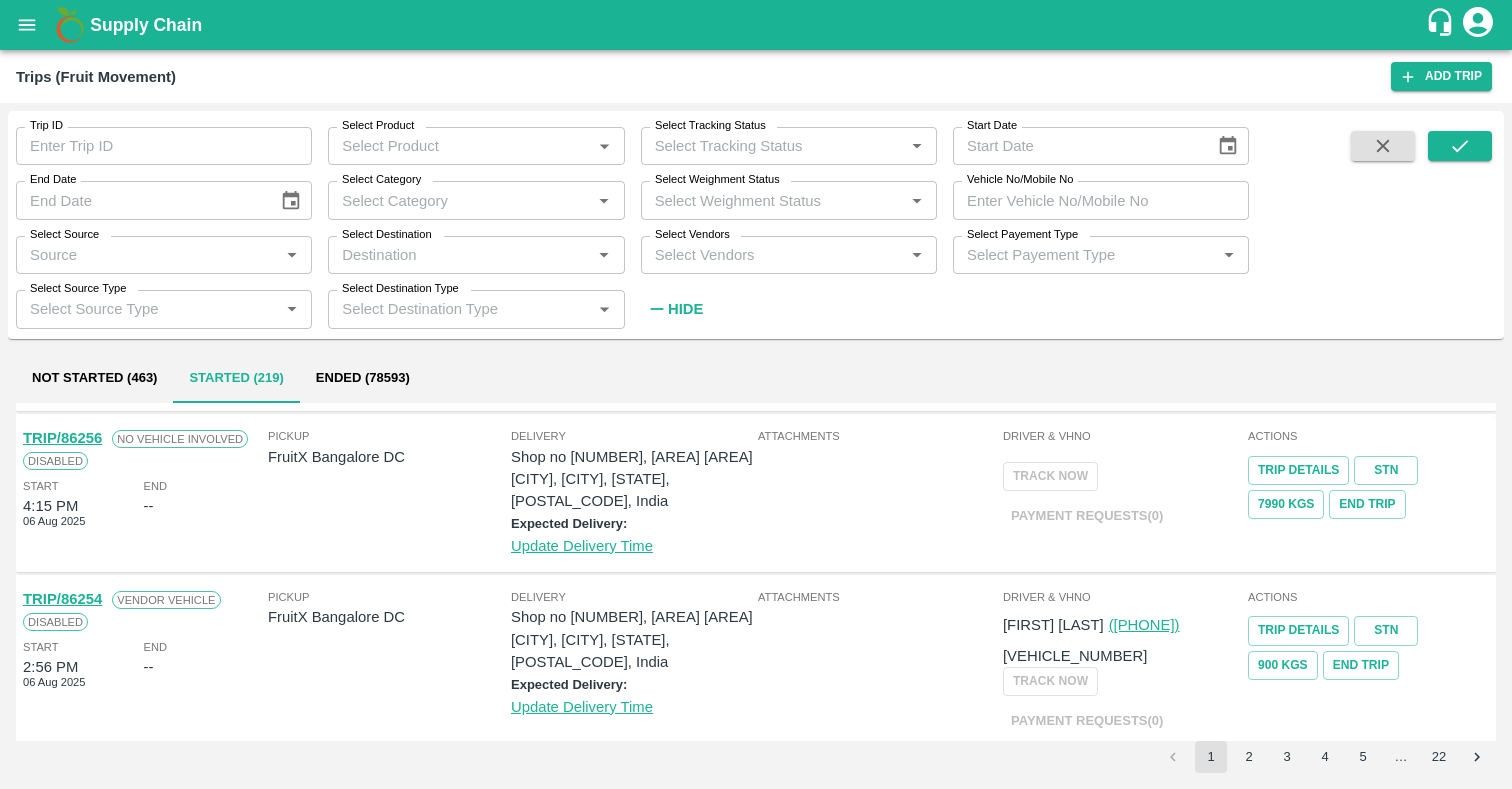 scroll, scrollTop: 175, scrollLeft: 0, axis: vertical 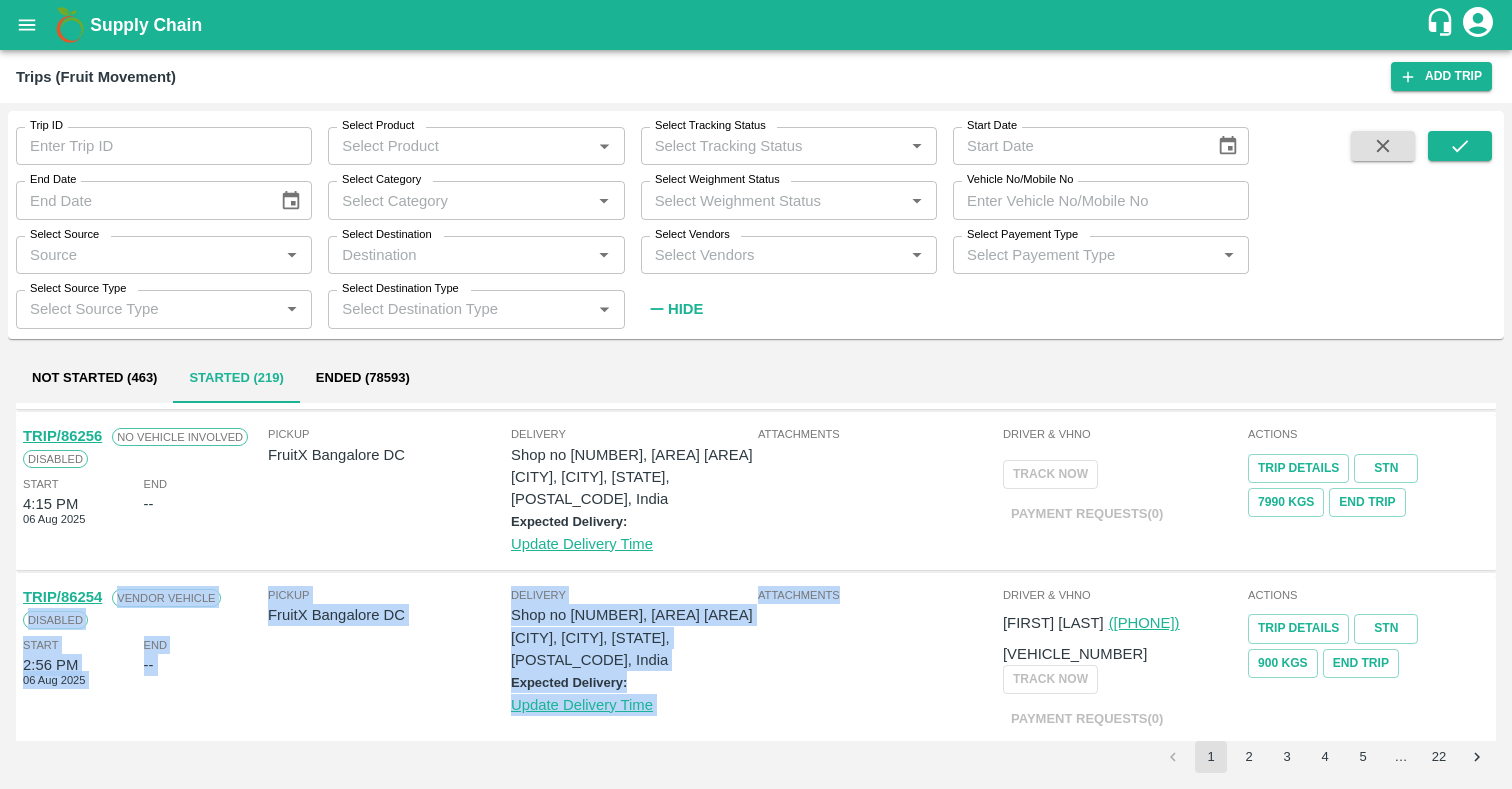 drag, startPoint x: 117, startPoint y: 616, endPoint x: 897, endPoint y: 688, distance: 783.31604 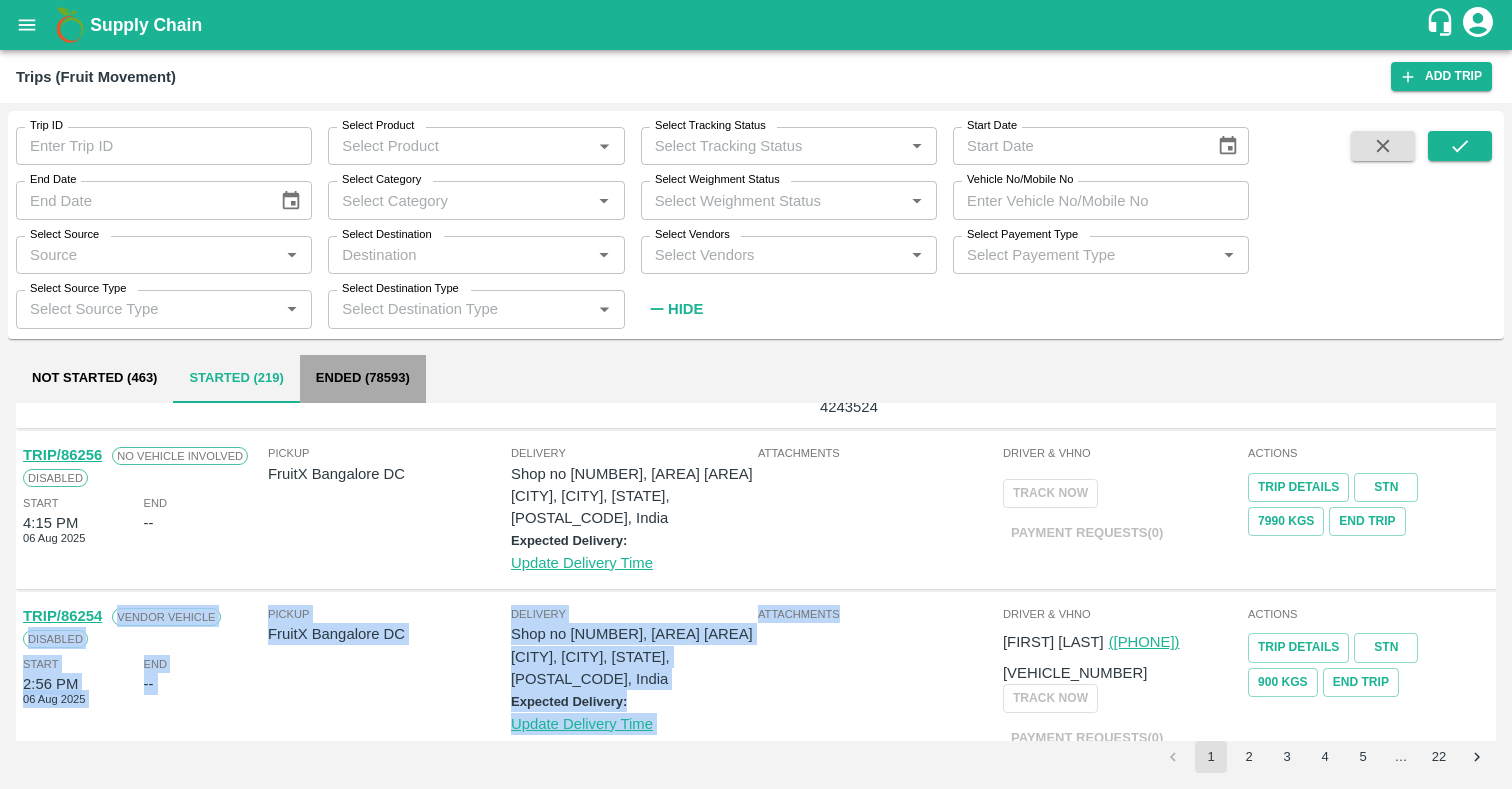 click on "Ended (78593)" at bounding box center (363, 379) 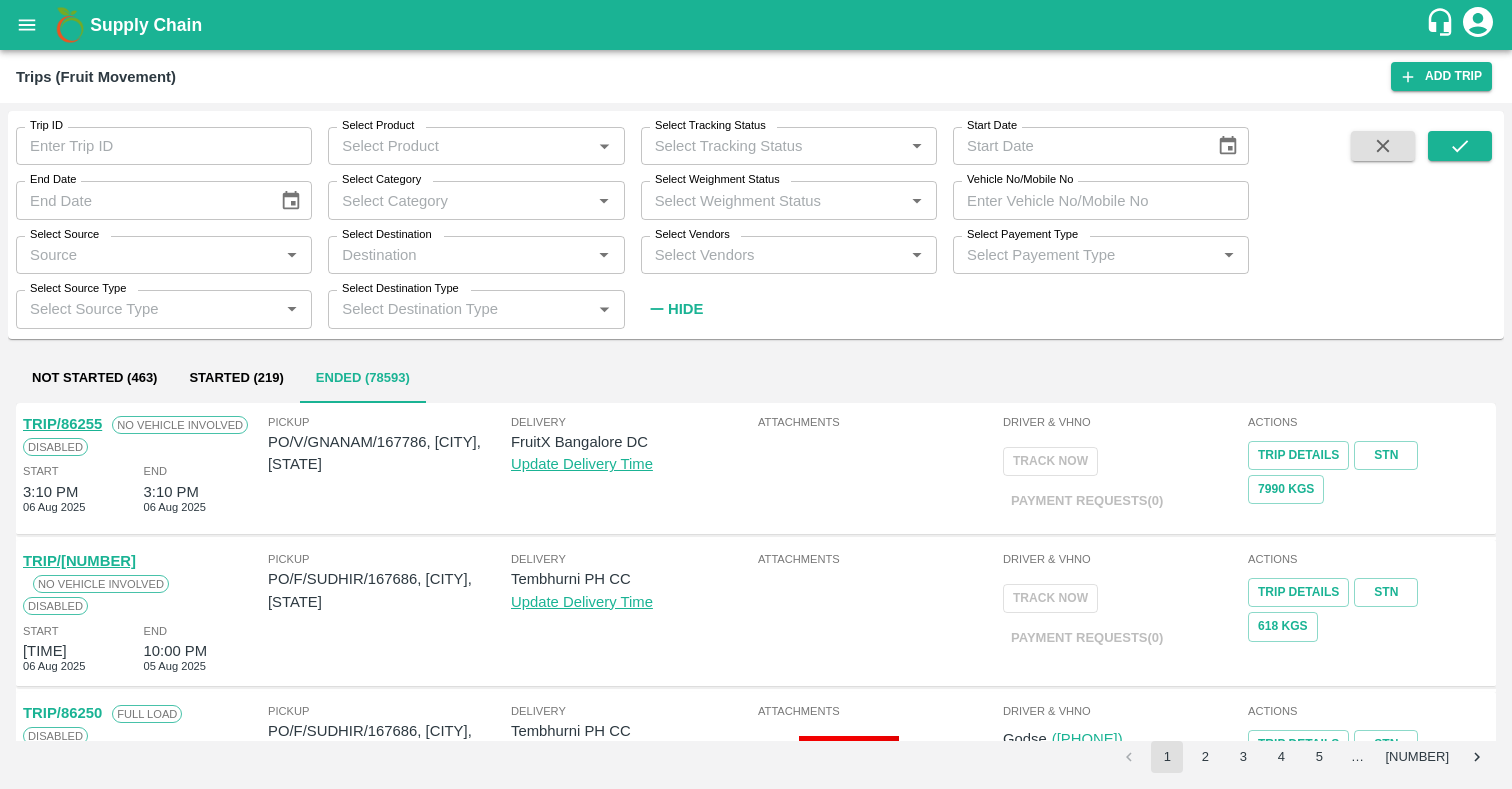 click 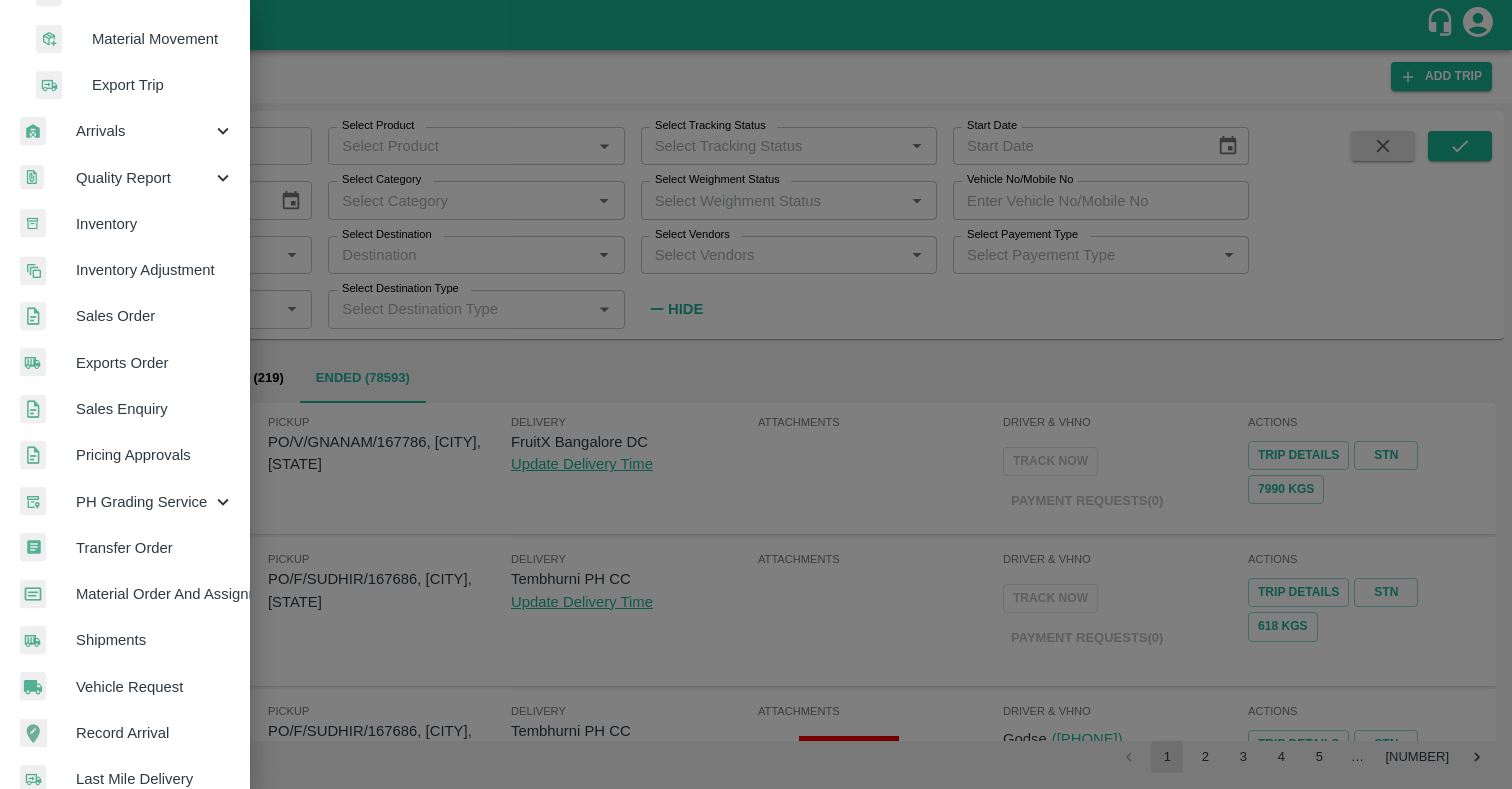 scroll, scrollTop: 536, scrollLeft: 0, axis: vertical 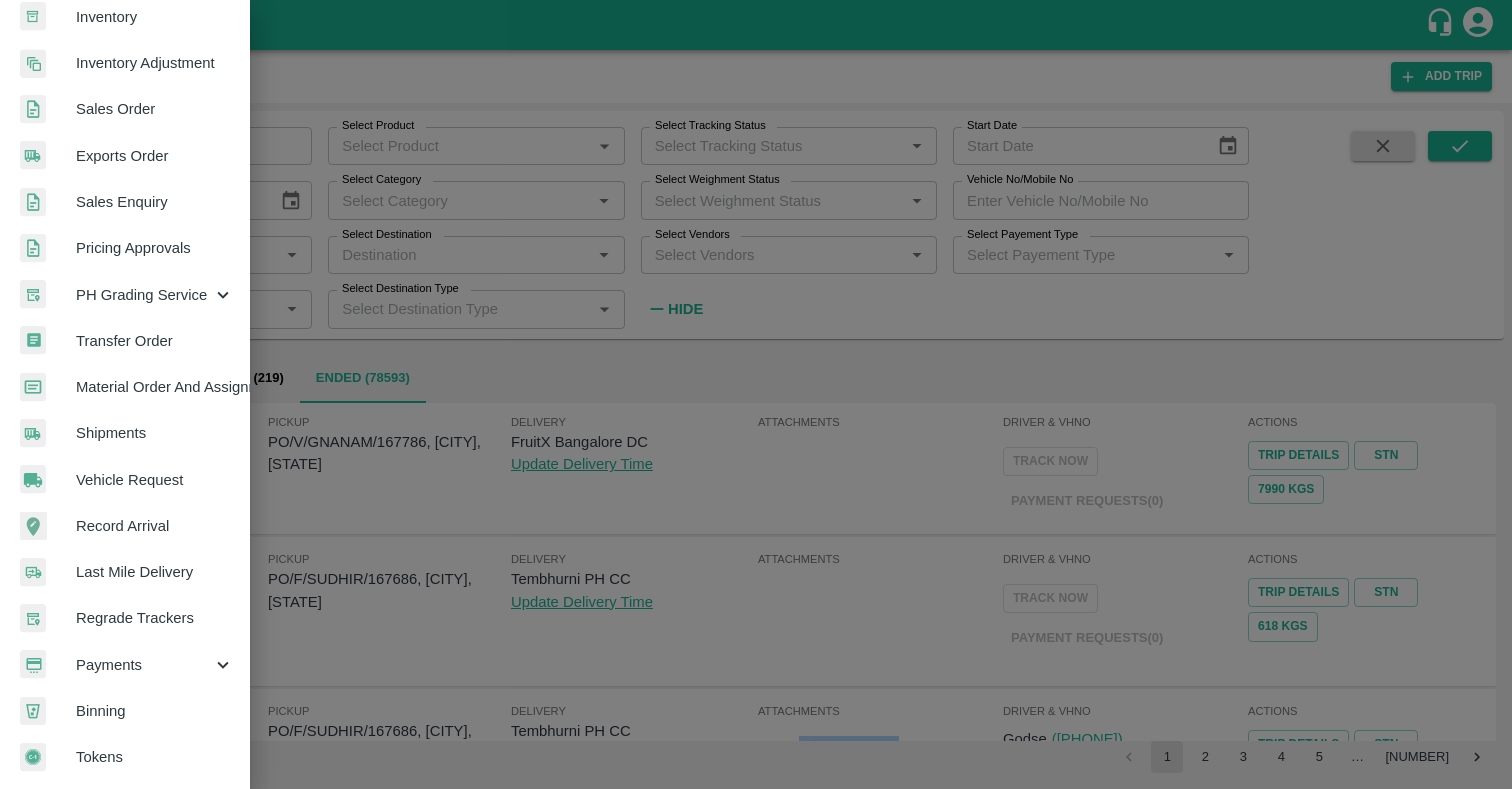 click on "Vehicle Request" at bounding box center [155, 480] 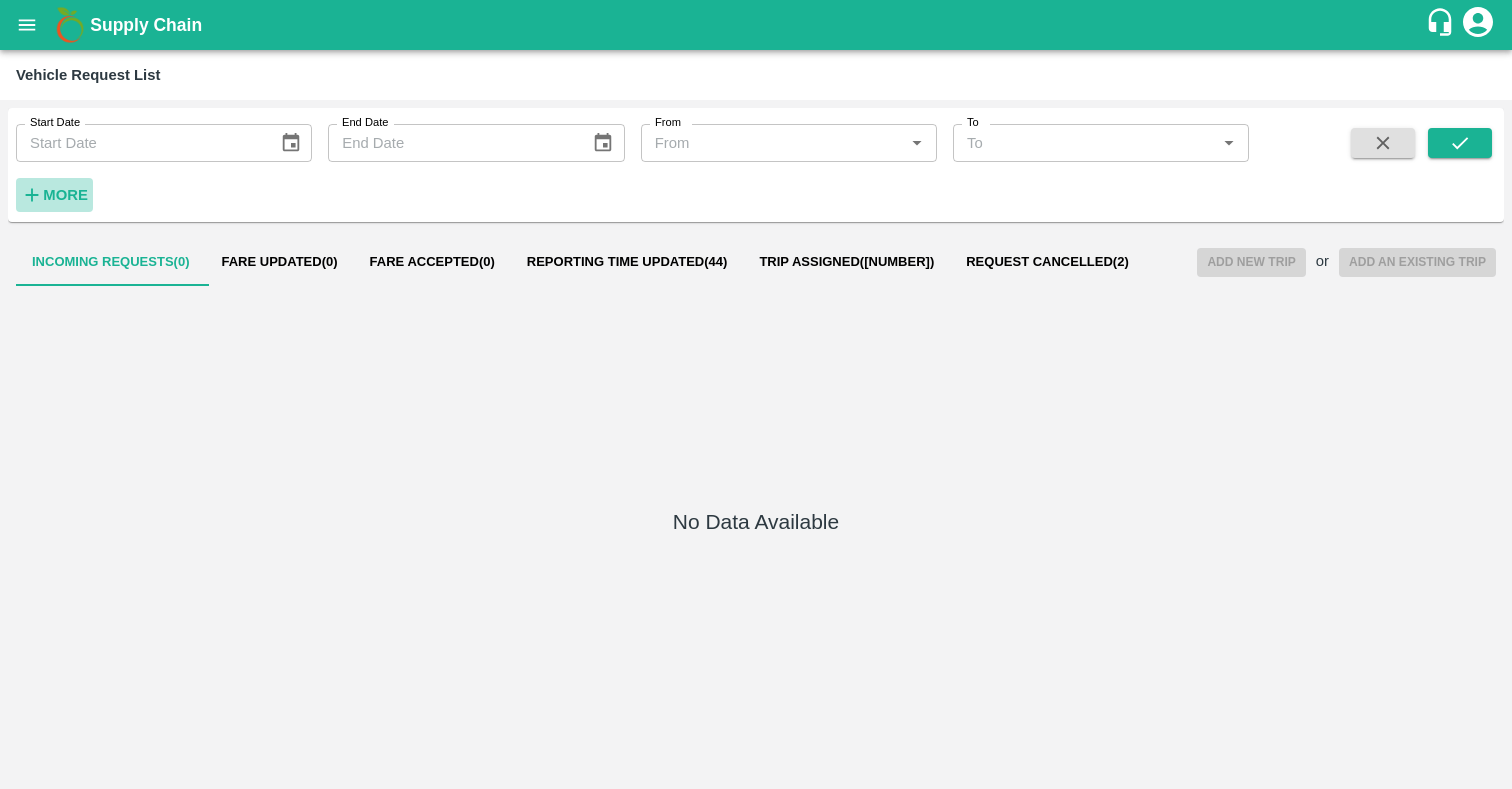 click on "More" at bounding box center [65, 195] 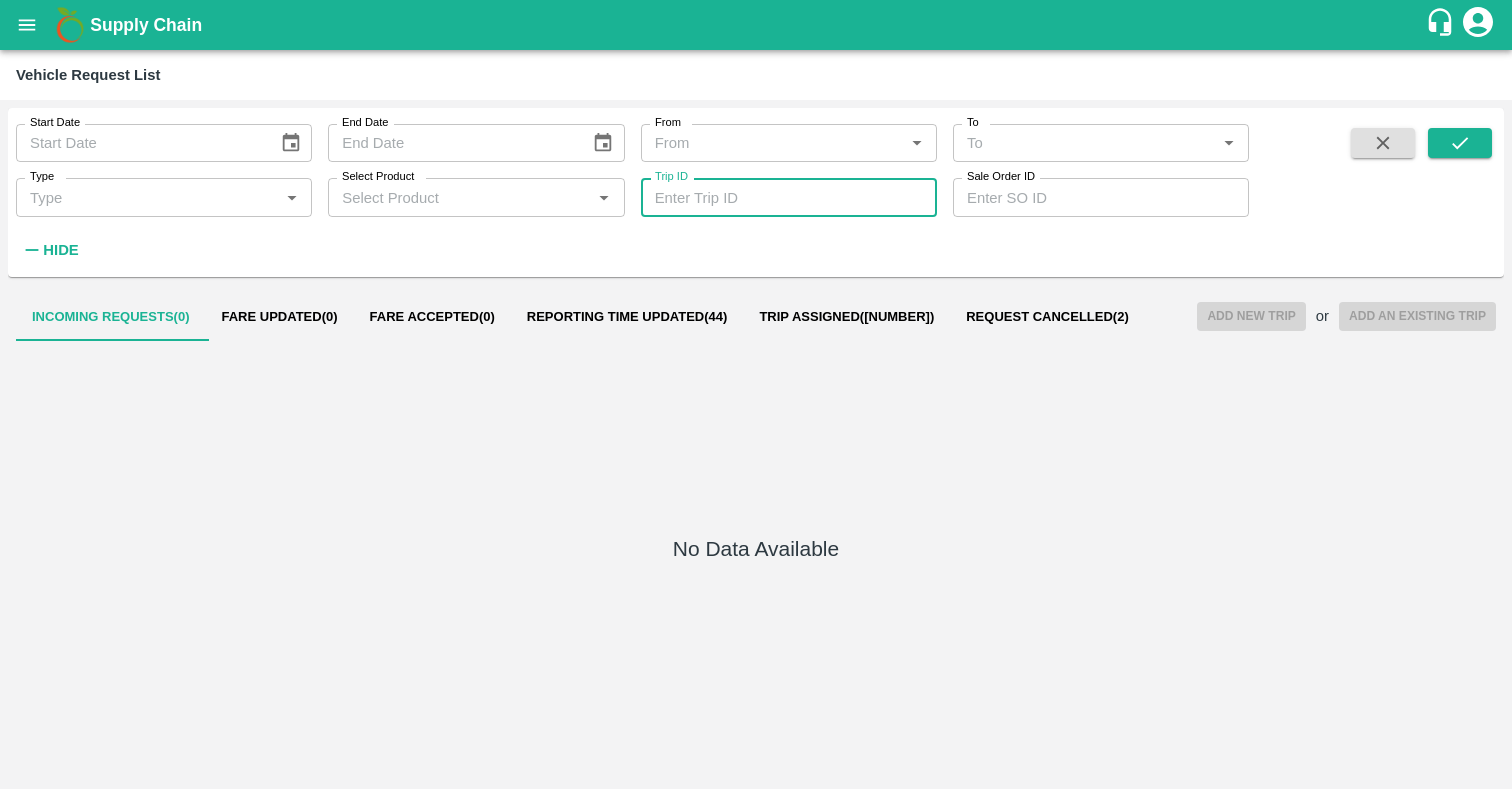 click on "Trip ID" at bounding box center [789, 197] 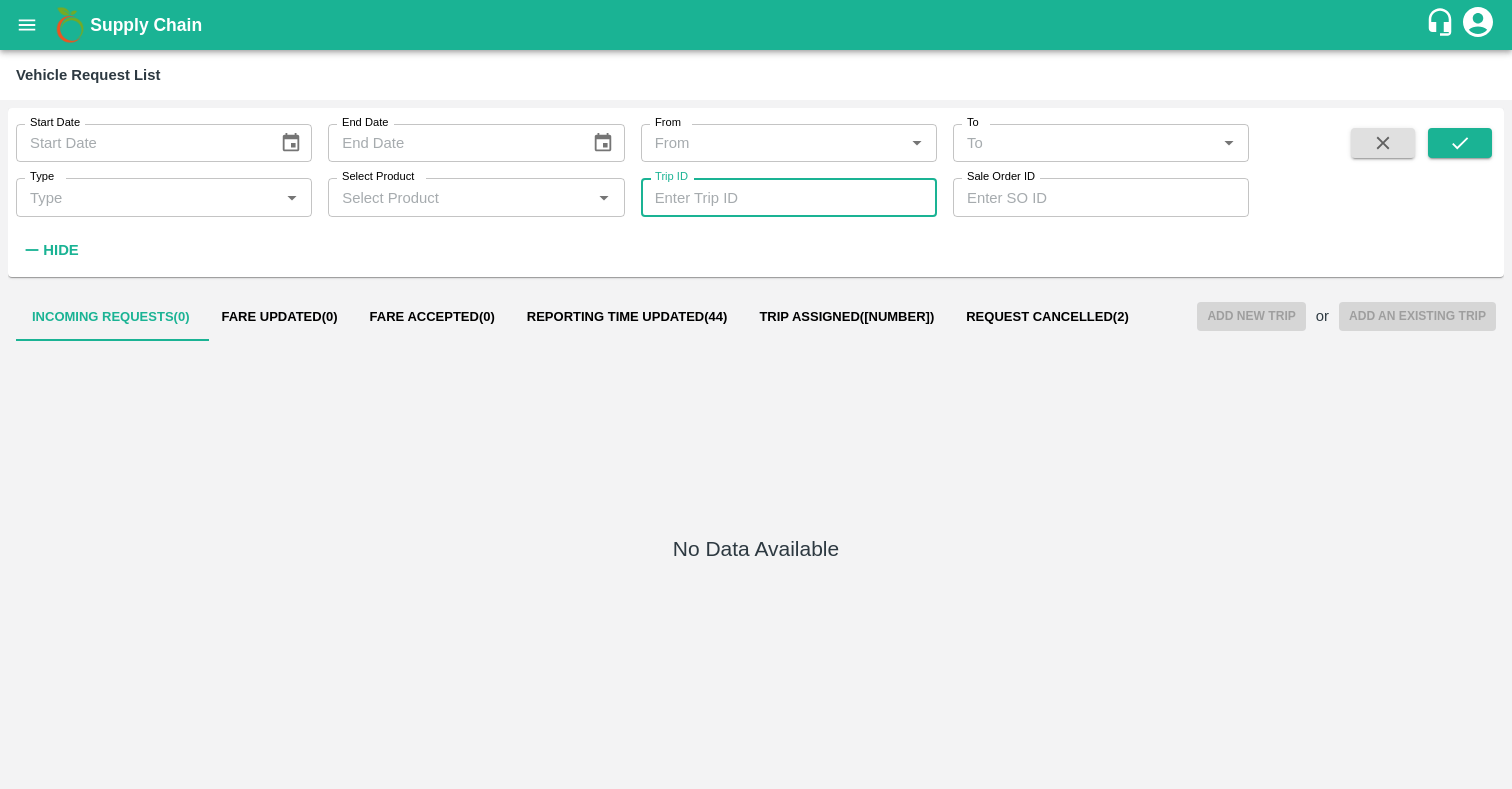 click on "Reporting Time Updated  ( 44 )" at bounding box center (627, 317) 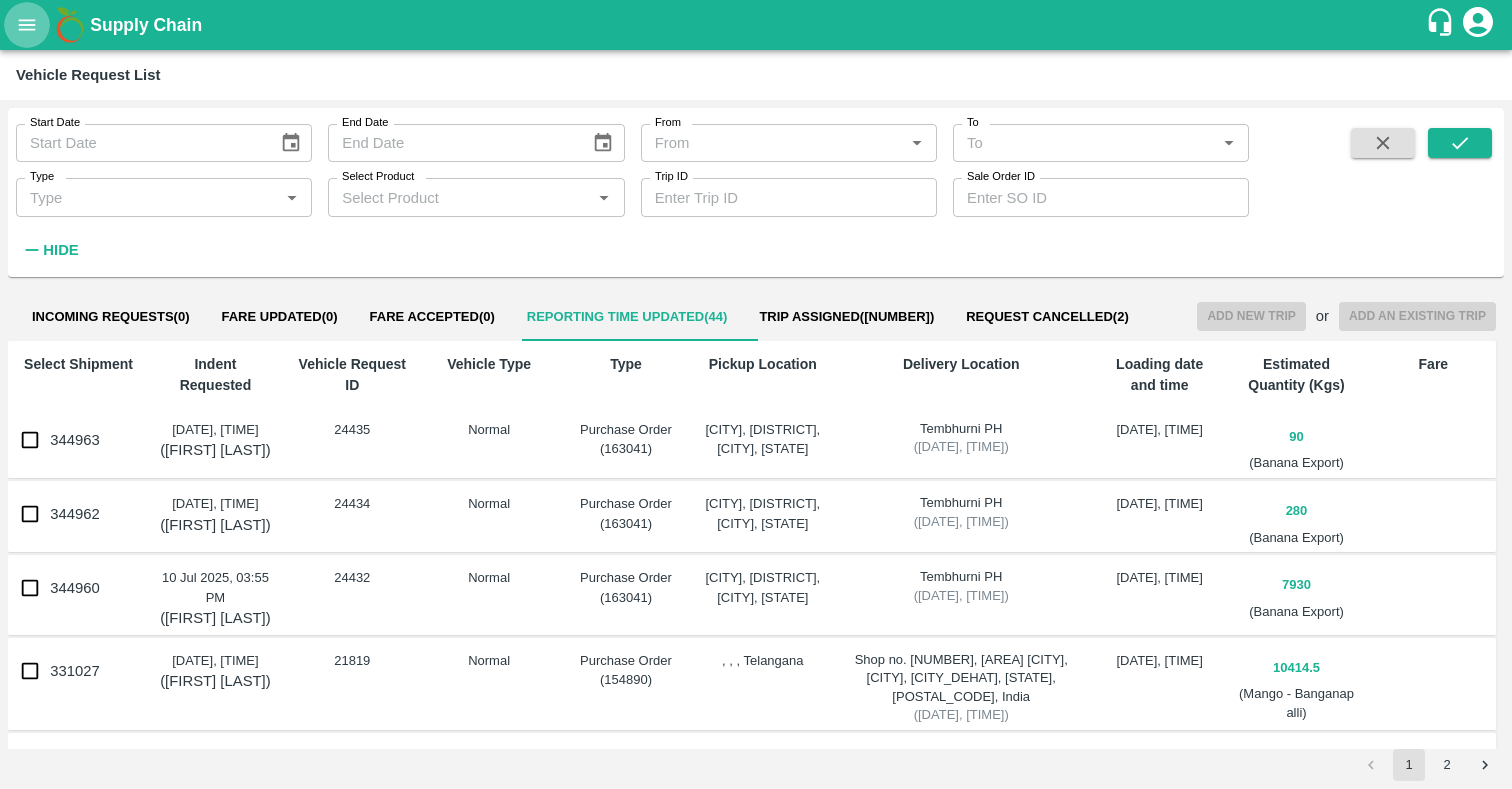 click 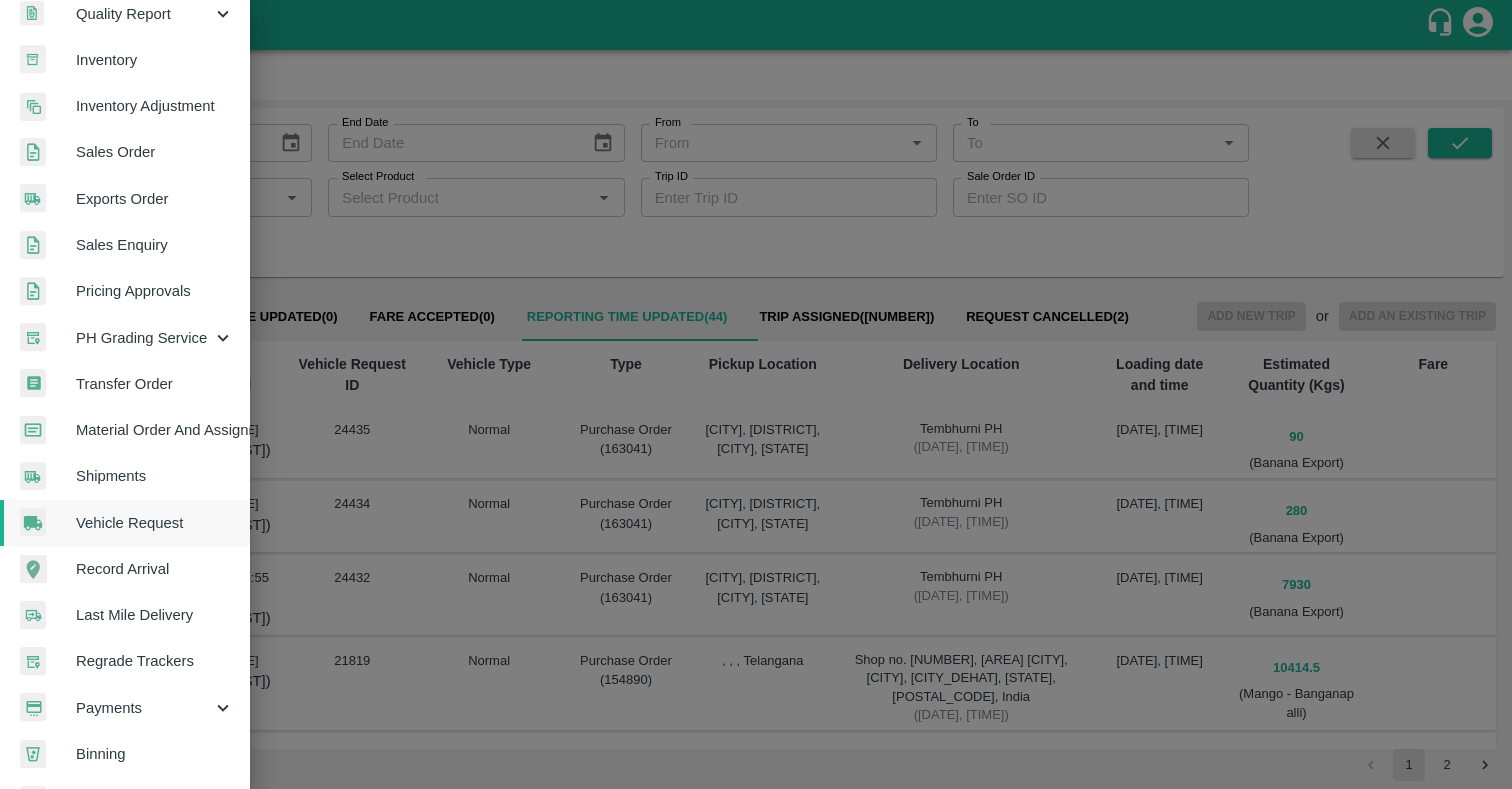 scroll, scrollTop: 536, scrollLeft: 0, axis: vertical 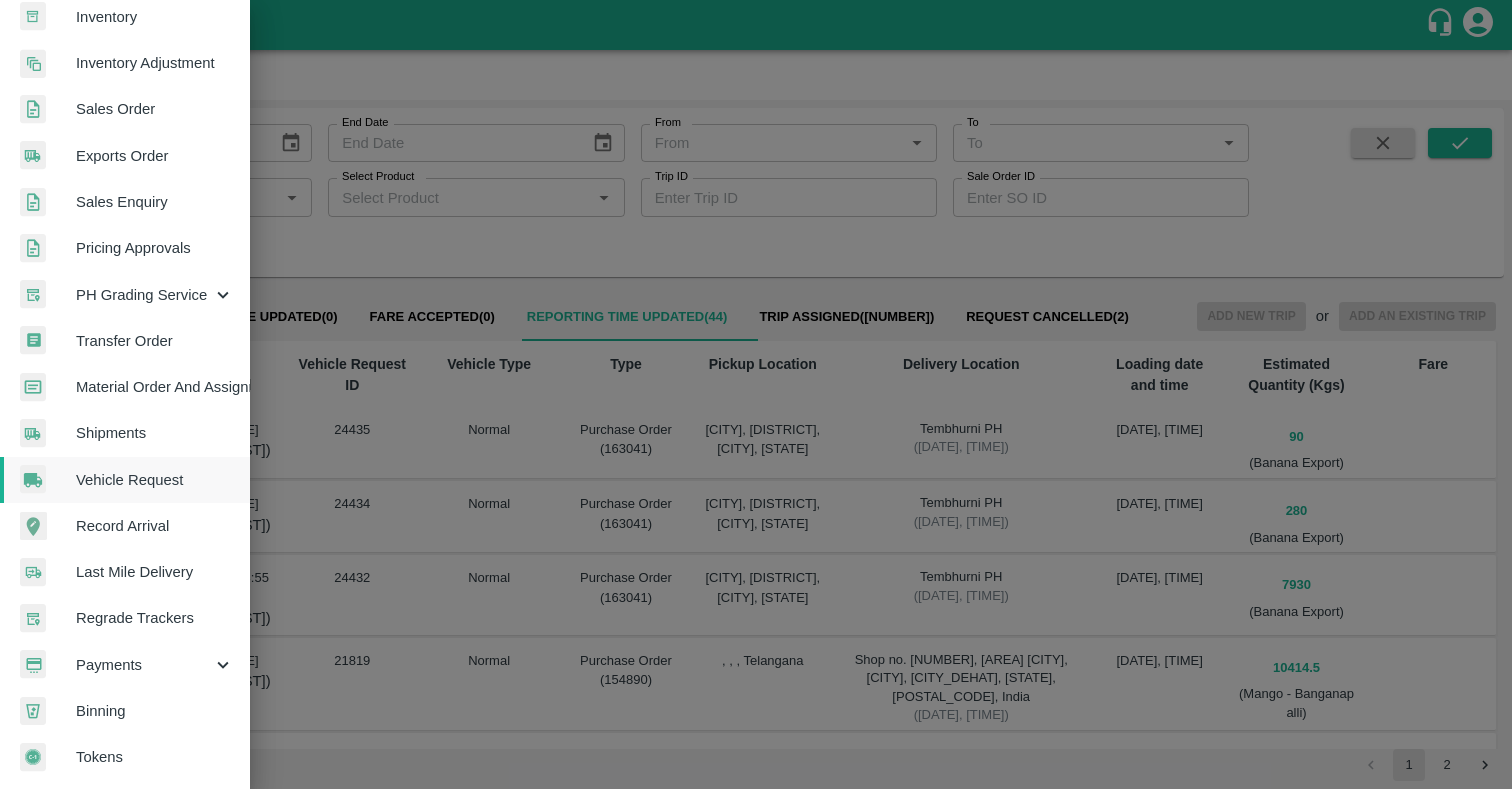 click at bounding box center [756, 394] 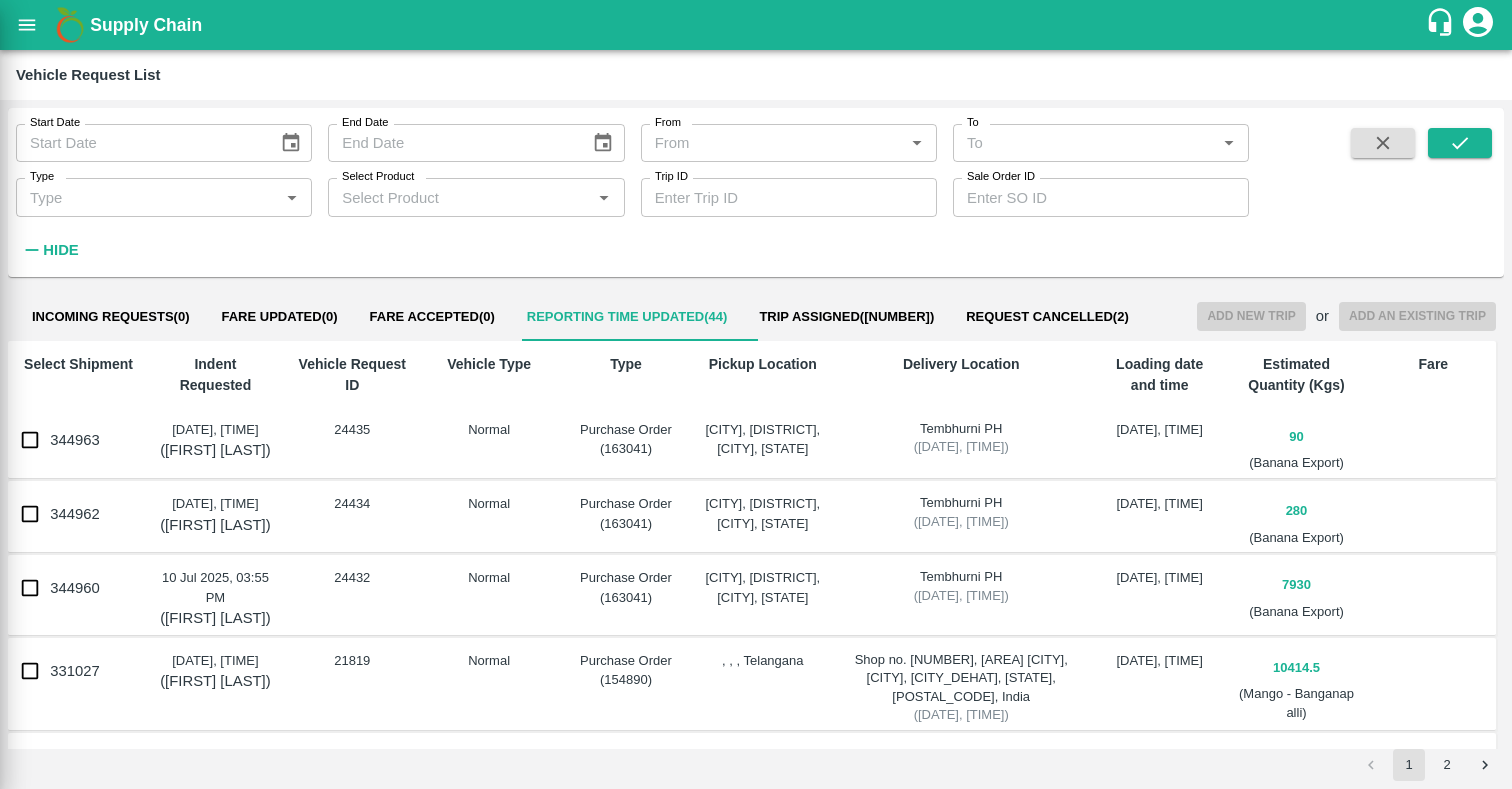scroll, scrollTop: 528, scrollLeft: 0, axis: vertical 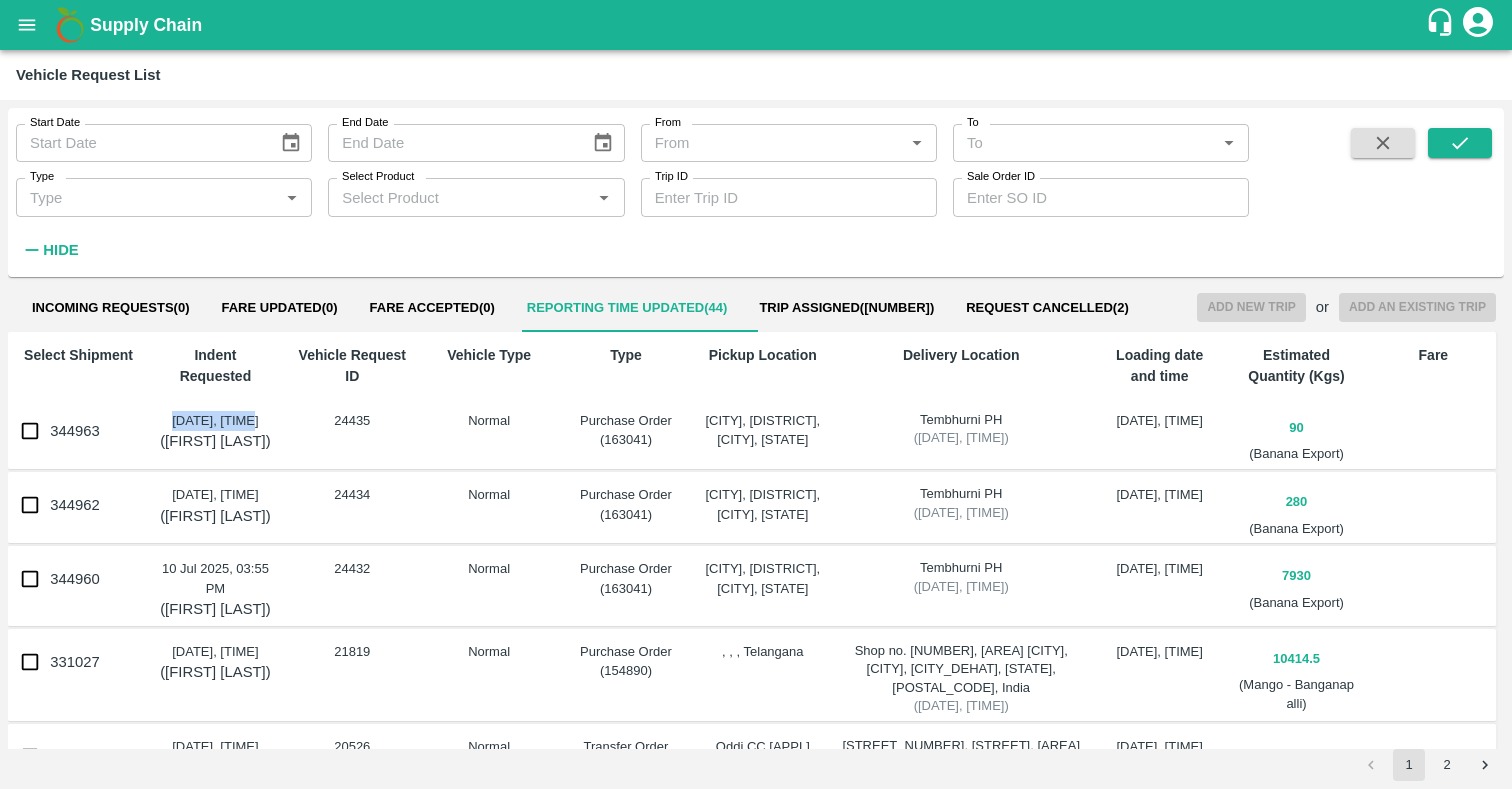 drag, startPoint x: 155, startPoint y: 418, endPoint x: 246, endPoint y: 428, distance: 91.5478 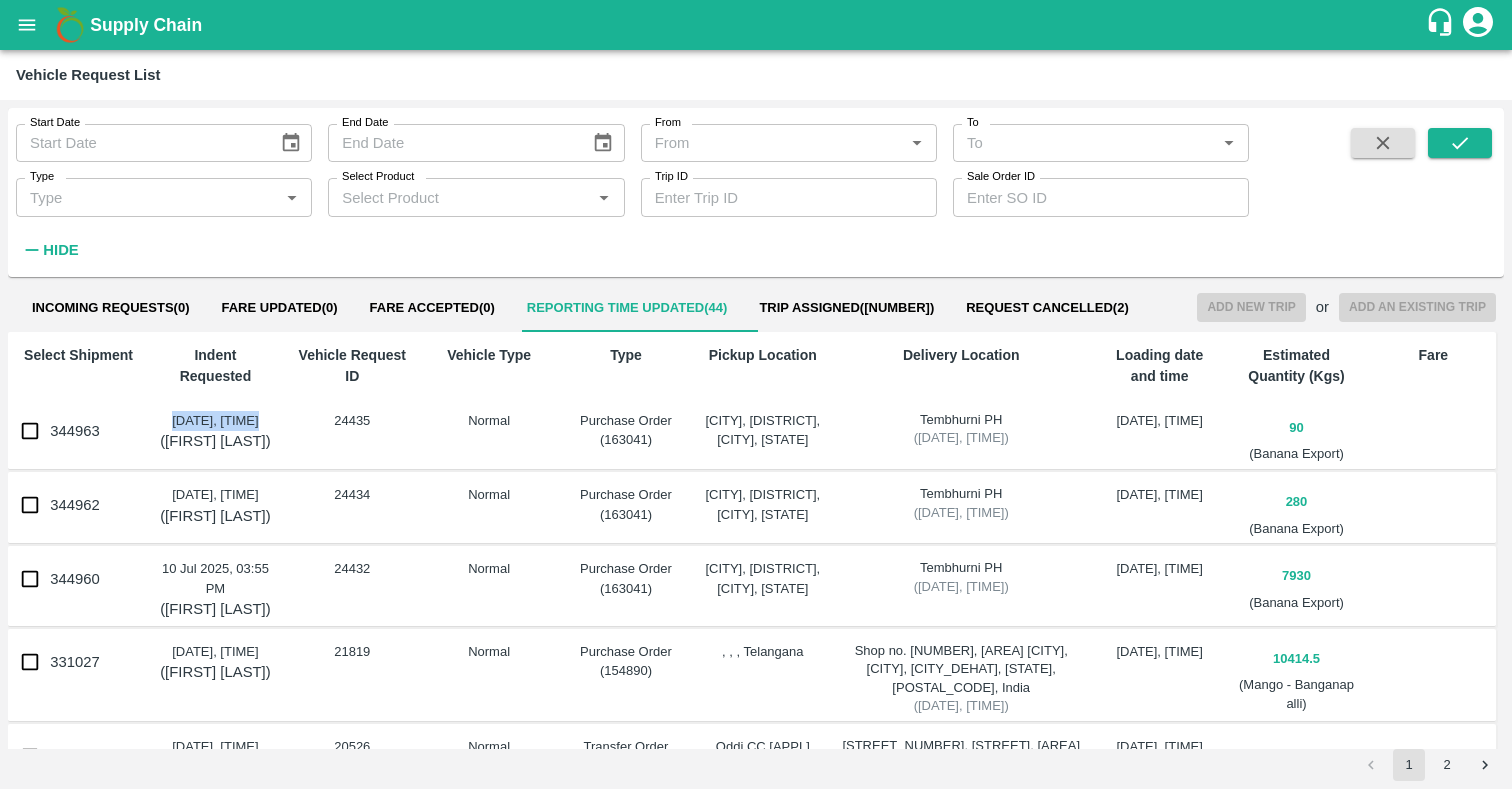 scroll, scrollTop: 0, scrollLeft: 0, axis: both 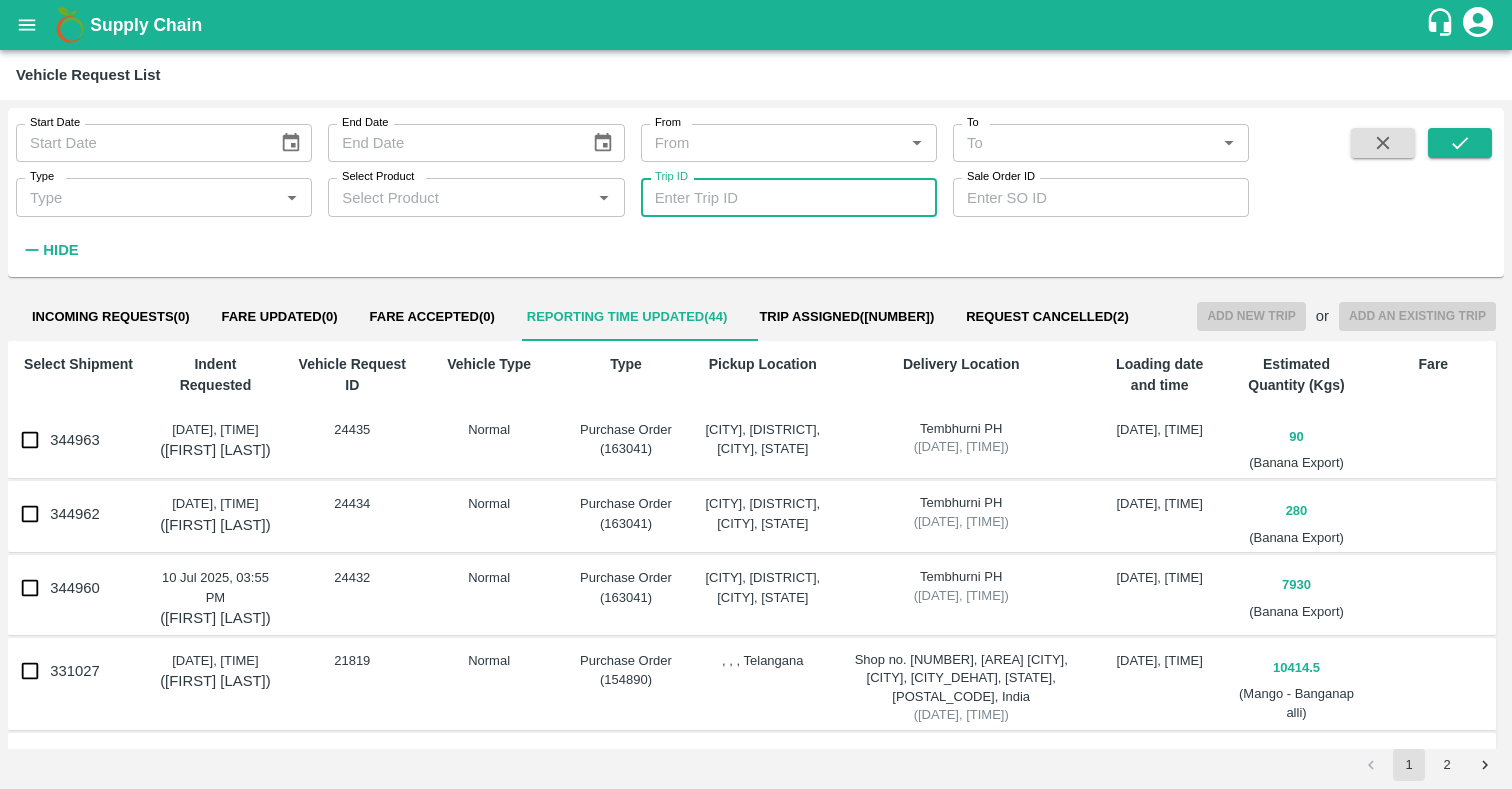 click on "Trip ID" at bounding box center (789, 197) 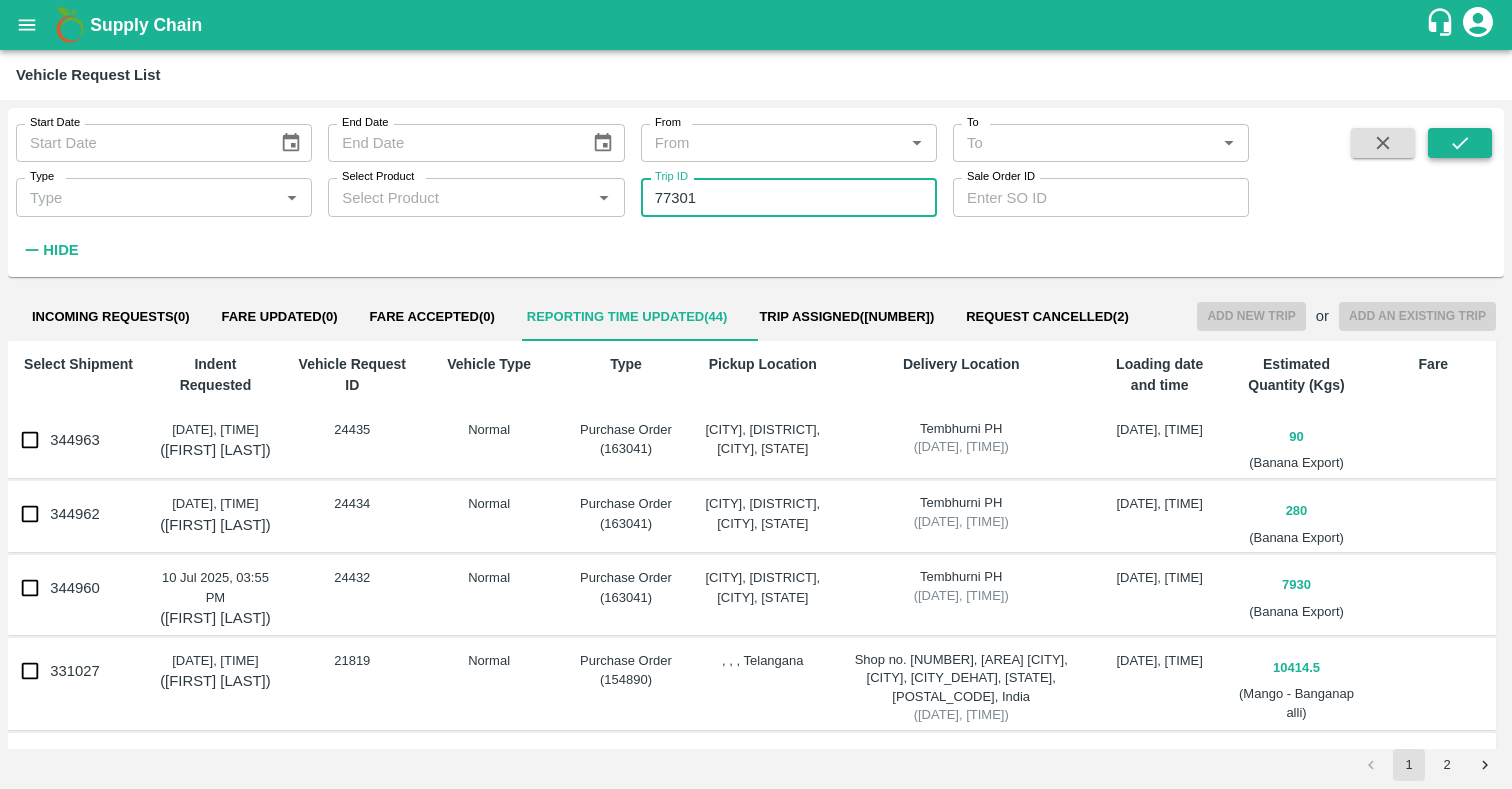 type on "77301" 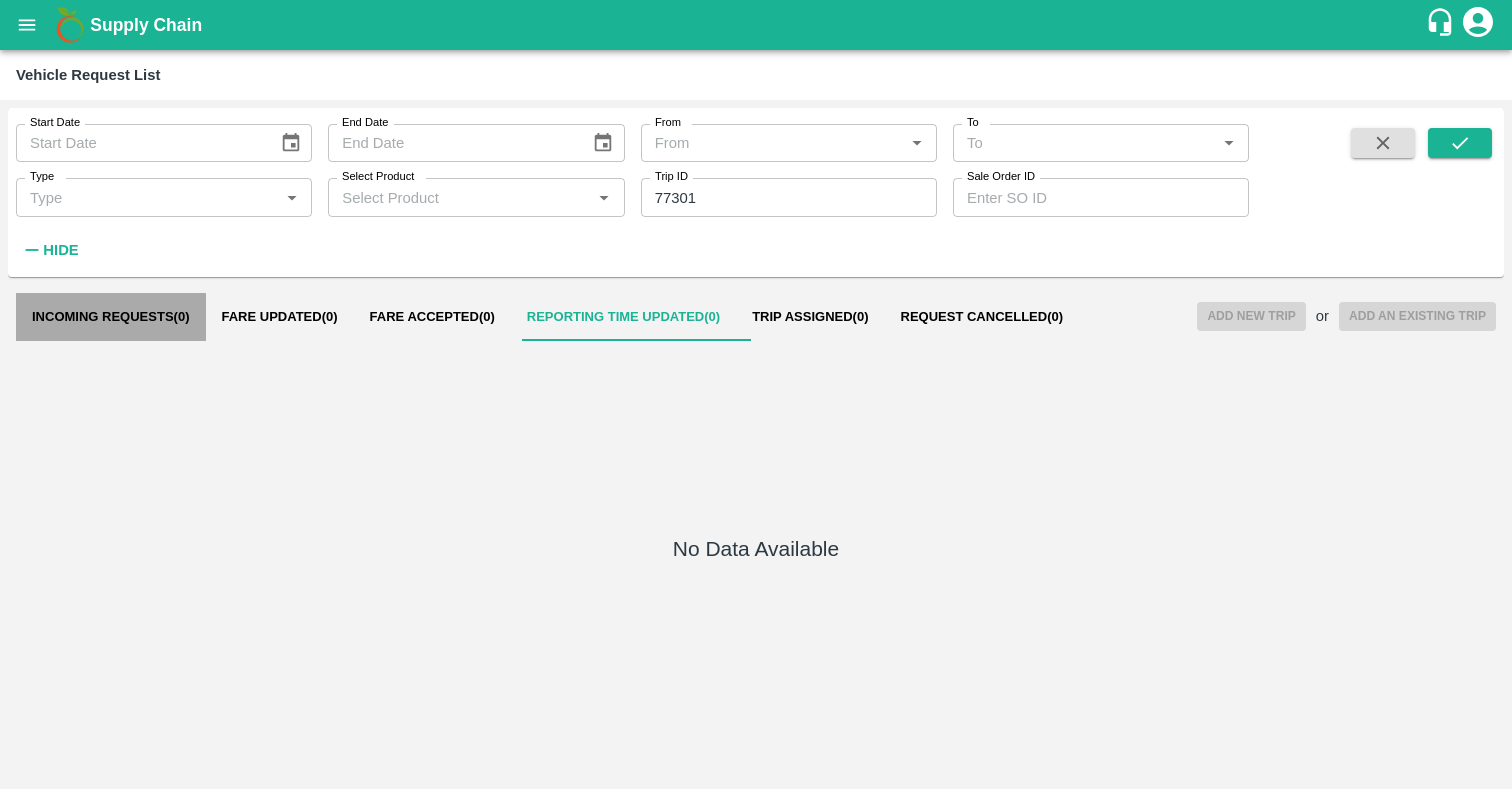 click on "Incoming Requests  ( 0 )" at bounding box center (111, 317) 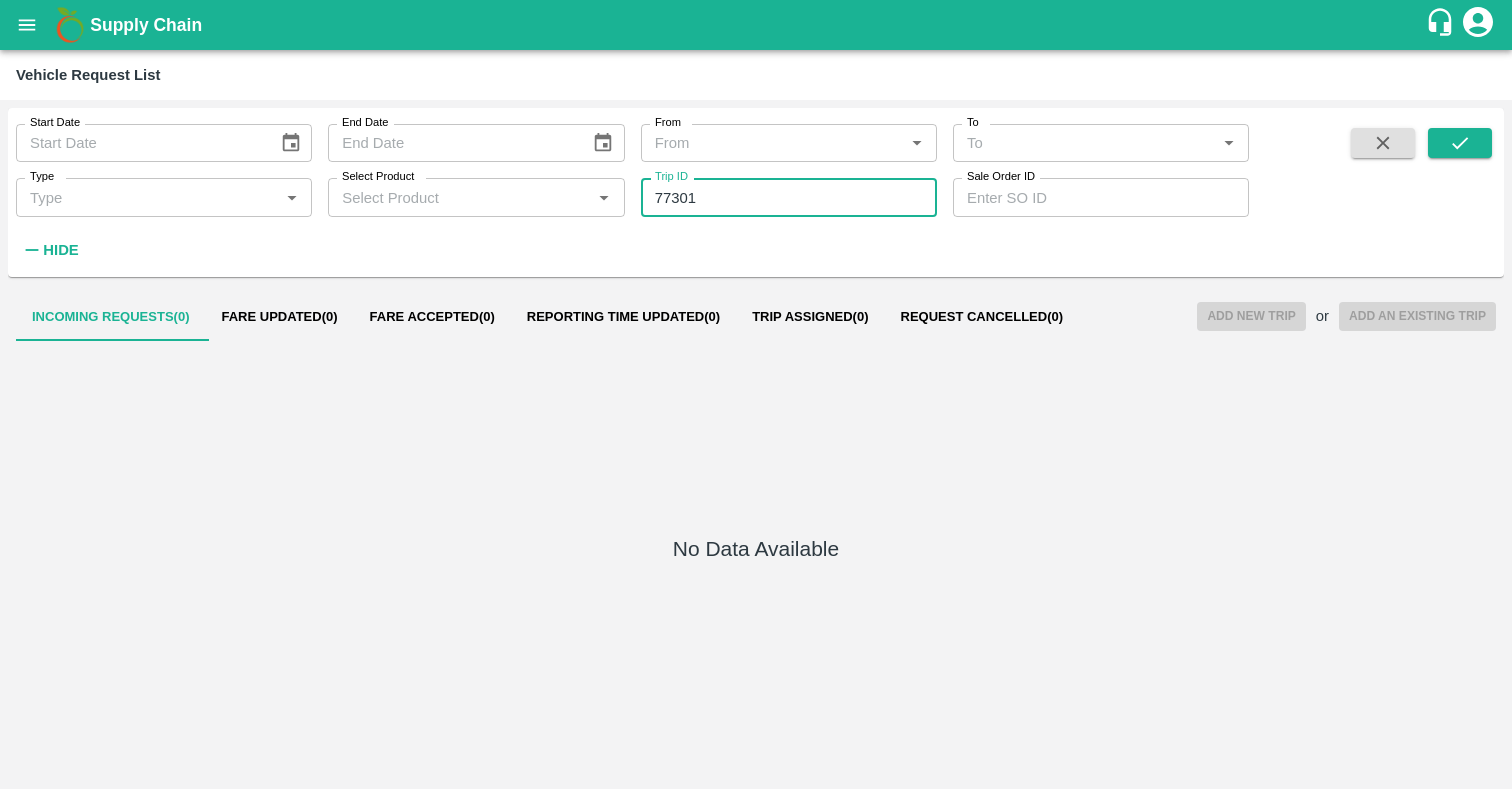 click on "77301" at bounding box center [789, 197] 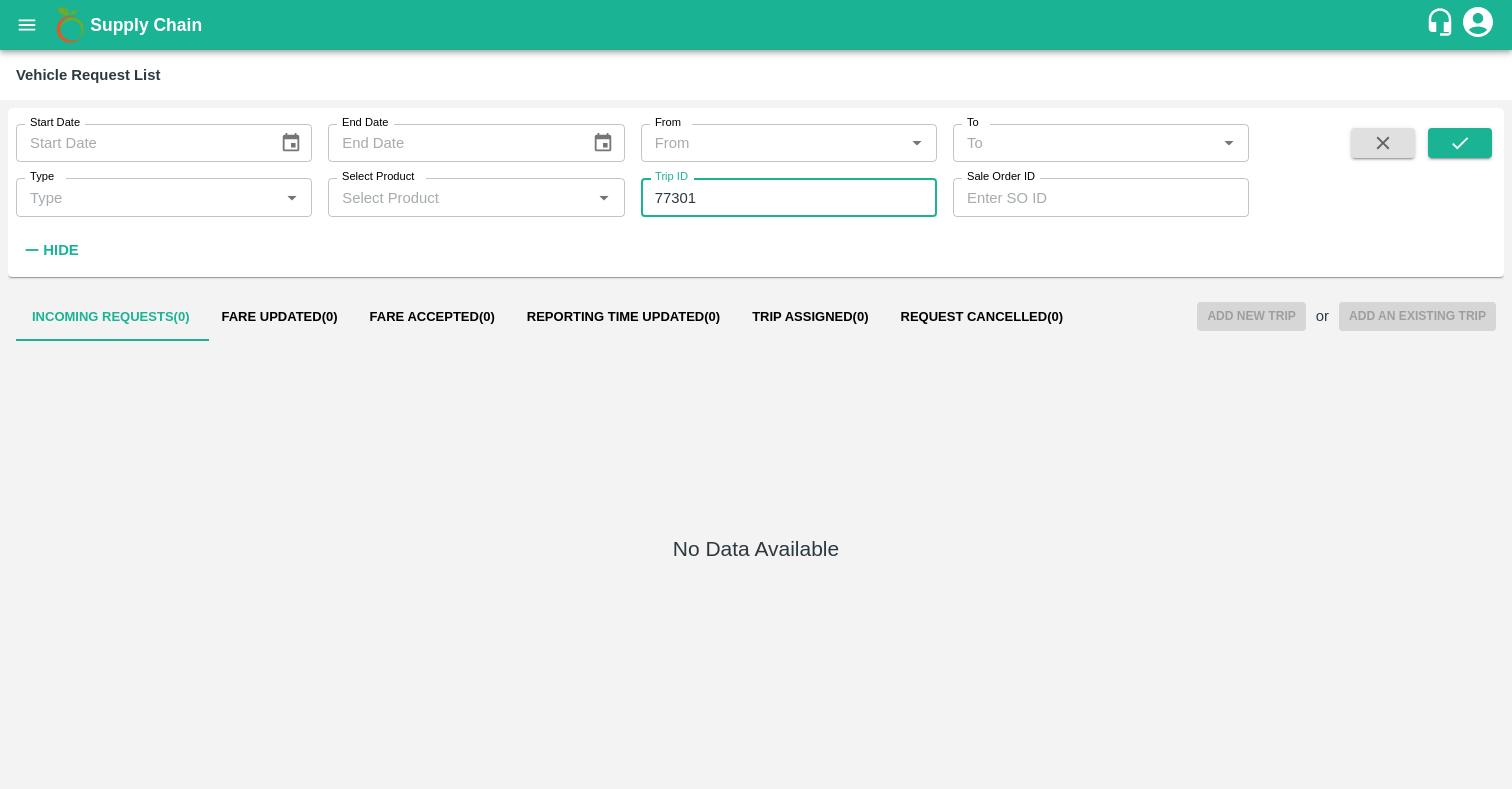 click on "Start Date Start Date End Date End Date From From   * To To   * Type Type   * Select Product Select Product   * Trip ID 77301 Trip ID Sale Order ID Sale Order ID Hide" at bounding box center (624, 187) 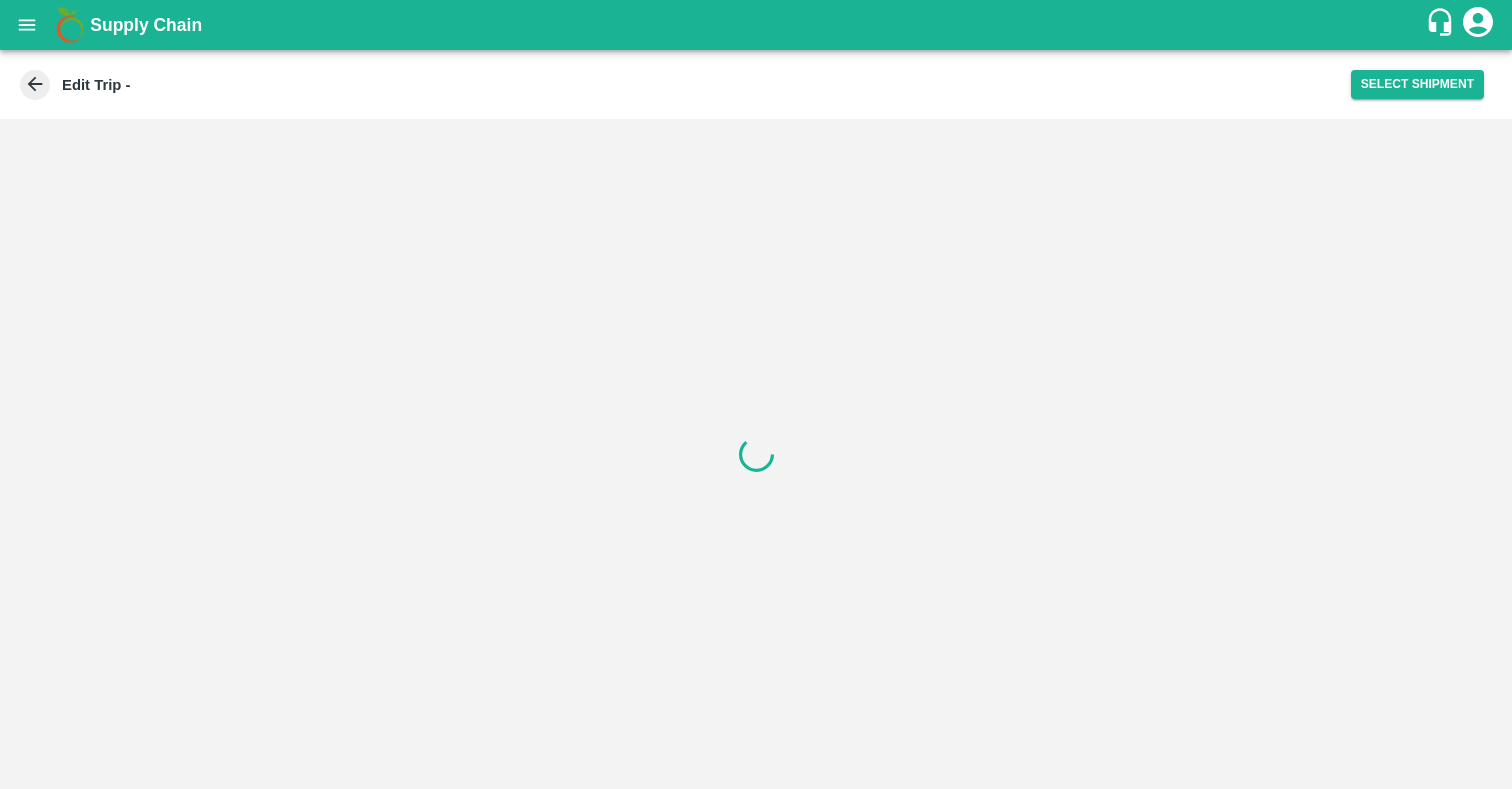 scroll, scrollTop: 0, scrollLeft: 0, axis: both 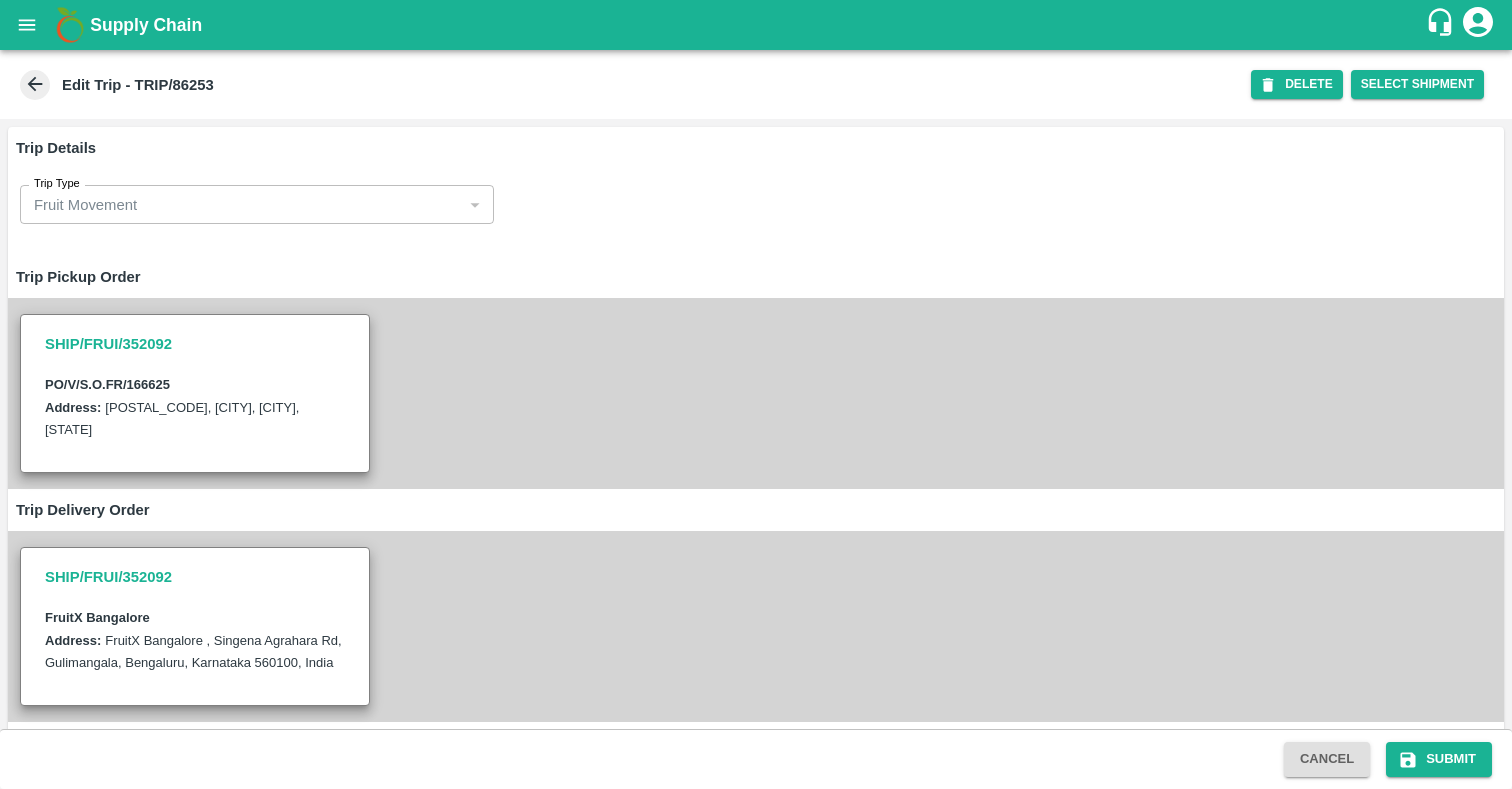 click 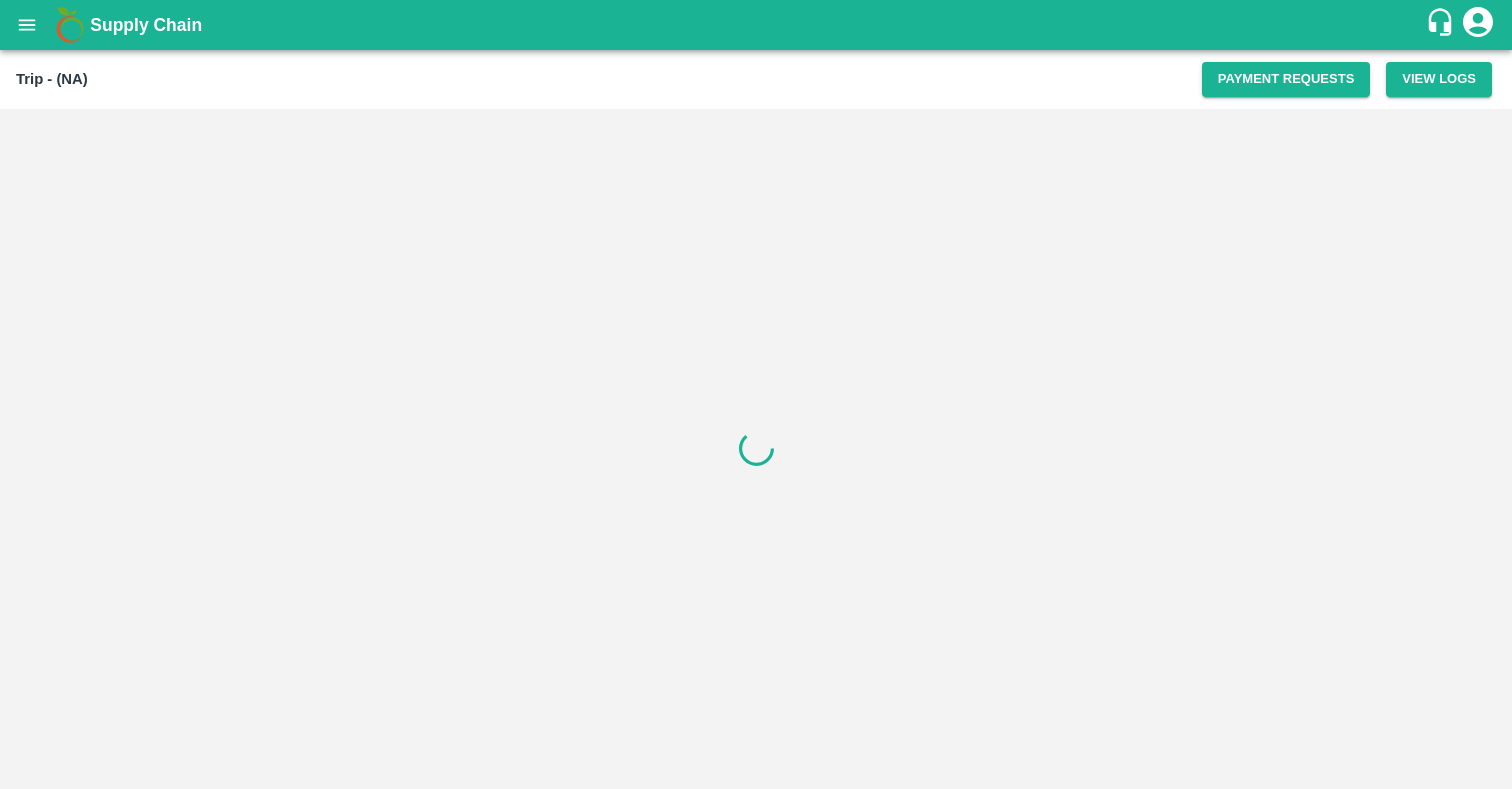 scroll, scrollTop: 0, scrollLeft: 0, axis: both 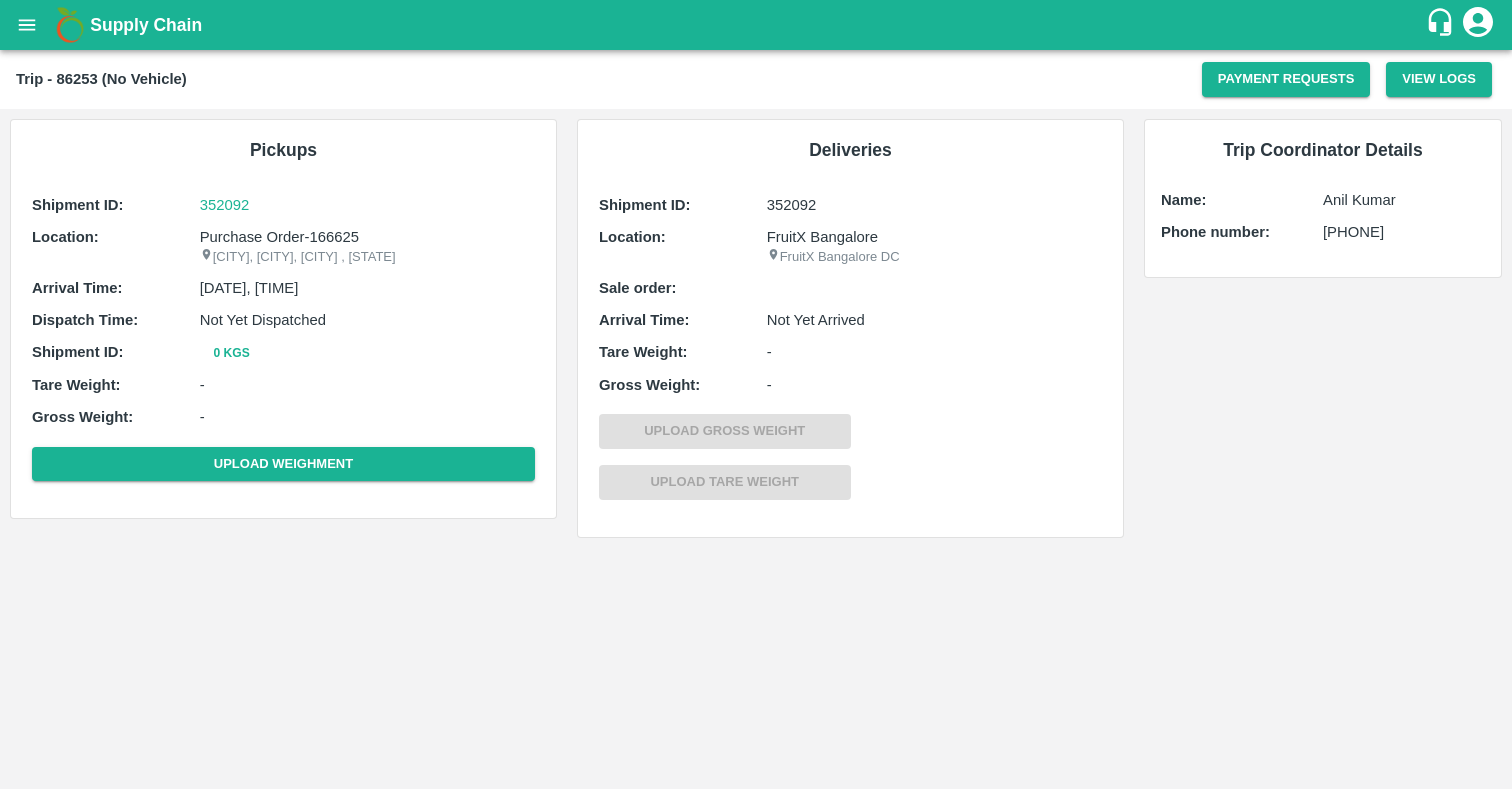 click on "Sale order:" at bounding box center (850, 288) 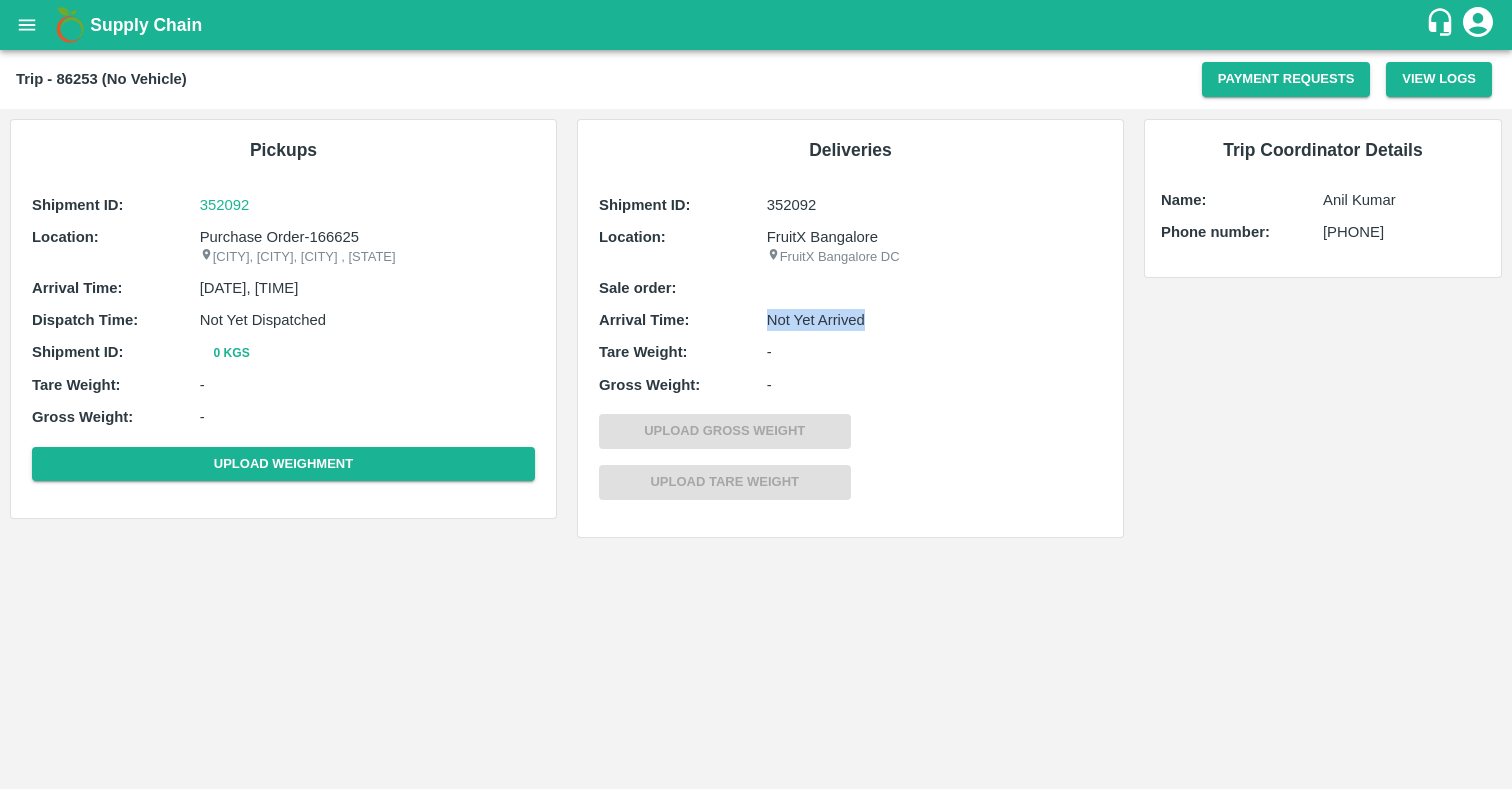 drag, startPoint x: 765, startPoint y: 317, endPoint x: 916, endPoint y: 319, distance: 151.01324 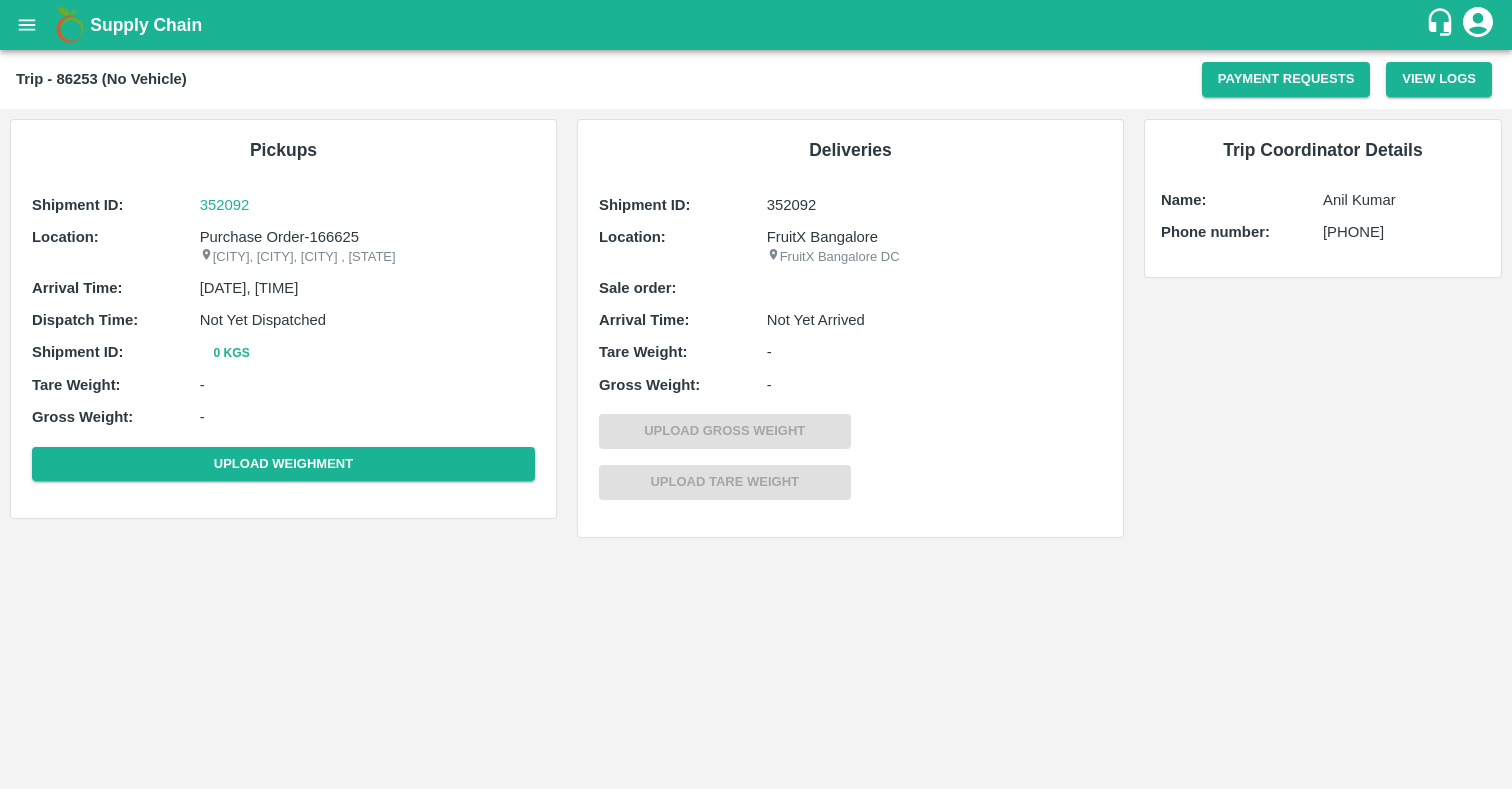 click on "[DATE], [TIME]" at bounding box center [367, 288] 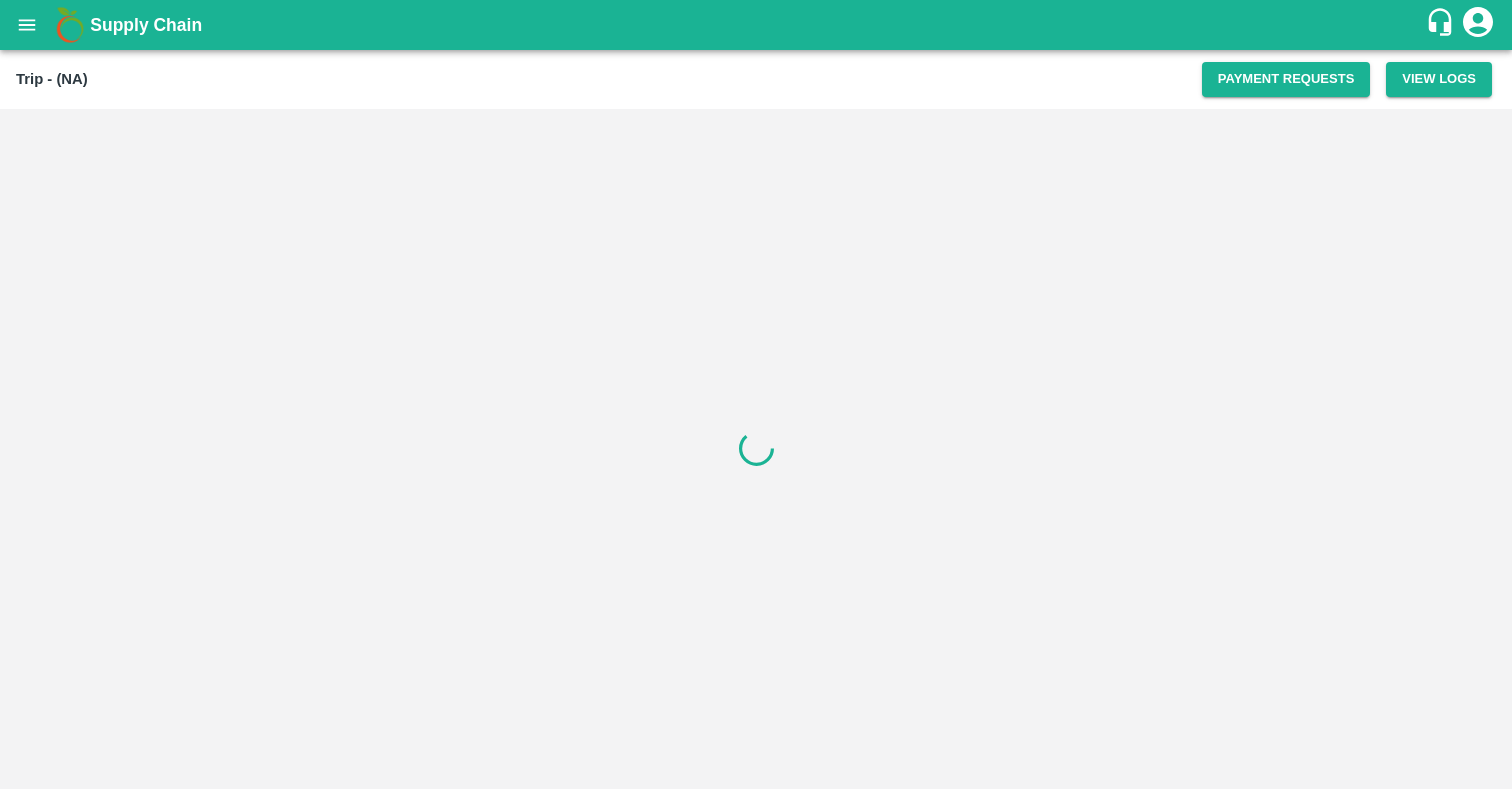 scroll, scrollTop: 0, scrollLeft: 0, axis: both 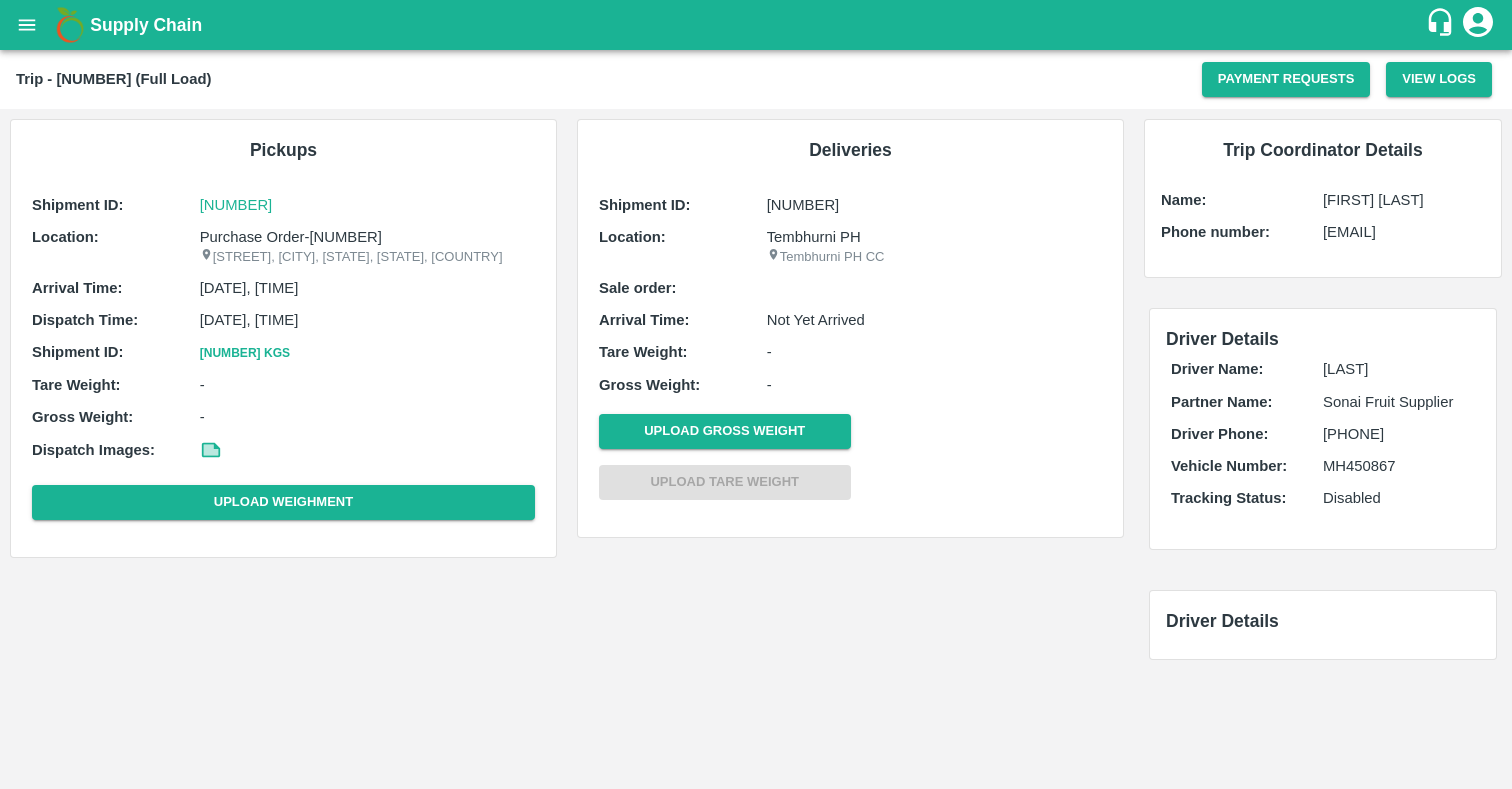 click on "Shipment ID: [NUMBER] Location: Purchase Order-[NUMBER] [STREET], [CITY], [STATE], [STATE], [COUNTRY] Arrival Time: [DATE], [TIME] Dispatch Time: [DATE], [TIME] Shipment ID: [NUMBER]  Kgs Tare Weight: - Gross Weight: - Dispatch Images: Upload Weighment" at bounding box center [283, 361] 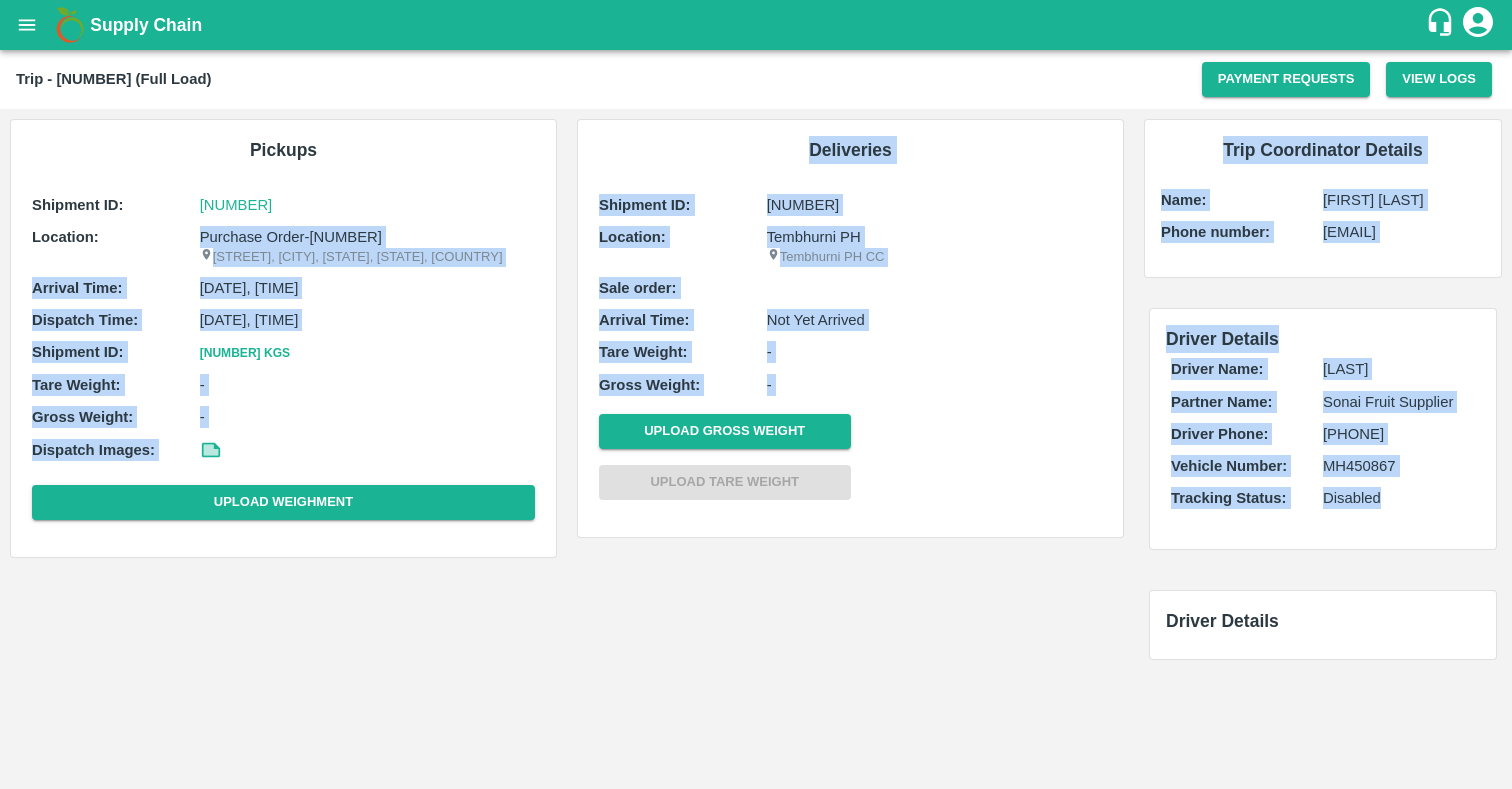 drag, startPoint x: 130, startPoint y: 233, endPoint x: 1395, endPoint y: 504, distance: 1293.7024 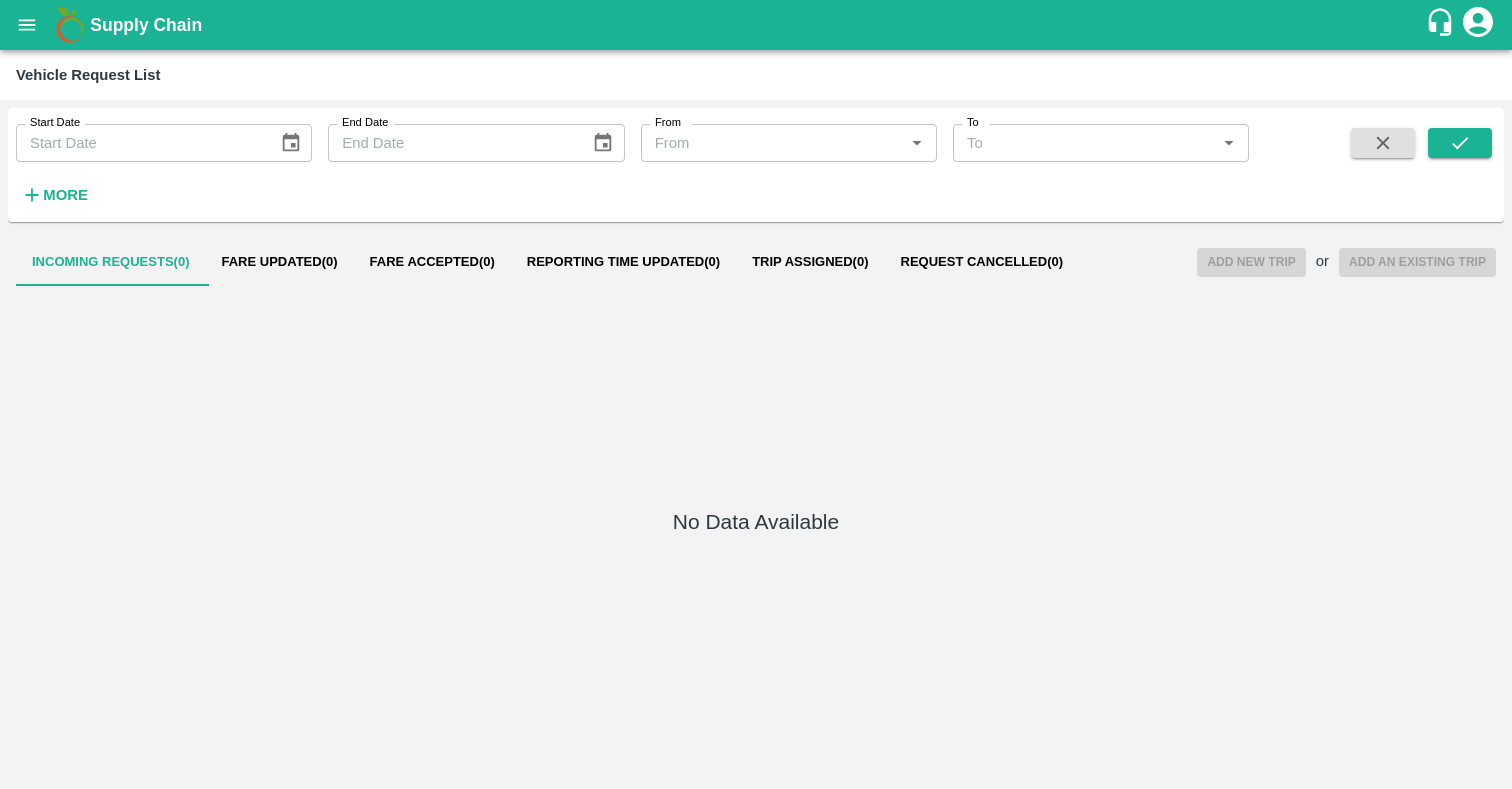 scroll, scrollTop: 0, scrollLeft: 0, axis: both 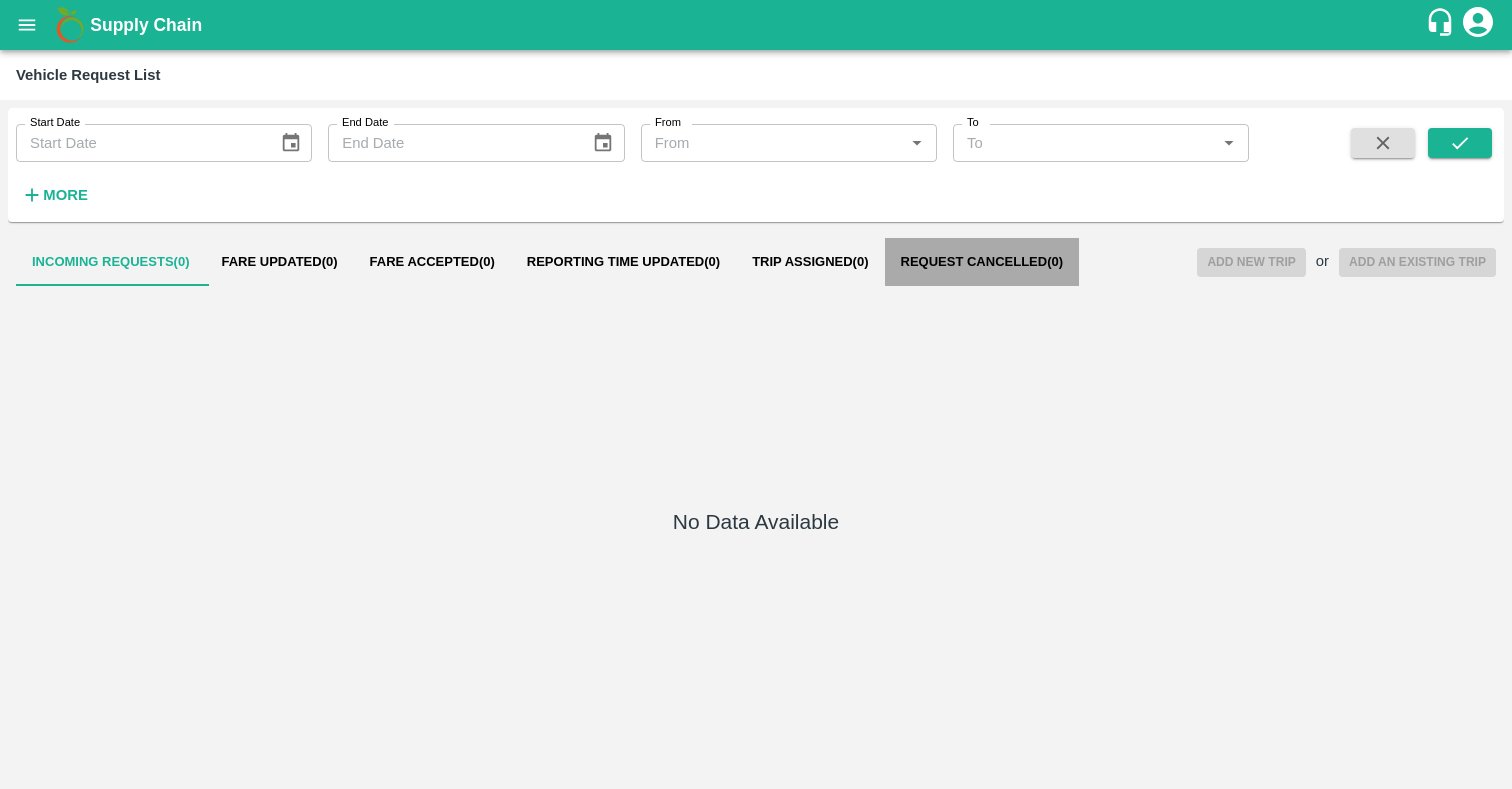 click on "Request Cancelled  ( 0 )" at bounding box center [982, 262] 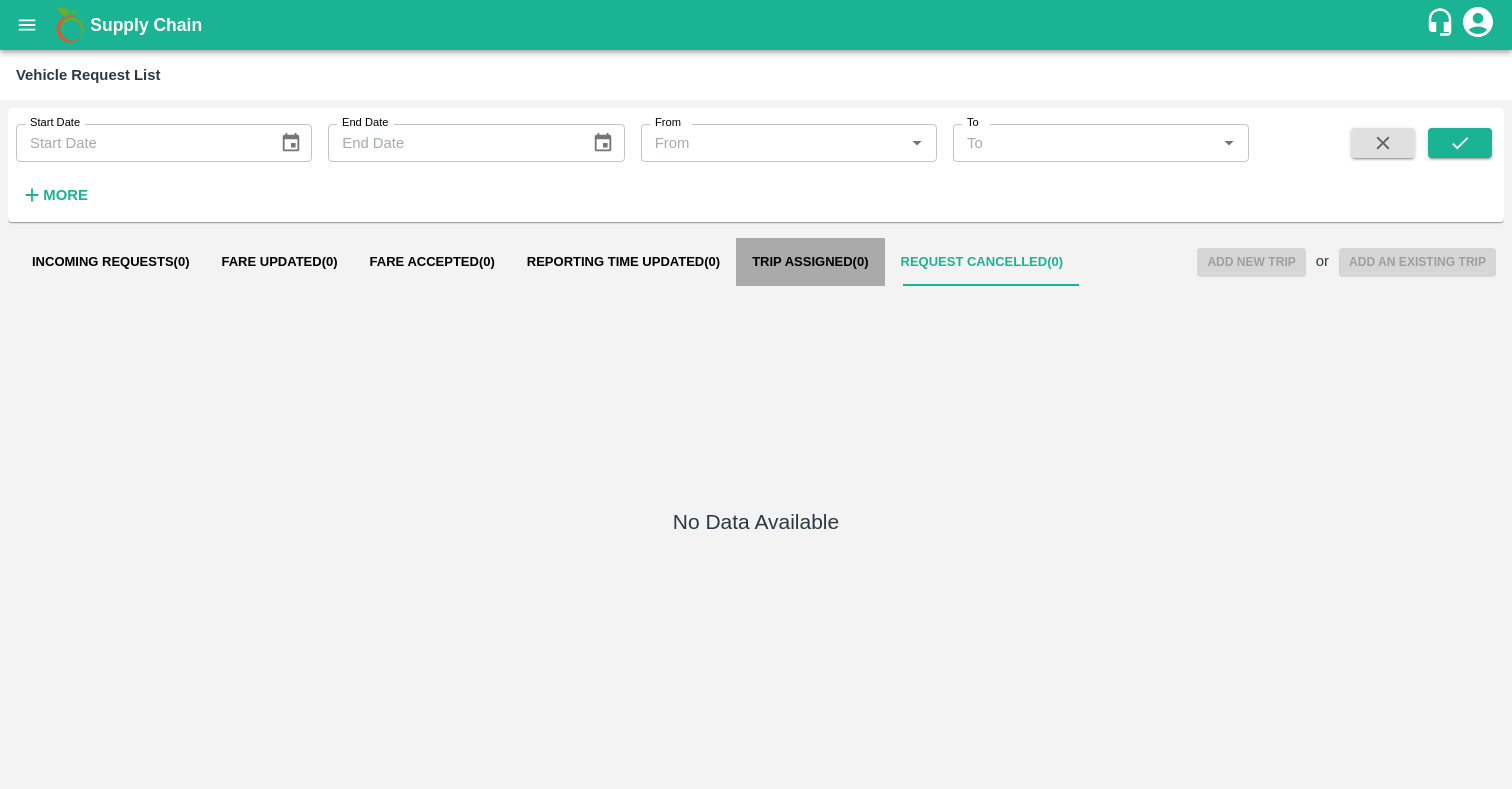 click on "Trip Assigned  ( 0 )" at bounding box center [810, 262] 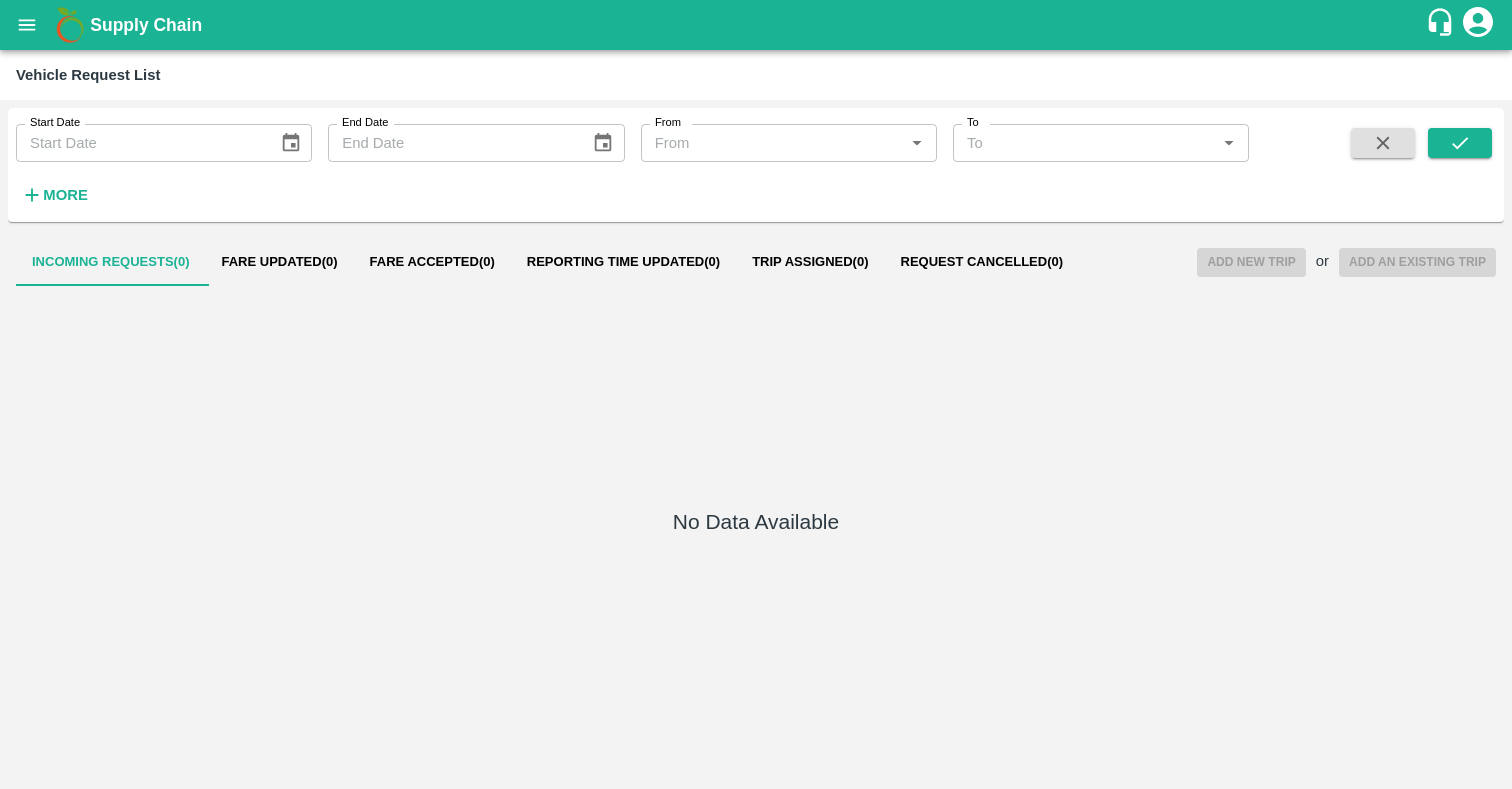 scroll, scrollTop: 0, scrollLeft: 0, axis: both 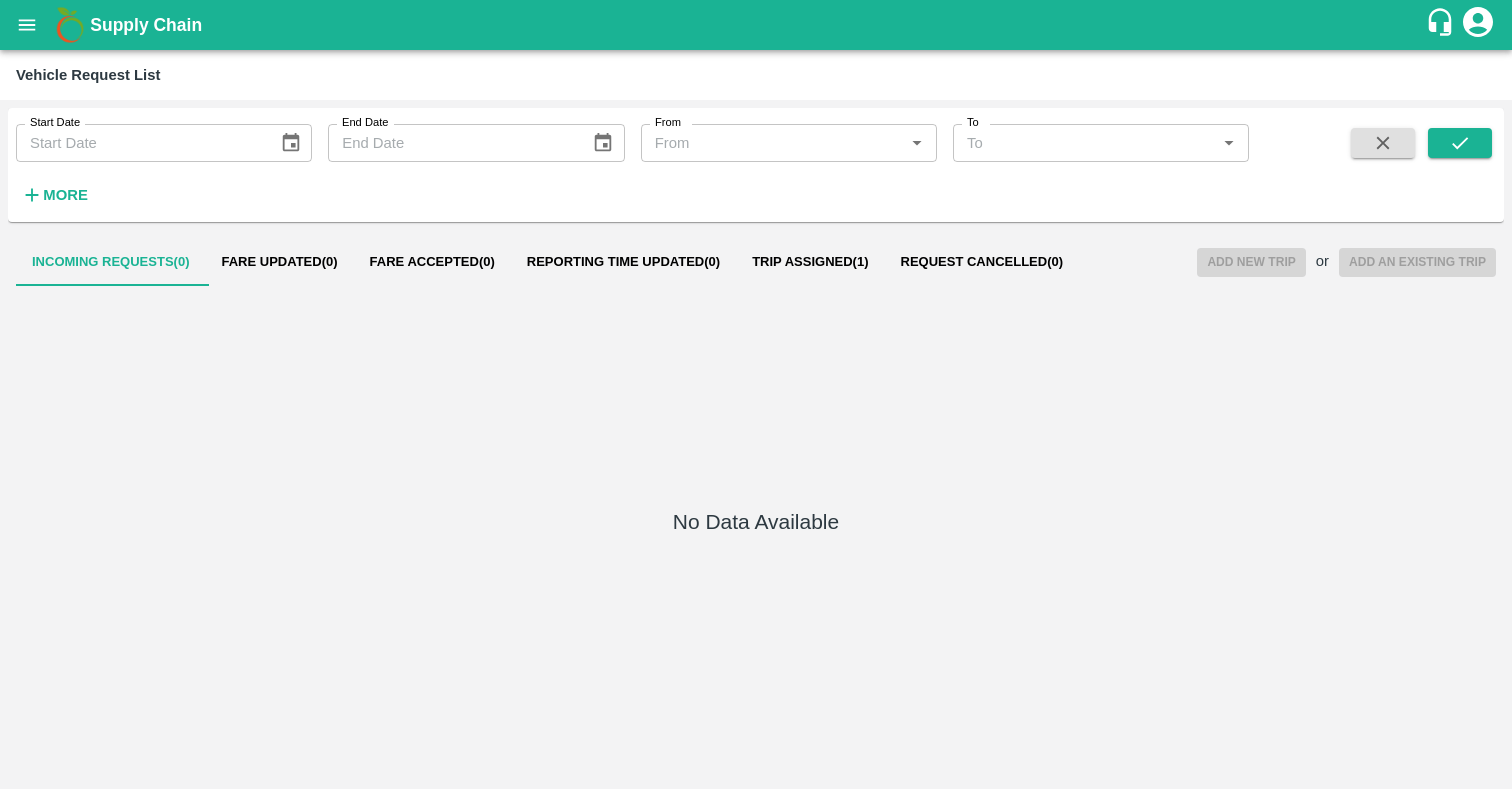 click on "Trip Assigned  ( 1 )" at bounding box center (810, 262) 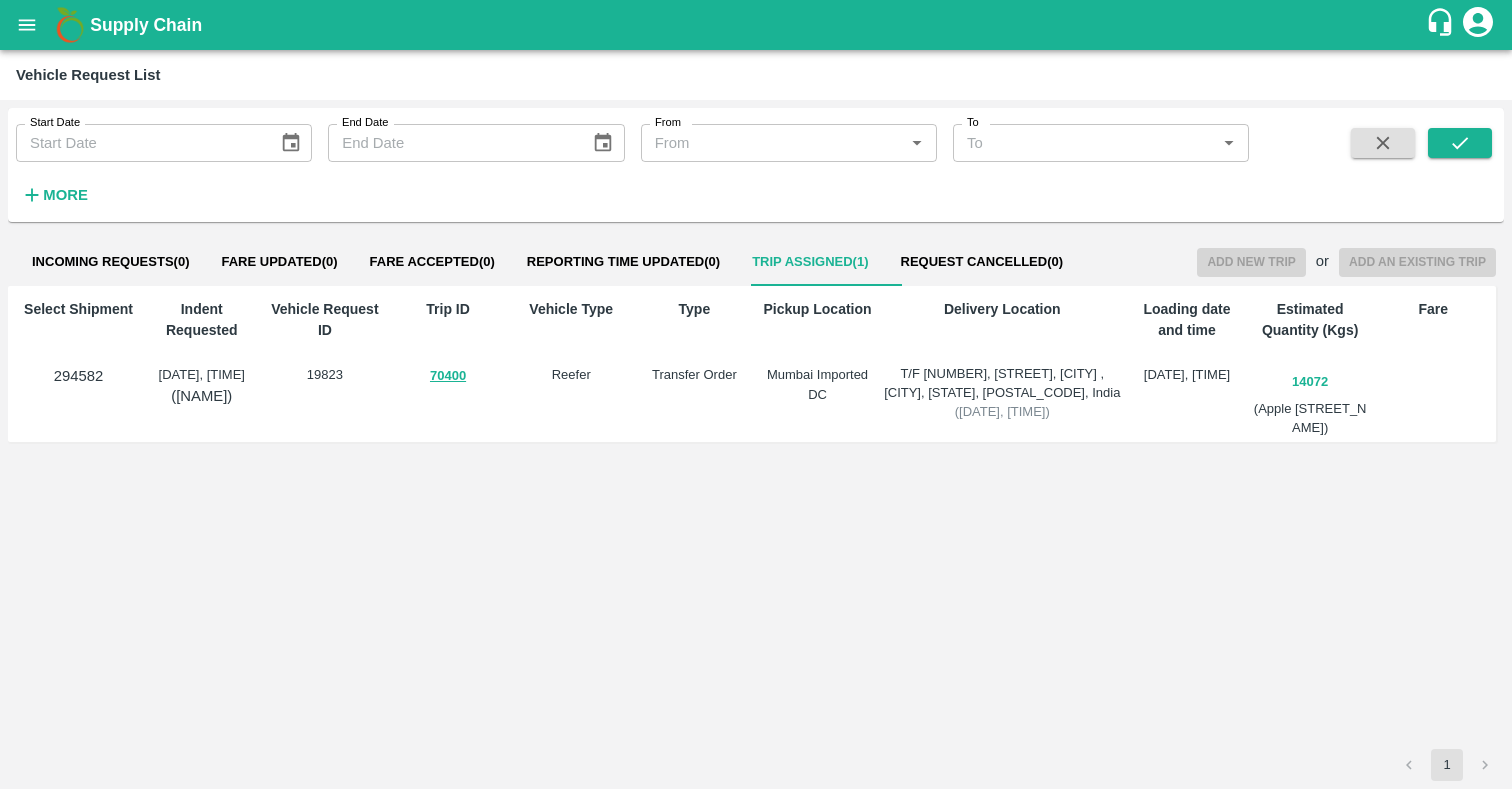 drag, startPoint x: 568, startPoint y: 377, endPoint x: 901, endPoint y: 401, distance: 333.86374 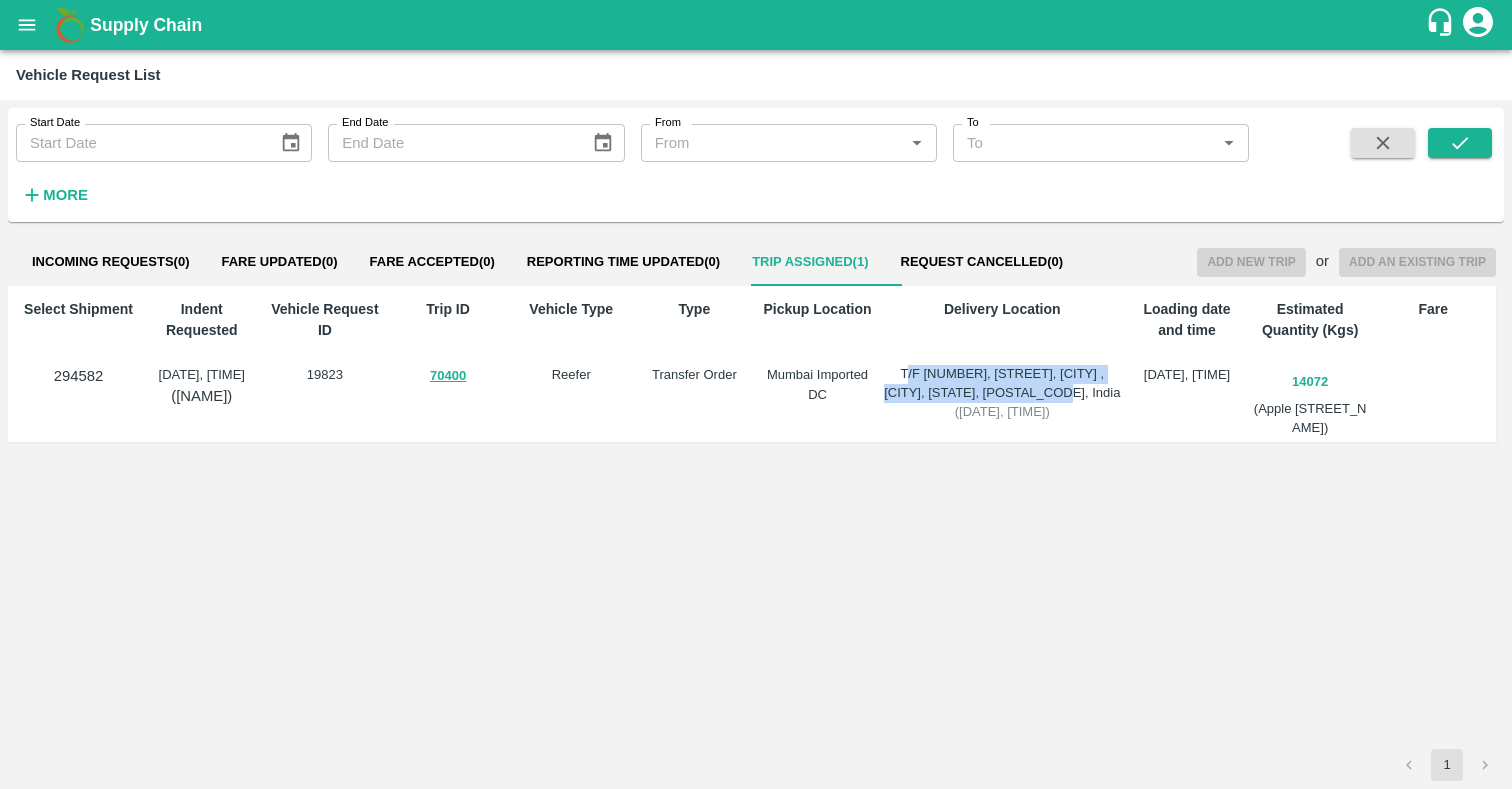 drag, startPoint x: 896, startPoint y: 372, endPoint x: 1027, endPoint y: 386, distance: 131.74597 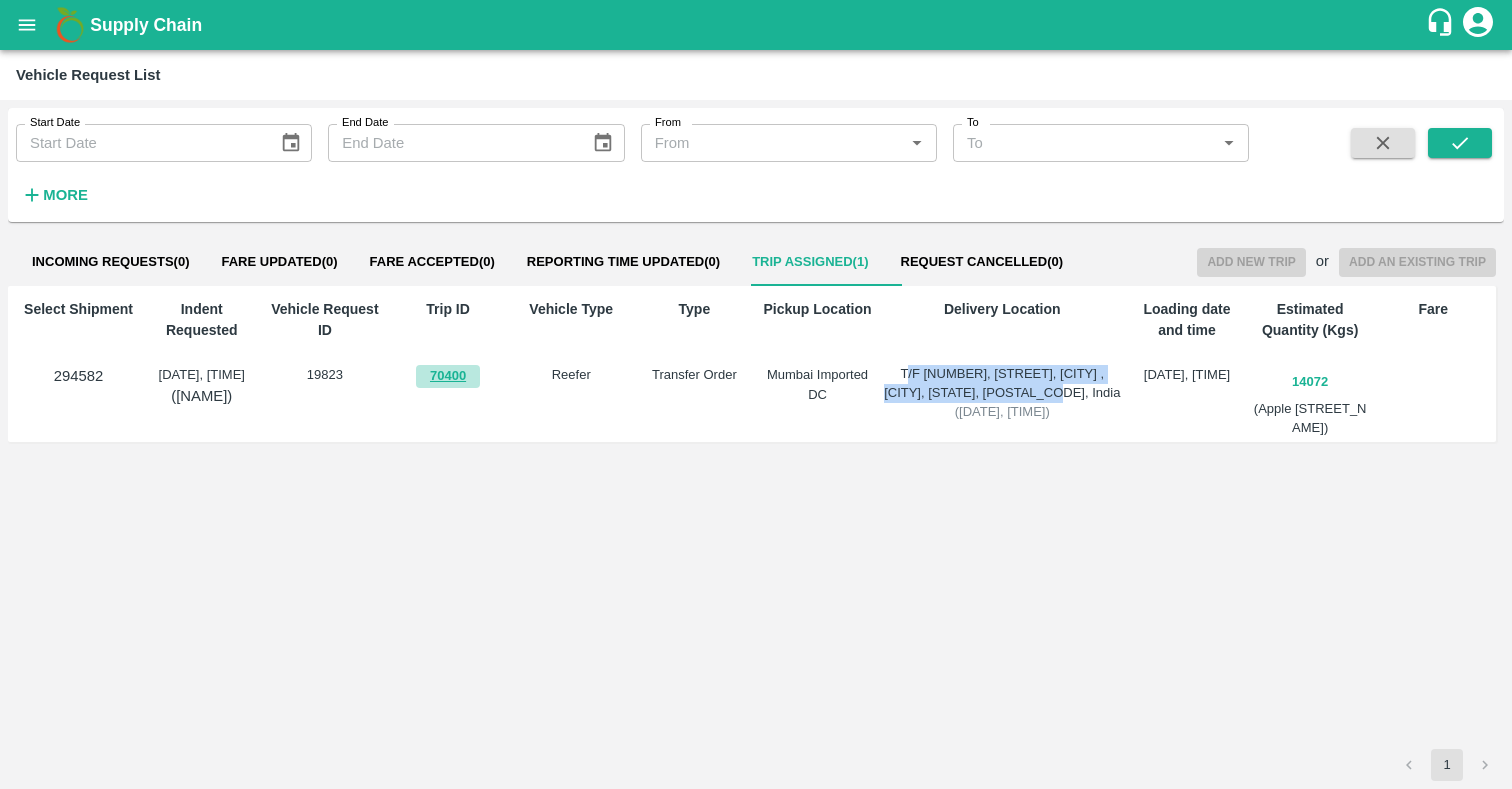 click on "70400" at bounding box center [448, 376] 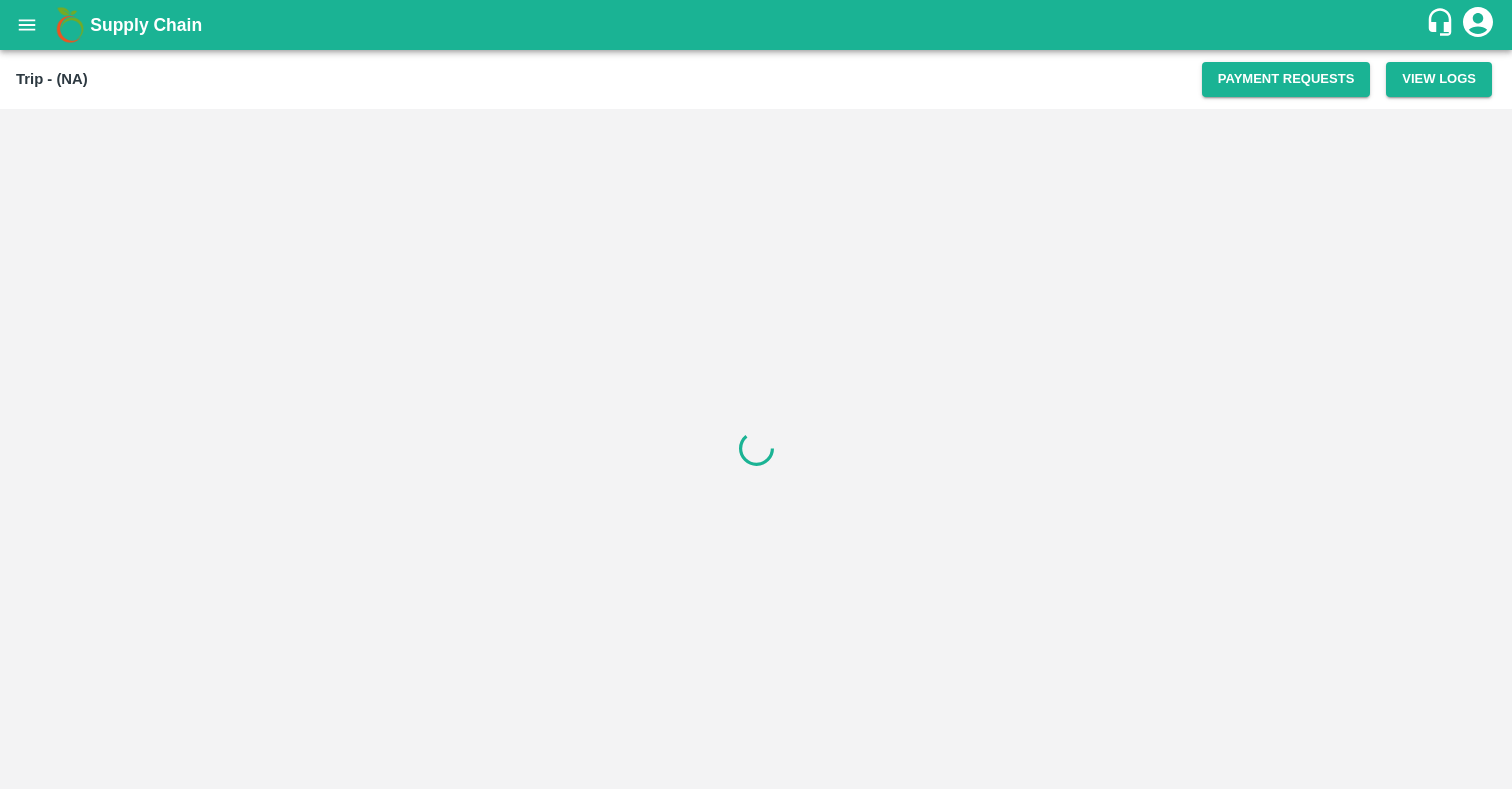 scroll, scrollTop: 0, scrollLeft: 0, axis: both 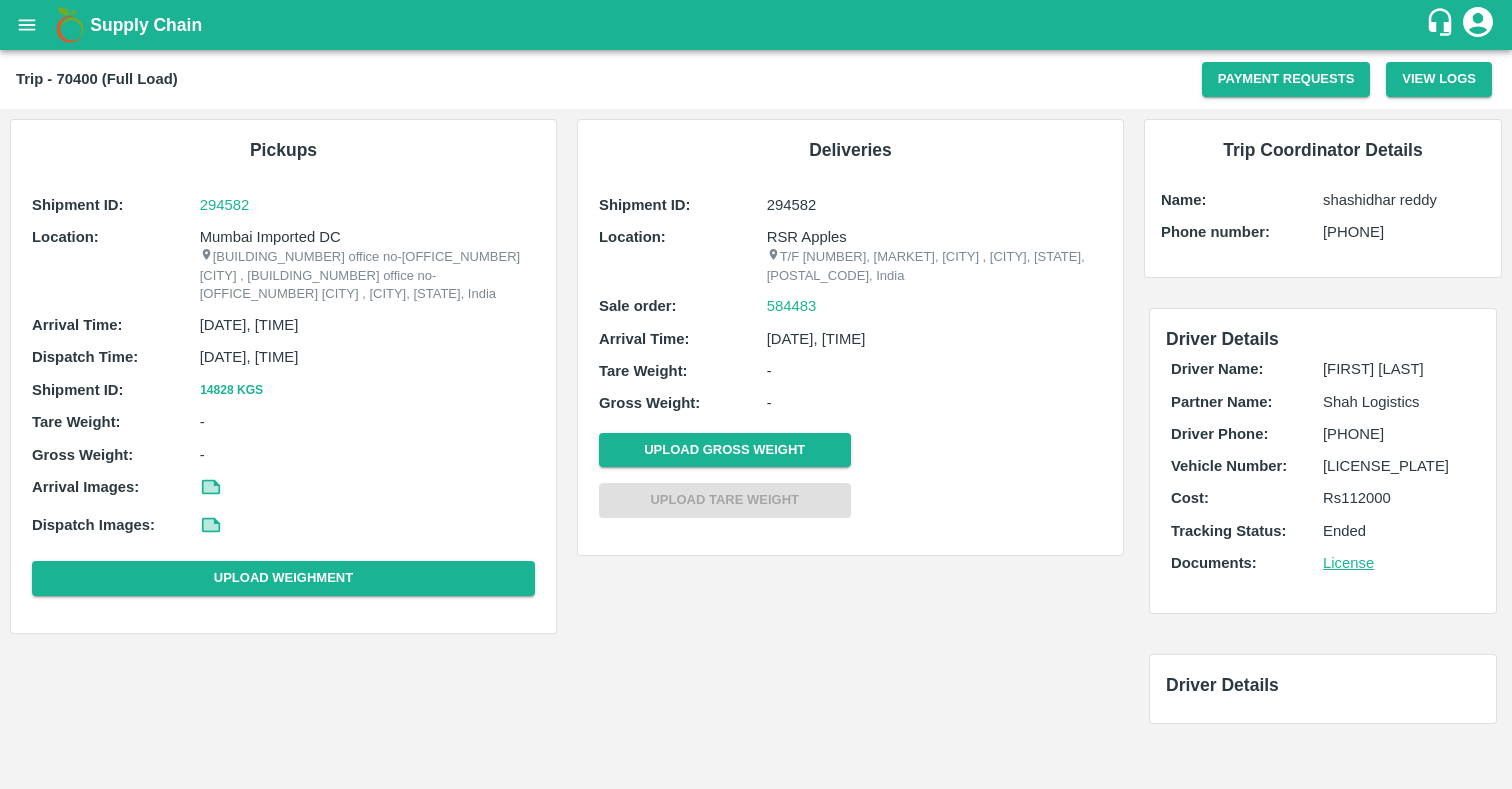 click on "Shipment ID: 294582 Location: Mumbai Imported DC A-126 office no-4 Navi Mumbai , A-126 office no-4 Navi Mumbai , Mumbai, Maharashtra, India Arrival Time: 15 Jan 2025, 11:00 PM Dispatch Time: 16 Jan 2025, 03:22 AM Shipment ID: 14828  Kgs Tare Weight: - Gross Weight: - Arrival Images: Dispatch Images: Upload Weighment" at bounding box center (283, 399) 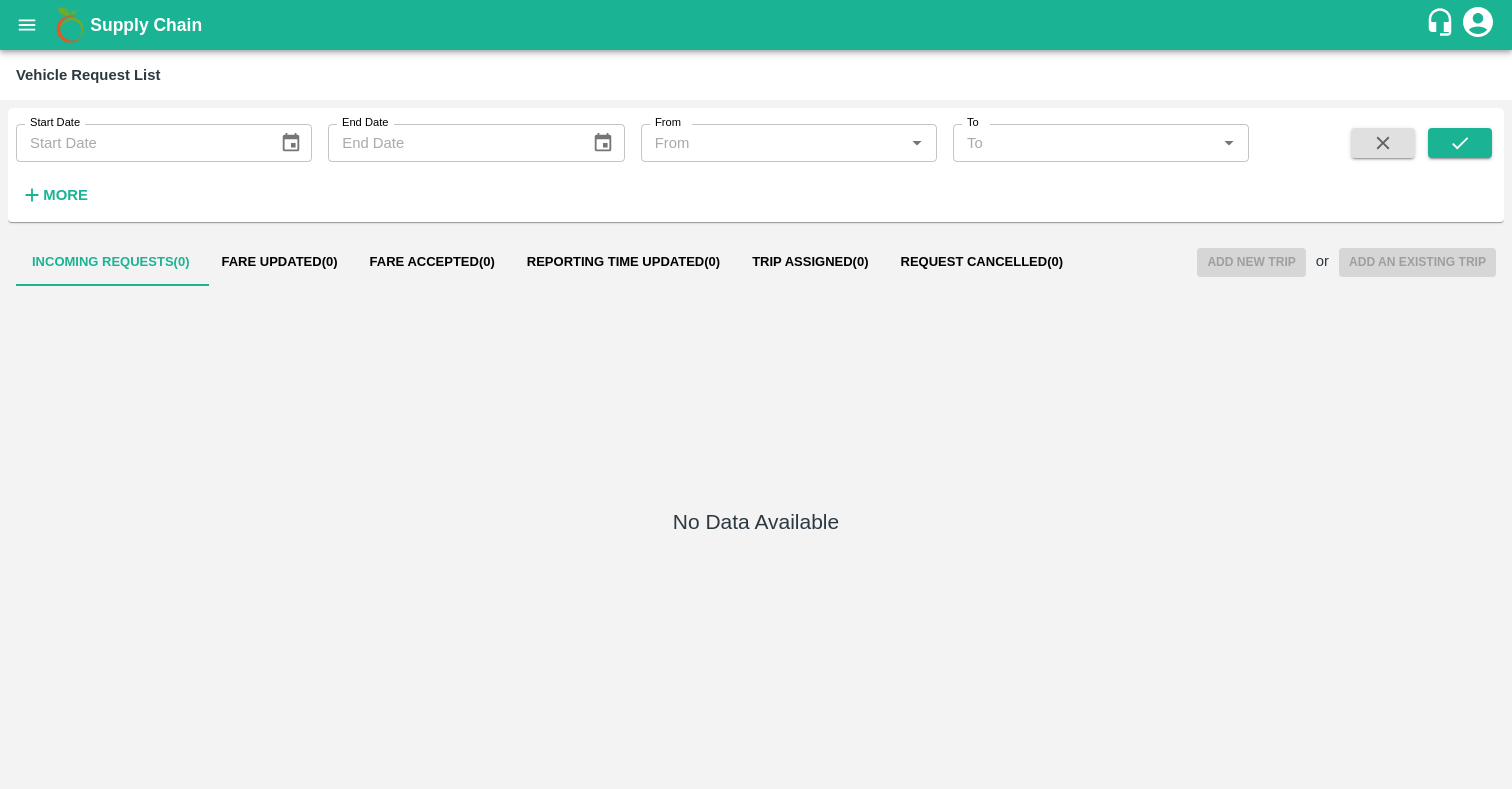 scroll, scrollTop: 0, scrollLeft: 0, axis: both 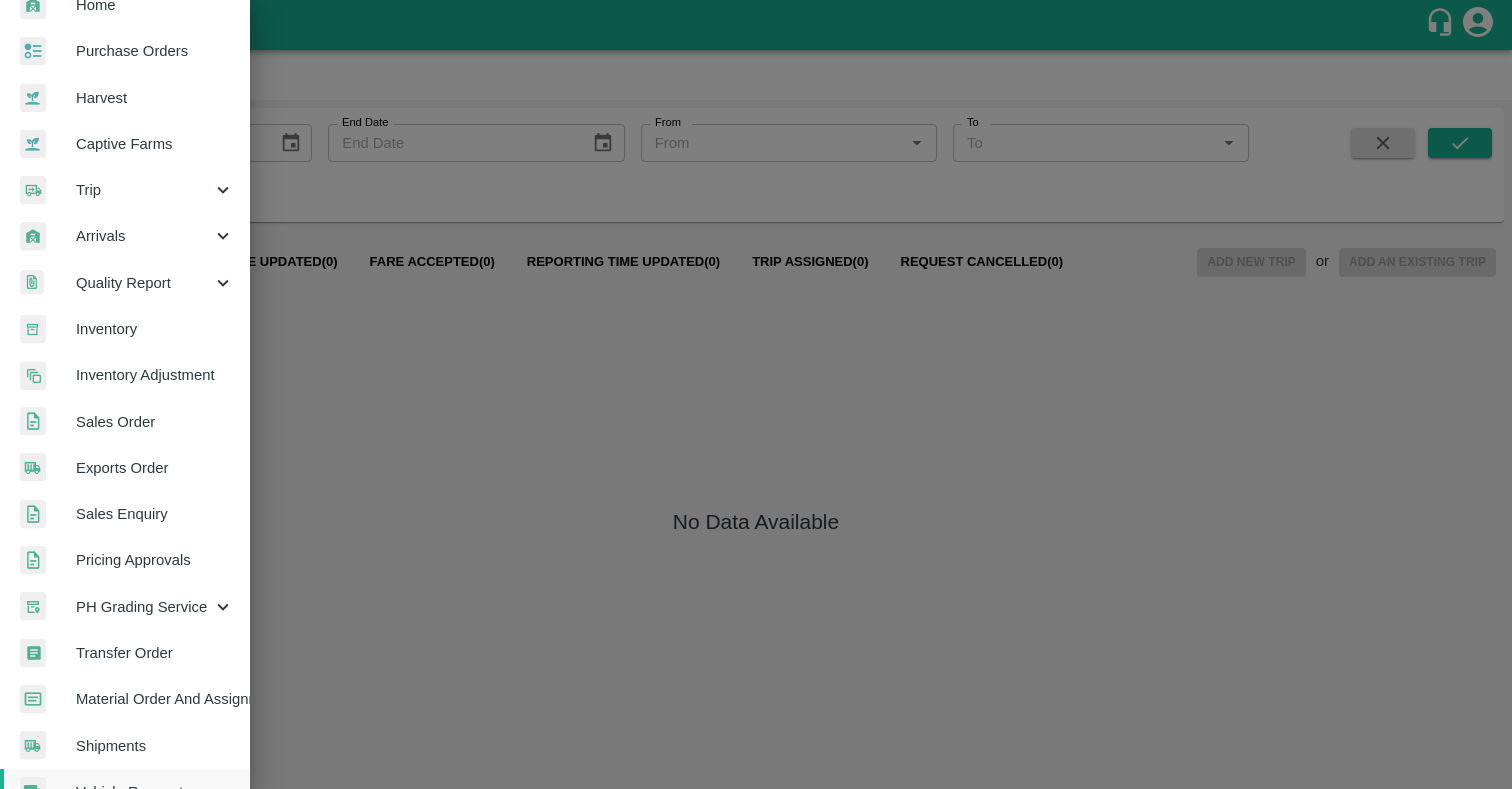 click on "Sales Order" at bounding box center (125, 422) 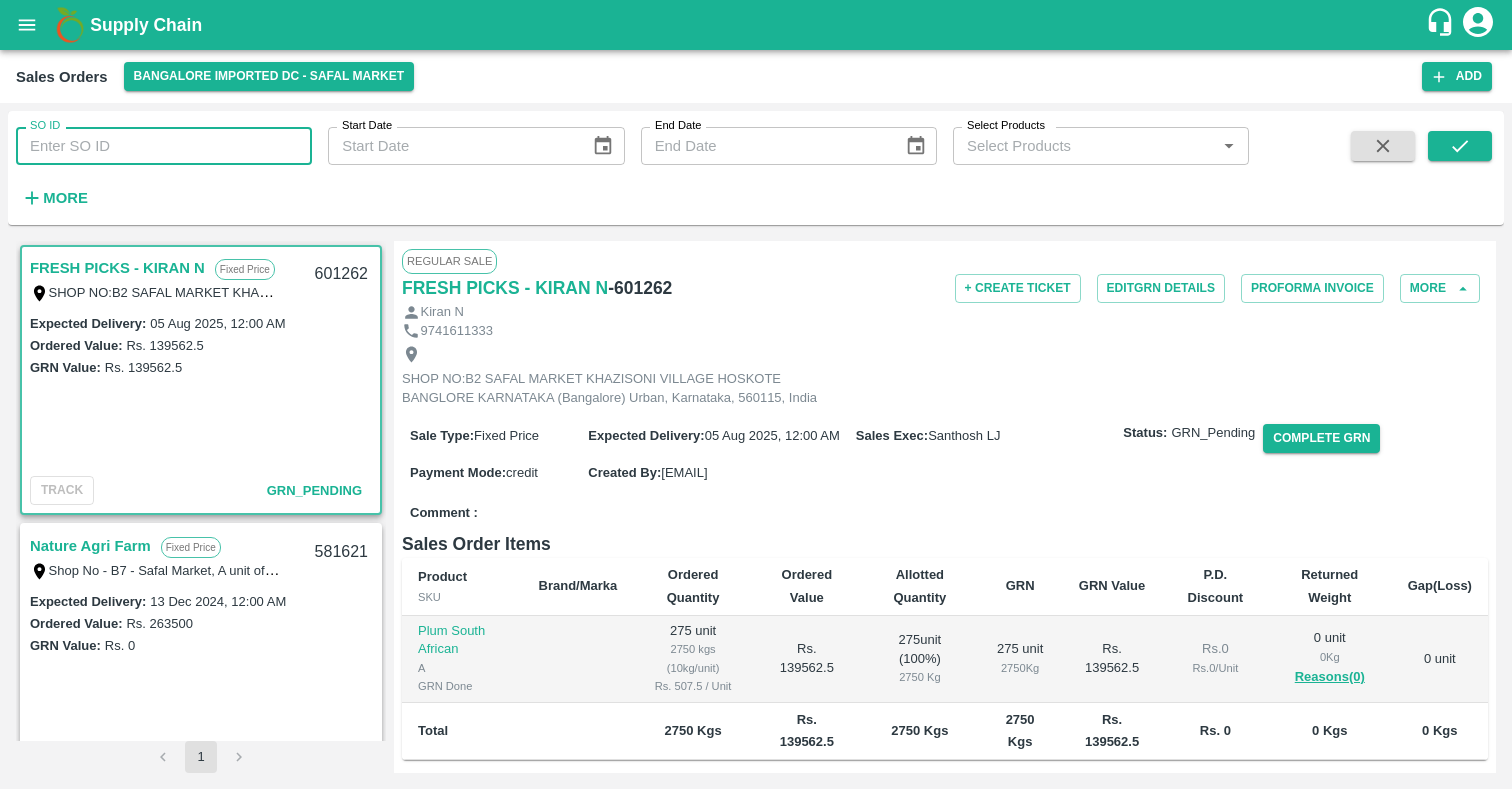 click on "SO ID" at bounding box center (164, 146) 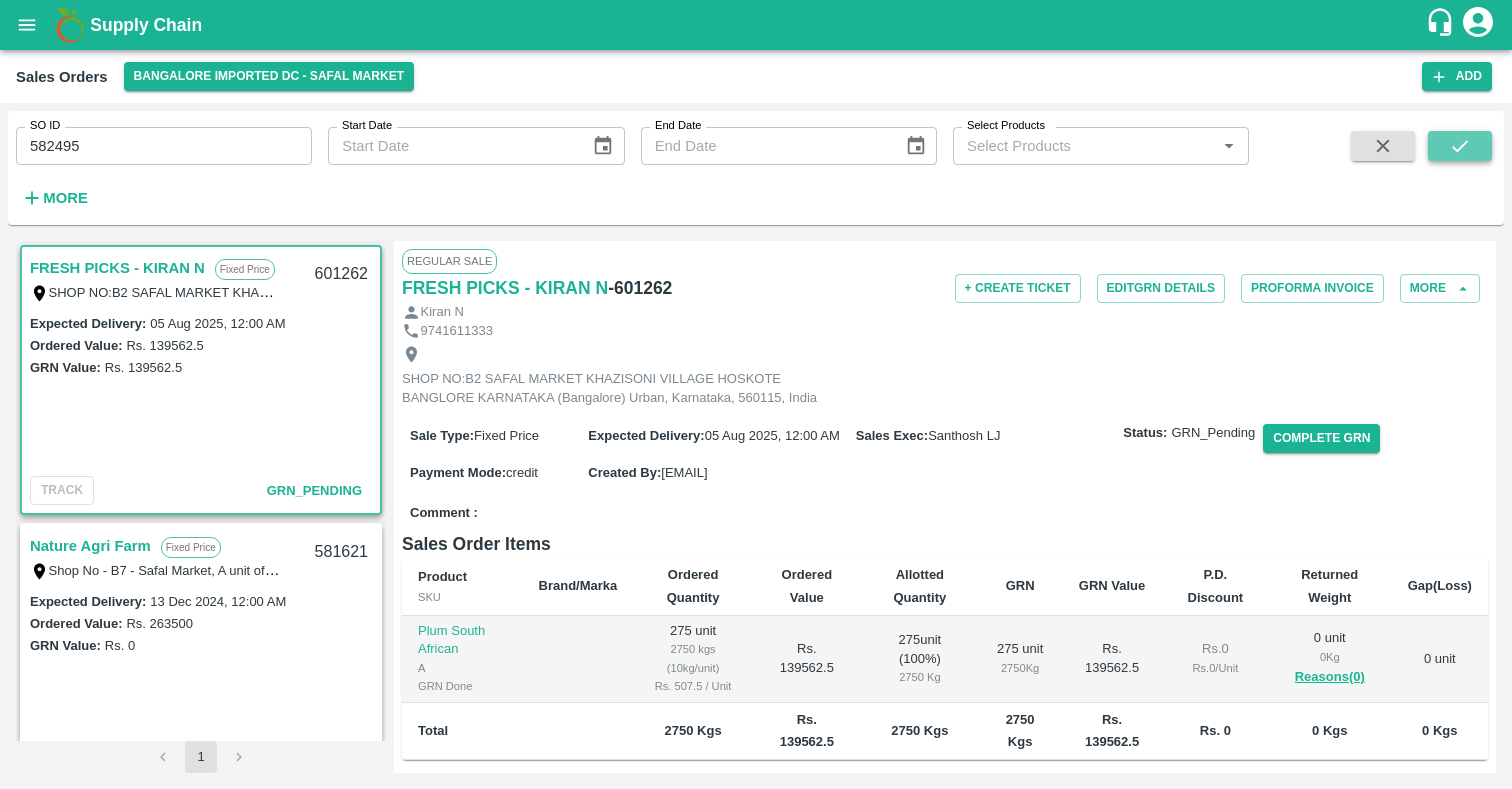 click at bounding box center (1460, 146) 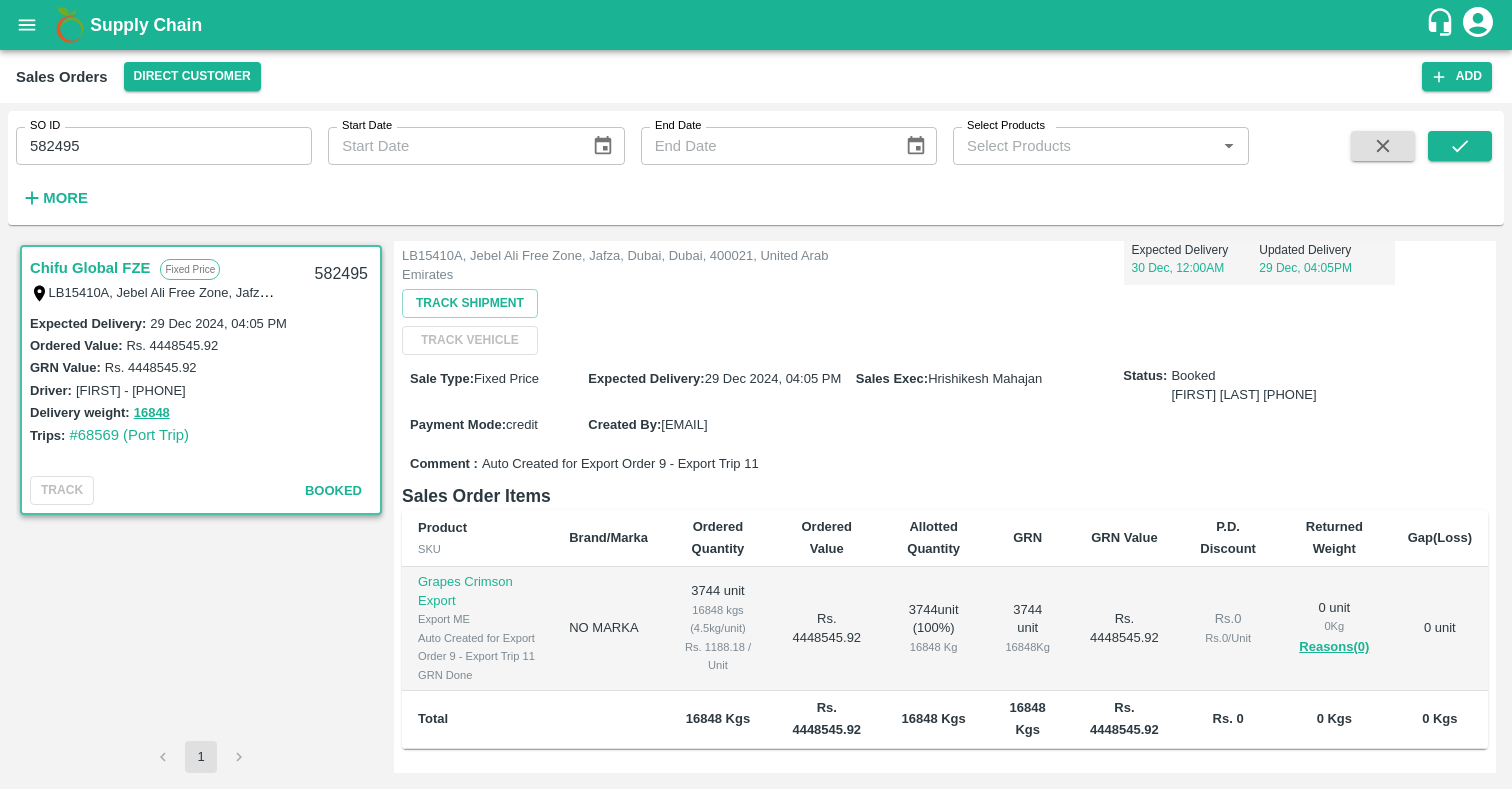 scroll, scrollTop: 125, scrollLeft: 0, axis: vertical 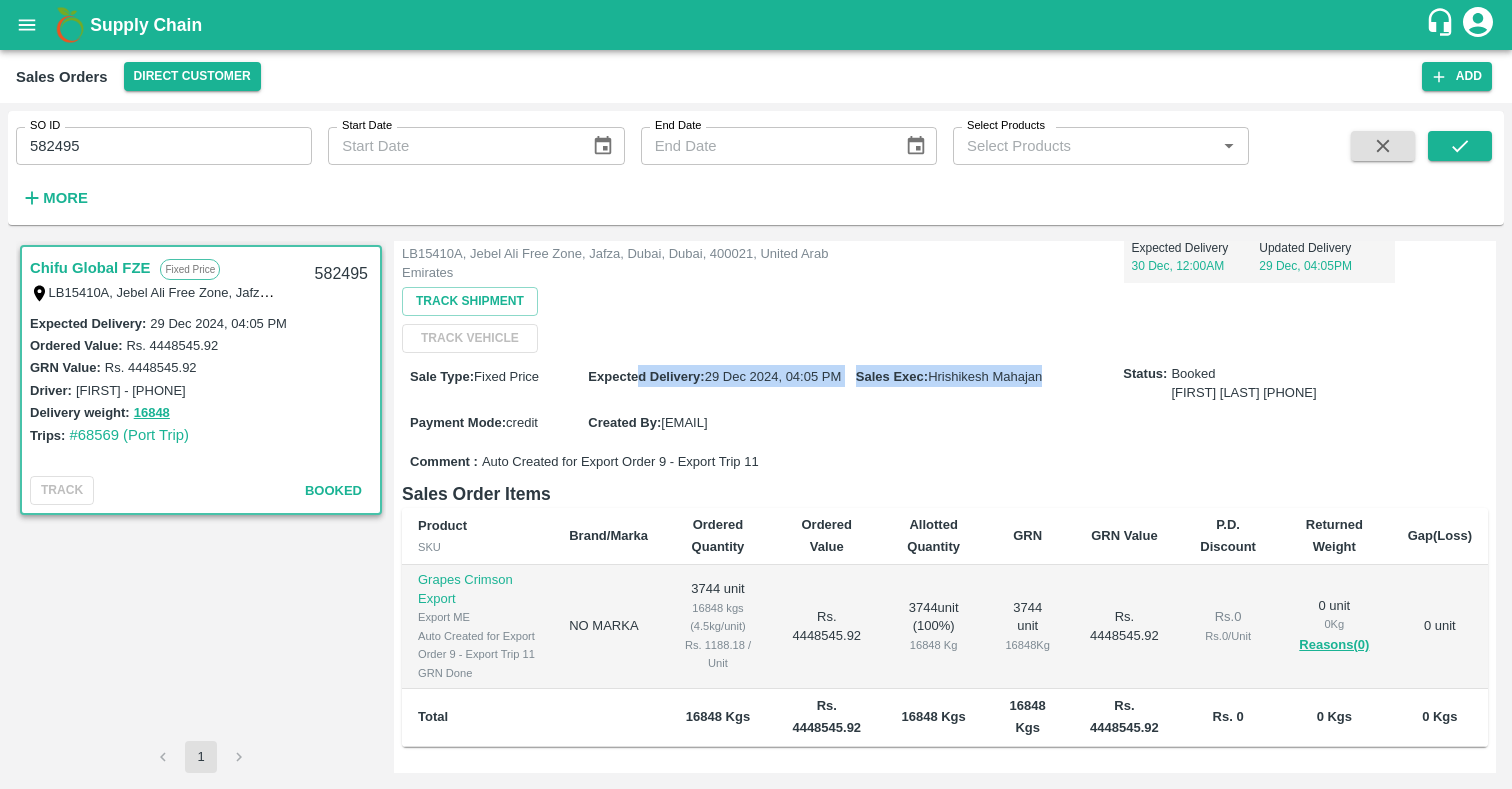 drag, startPoint x: 639, startPoint y: 380, endPoint x: 979, endPoint y: 419, distance: 342.22946 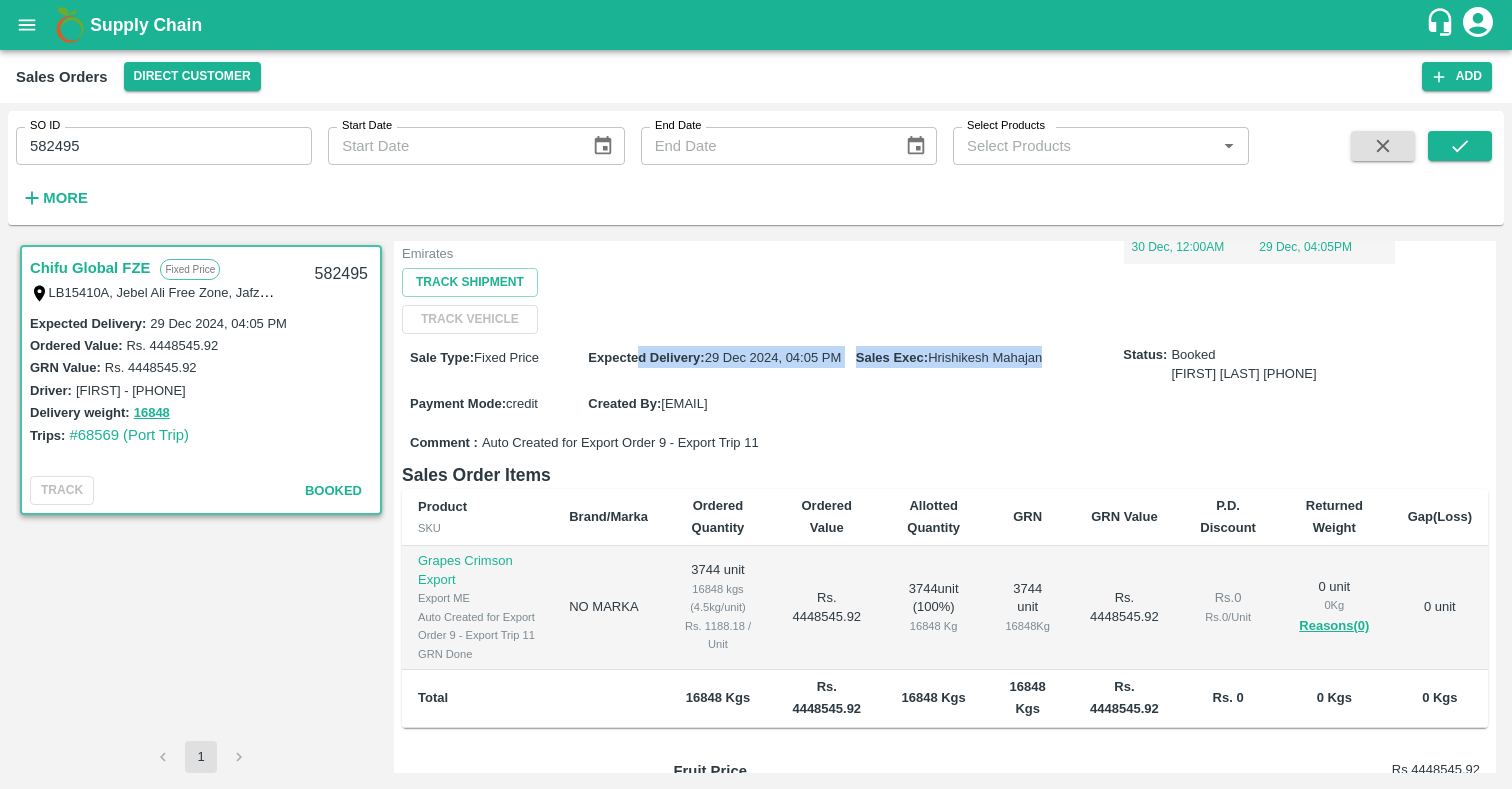 scroll, scrollTop: 0, scrollLeft: 0, axis: both 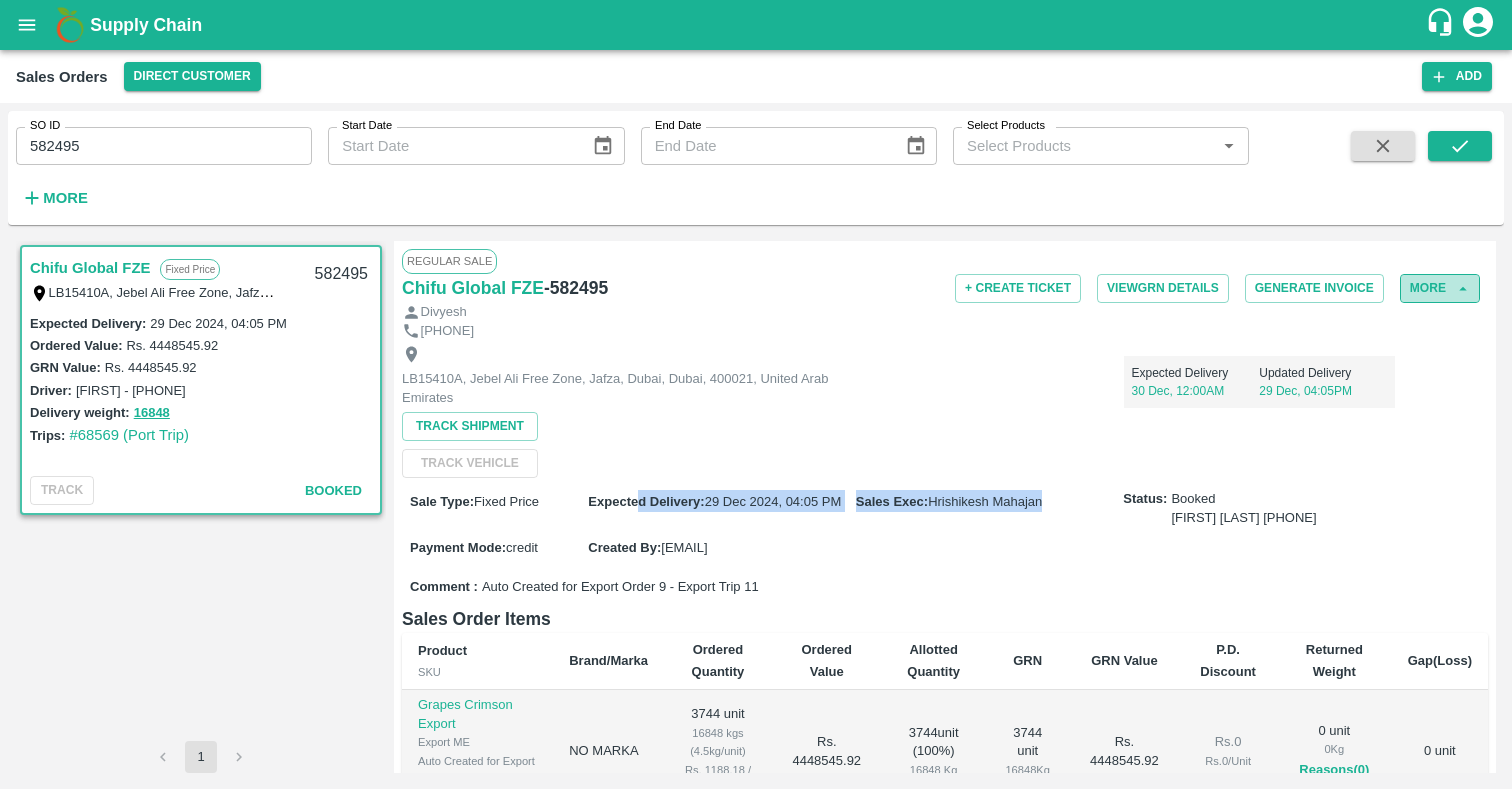 click on "More" at bounding box center (1440, 288) 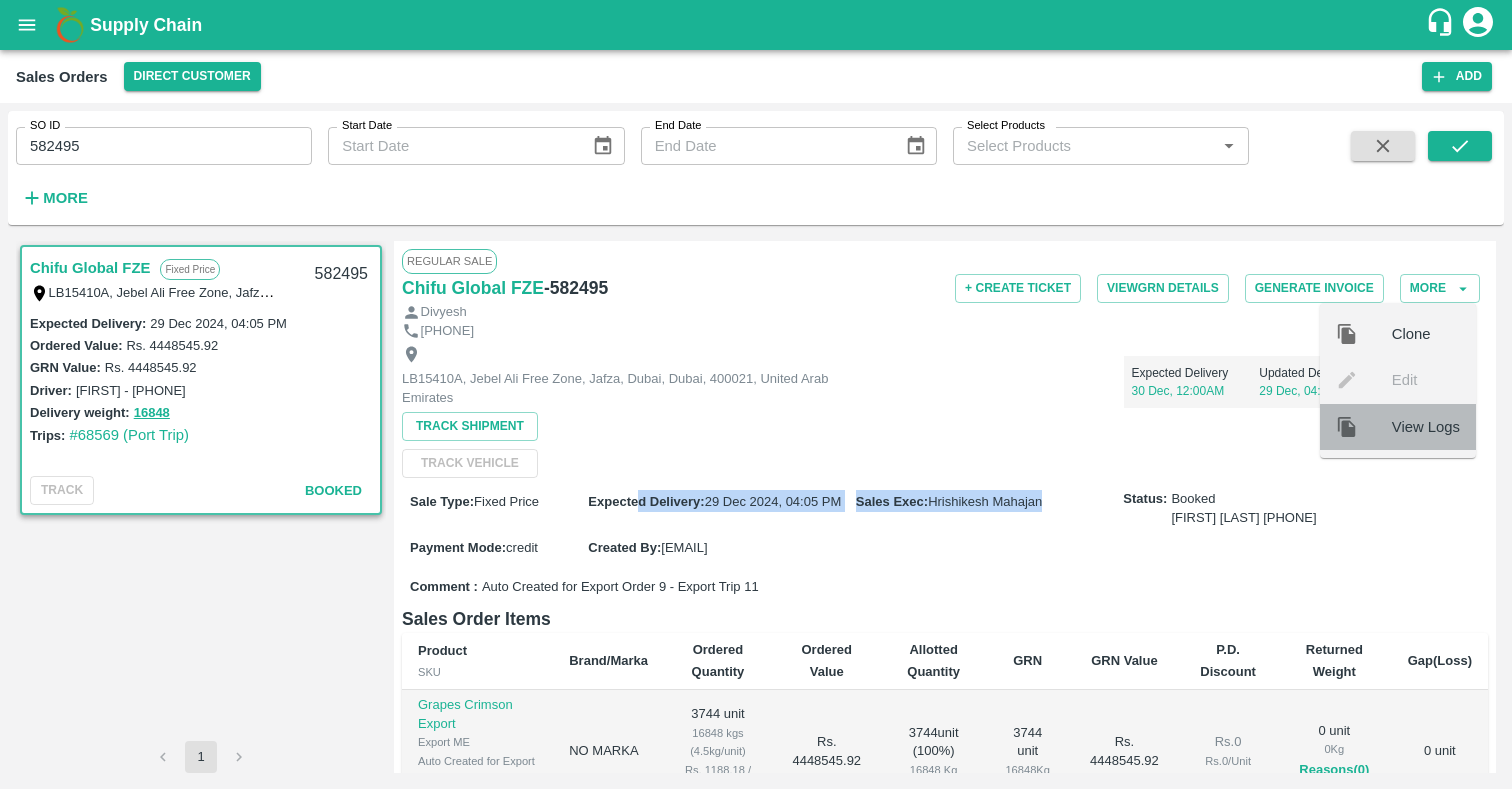click on "View Logs" at bounding box center (1426, 427) 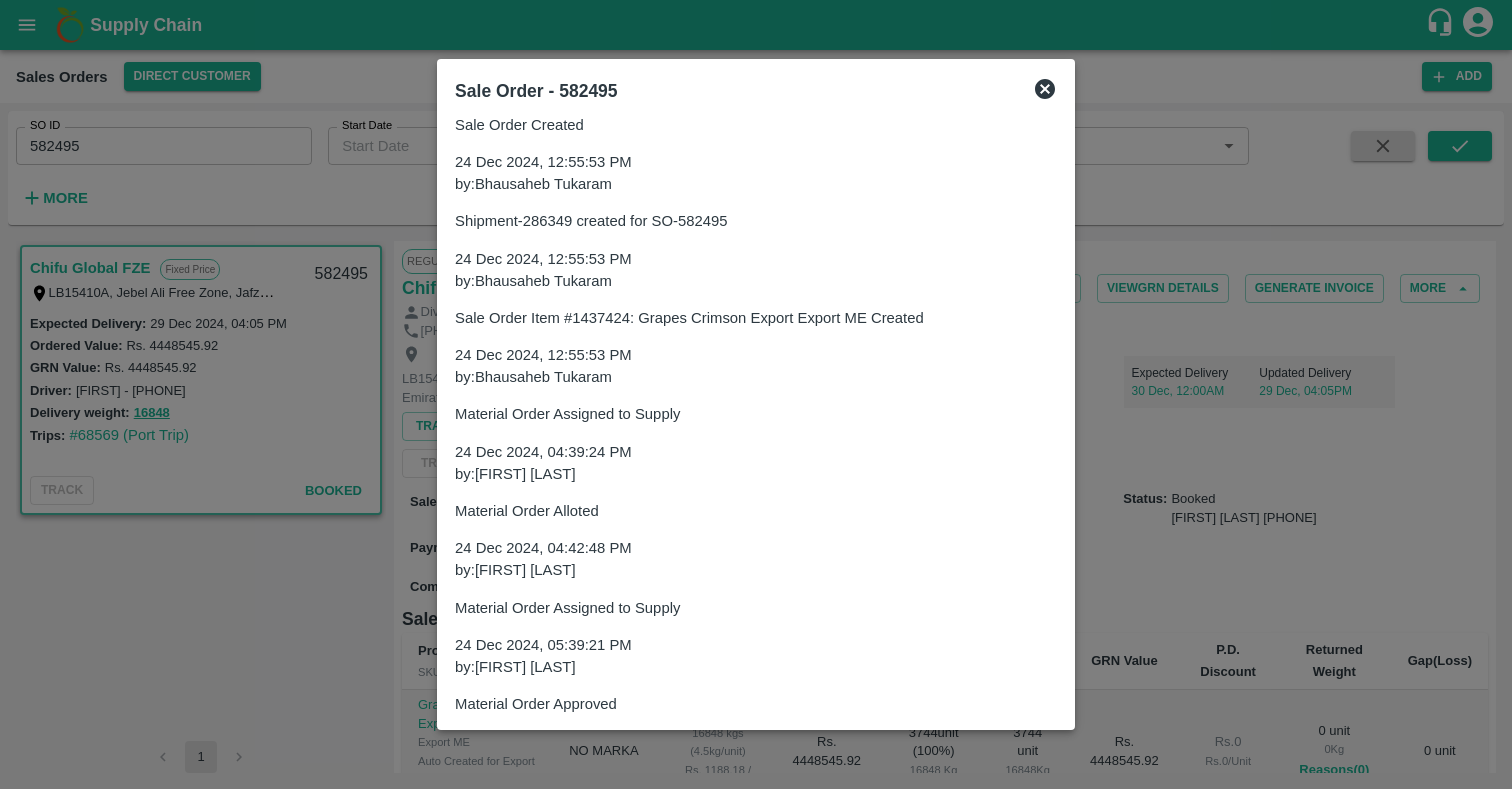 scroll, scrollTop: 40, scrollLeft: 0, axis: vertical 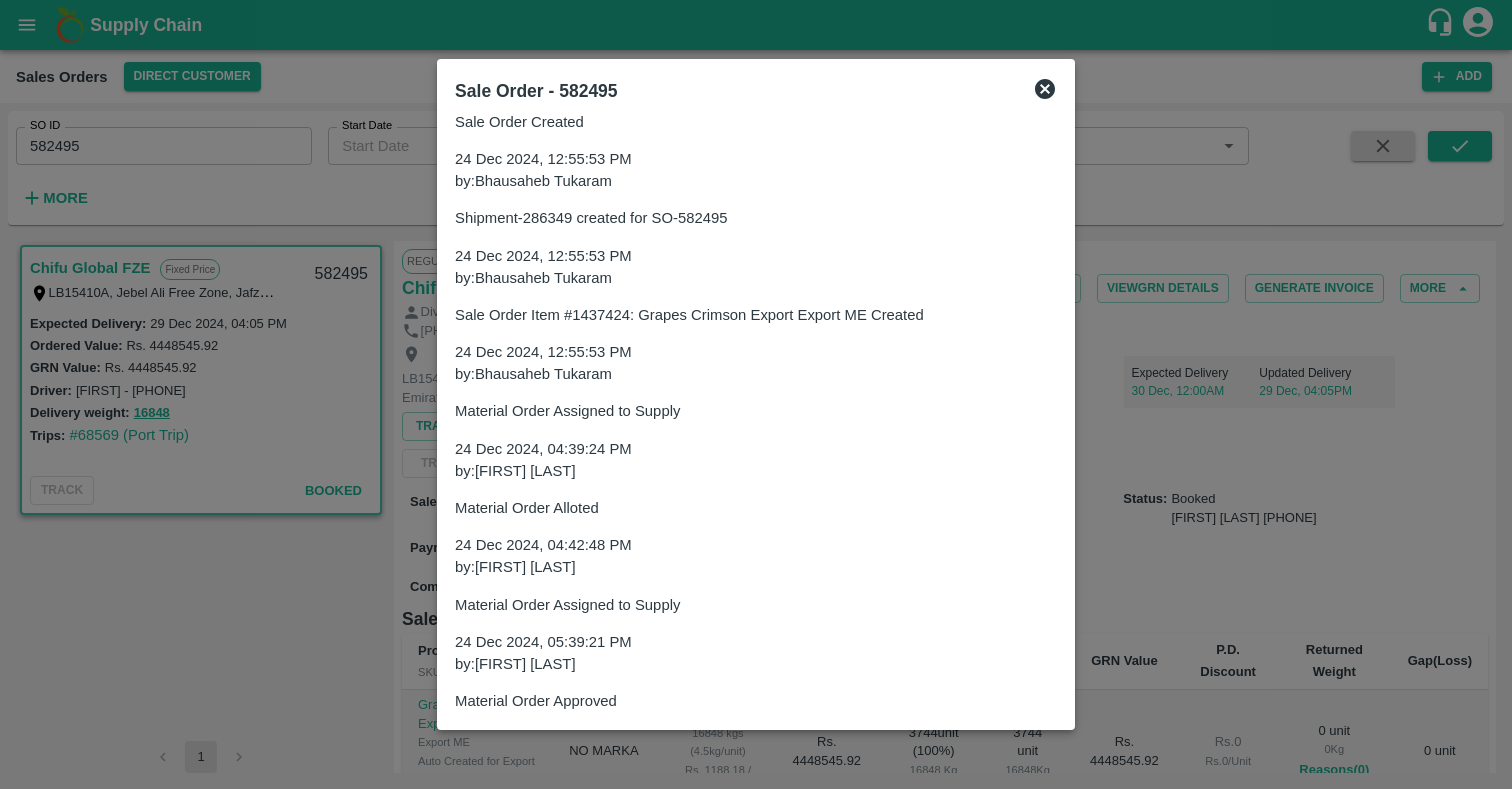 drag, startPoint x: 506, startPoint y: 462, endPoint x: 857, endPoint y: 498, distance: 352.84134 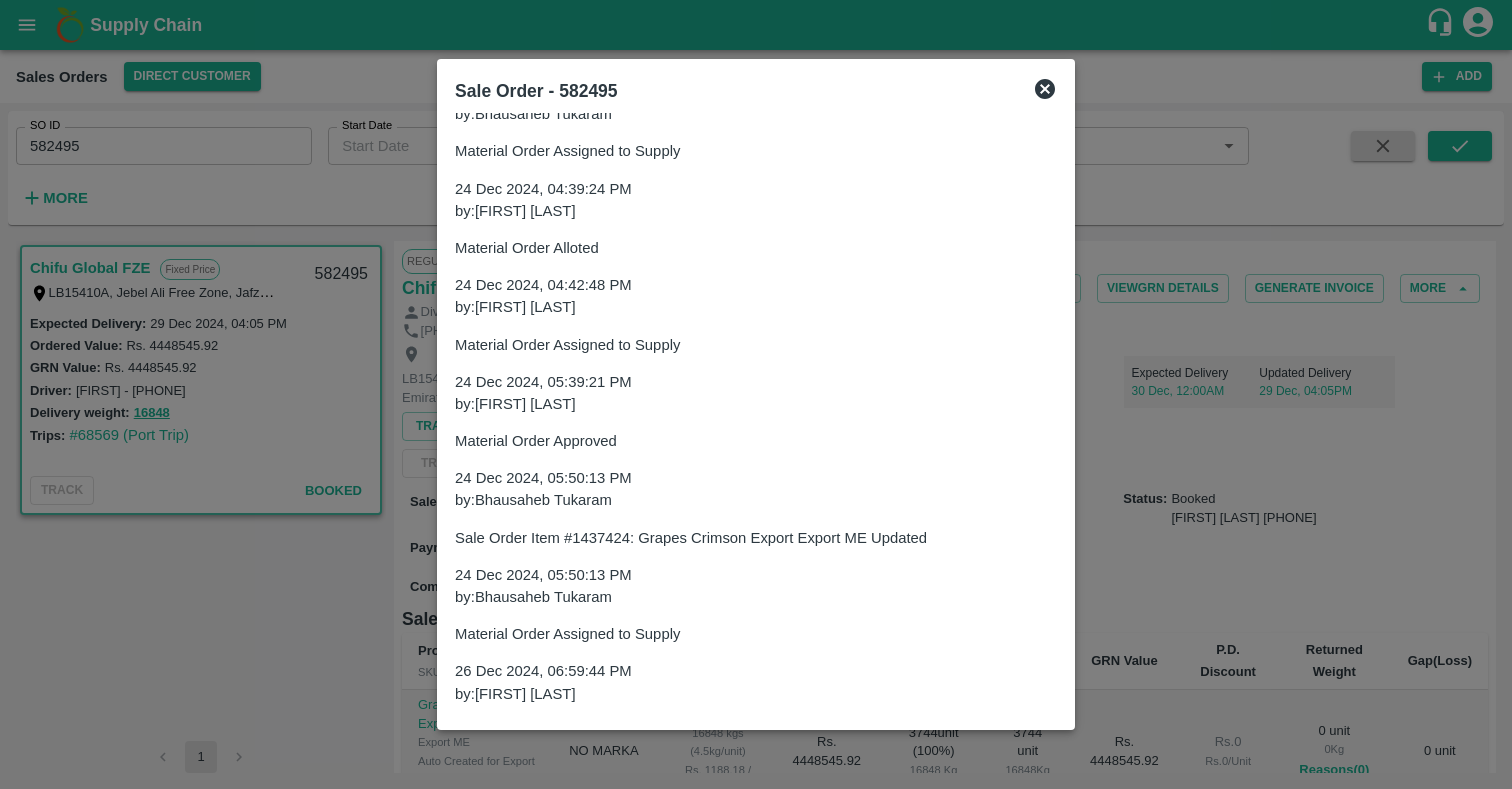 scroll, scrollTop: 0, scrollLeft: 0, axis: both 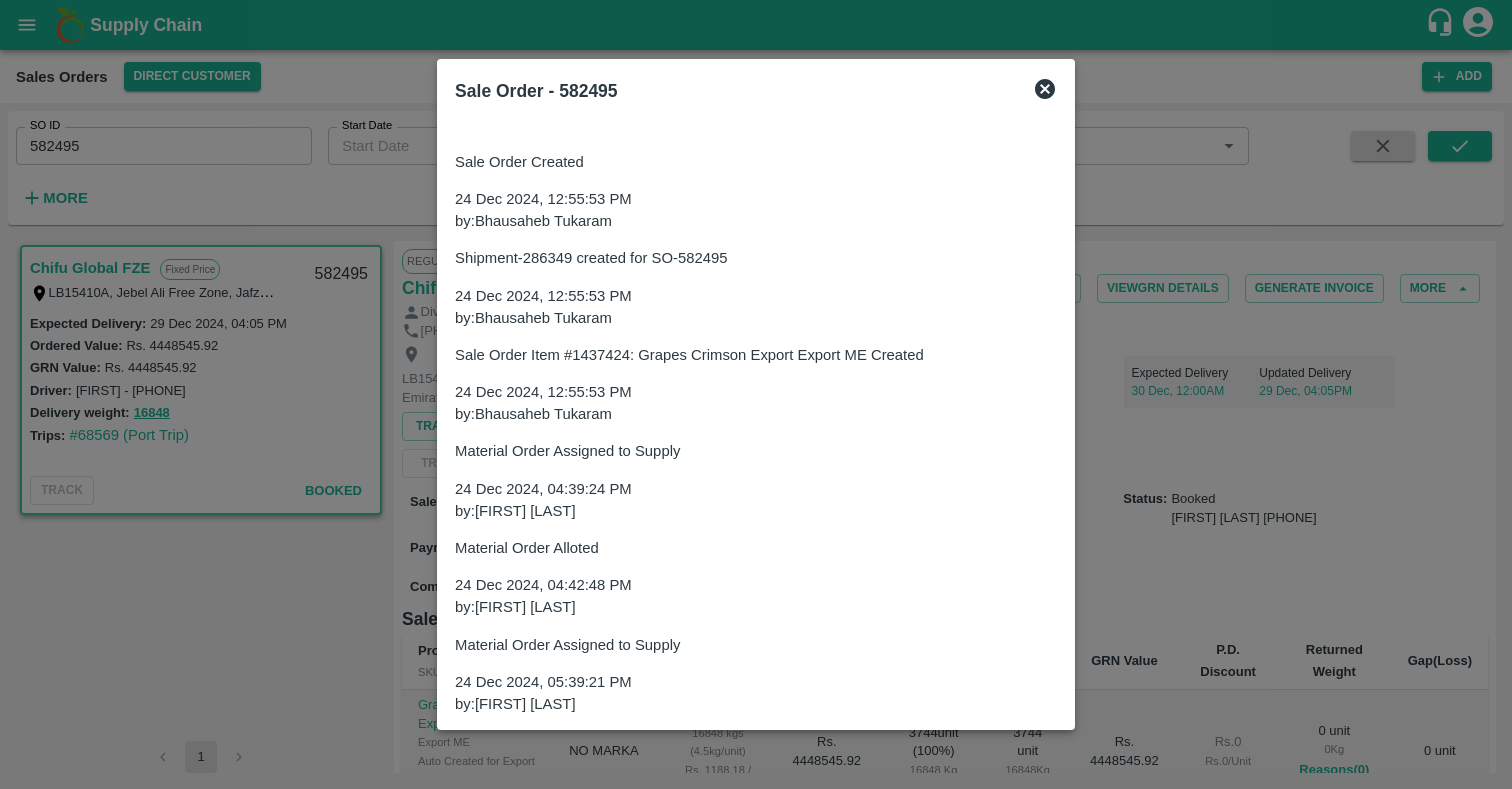 click 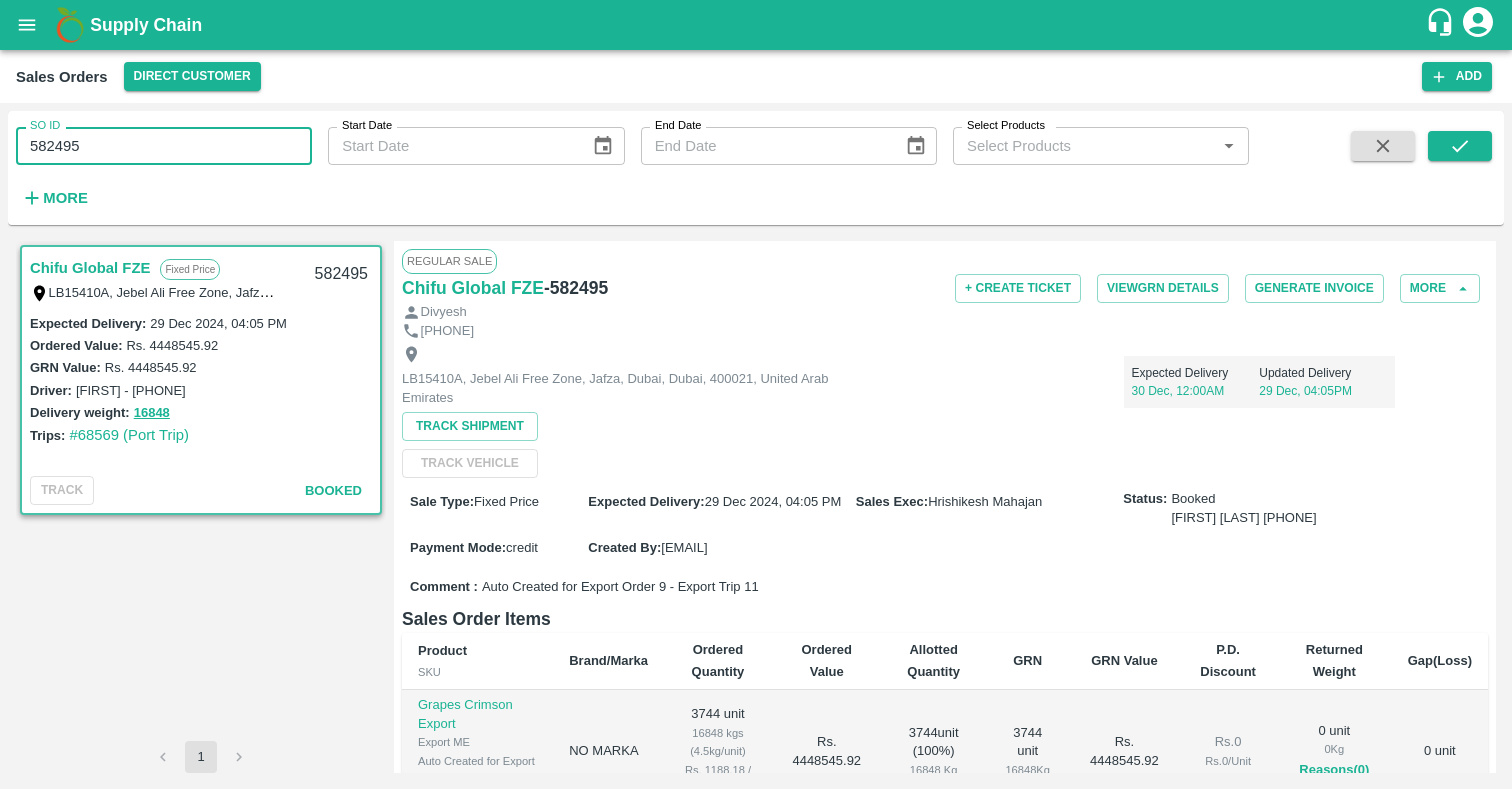 drag, startPoint x: 115, startPoint y: 155, endPoint x: 15, endPoint y: 136, distance: 101.788994 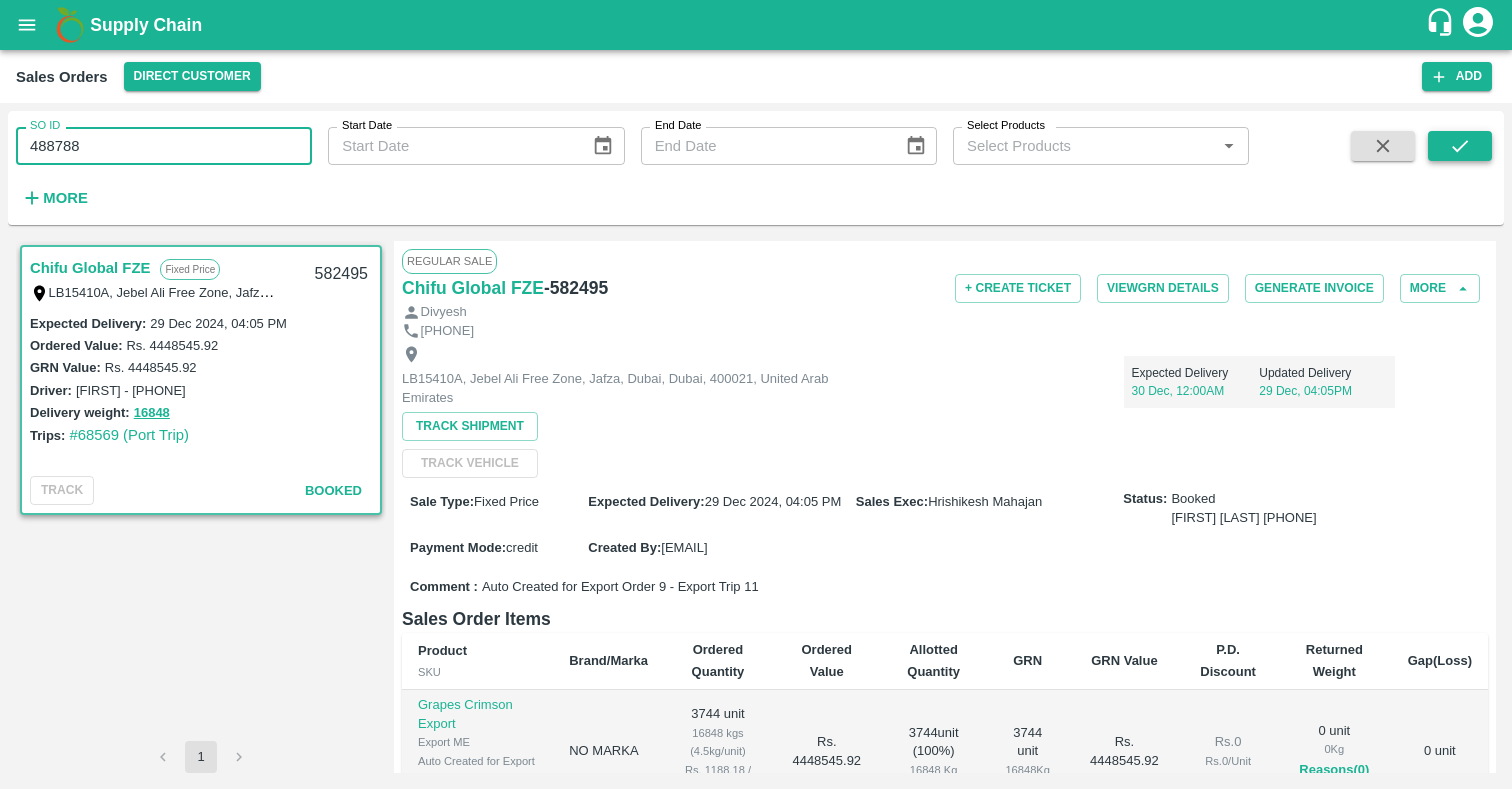 type on "488788" 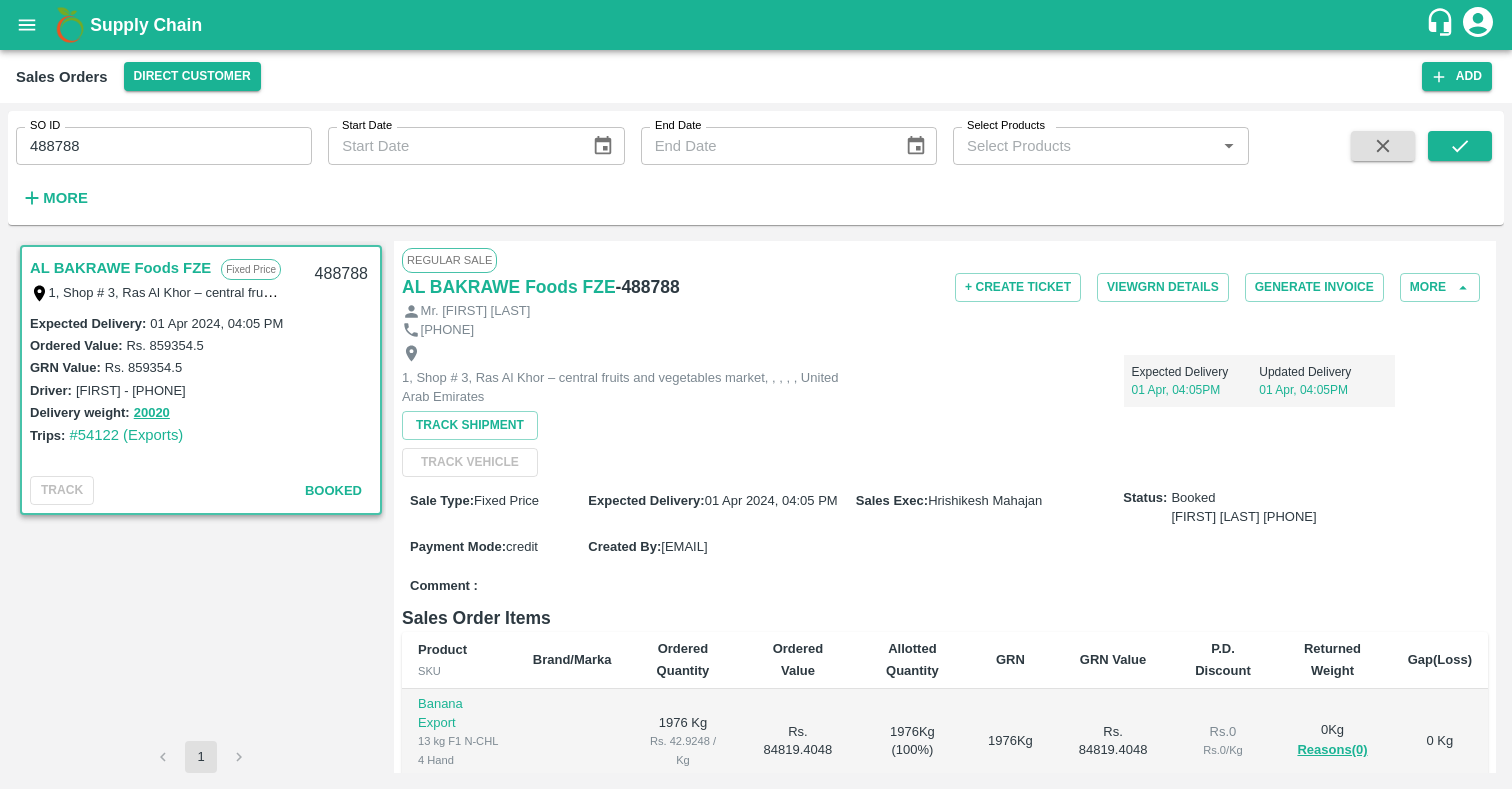 scroll, scrollTop: 0, scrollLeft: 0, axis: both 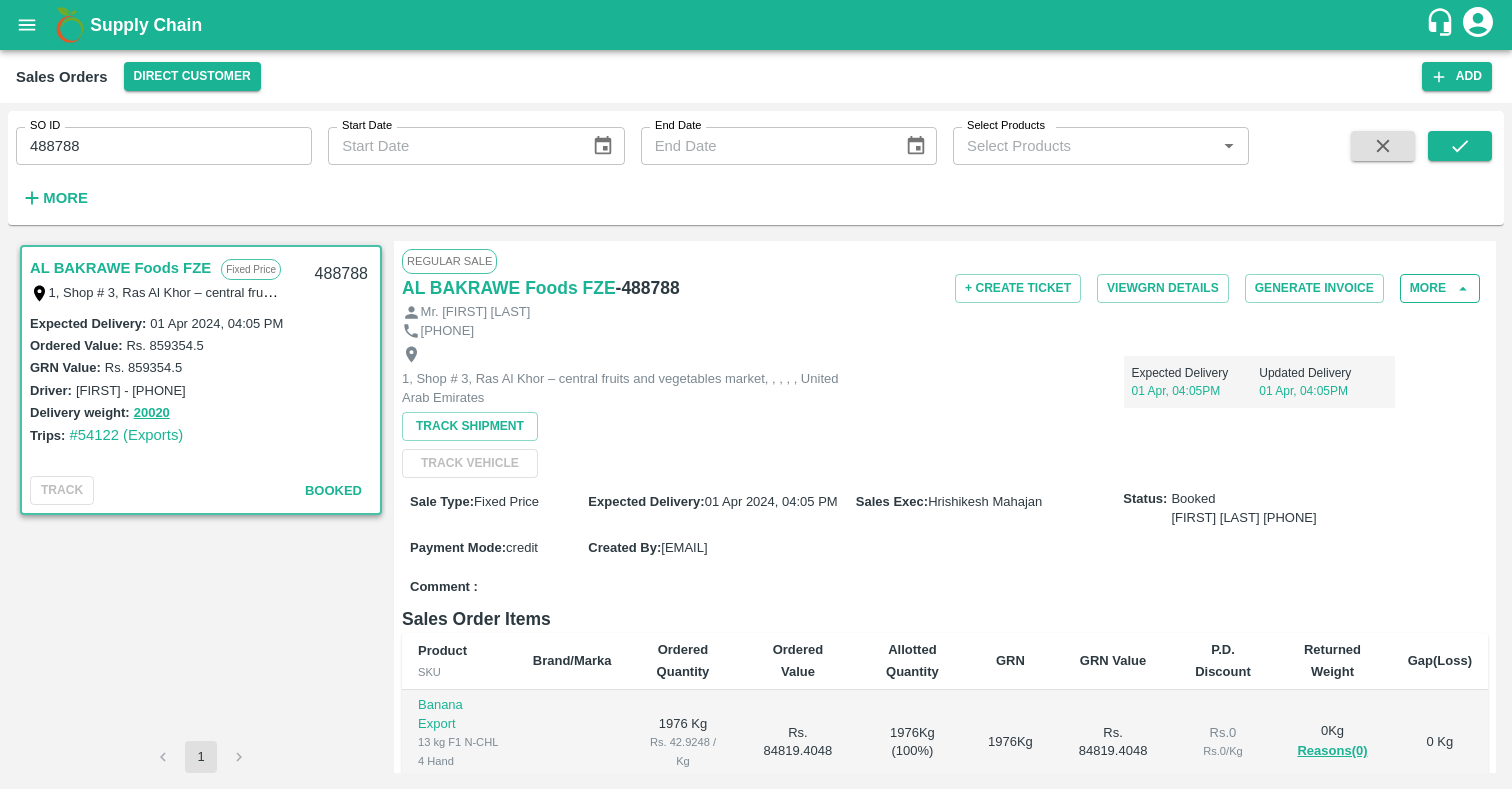 click on "More" at bounding box center [1440, 288] 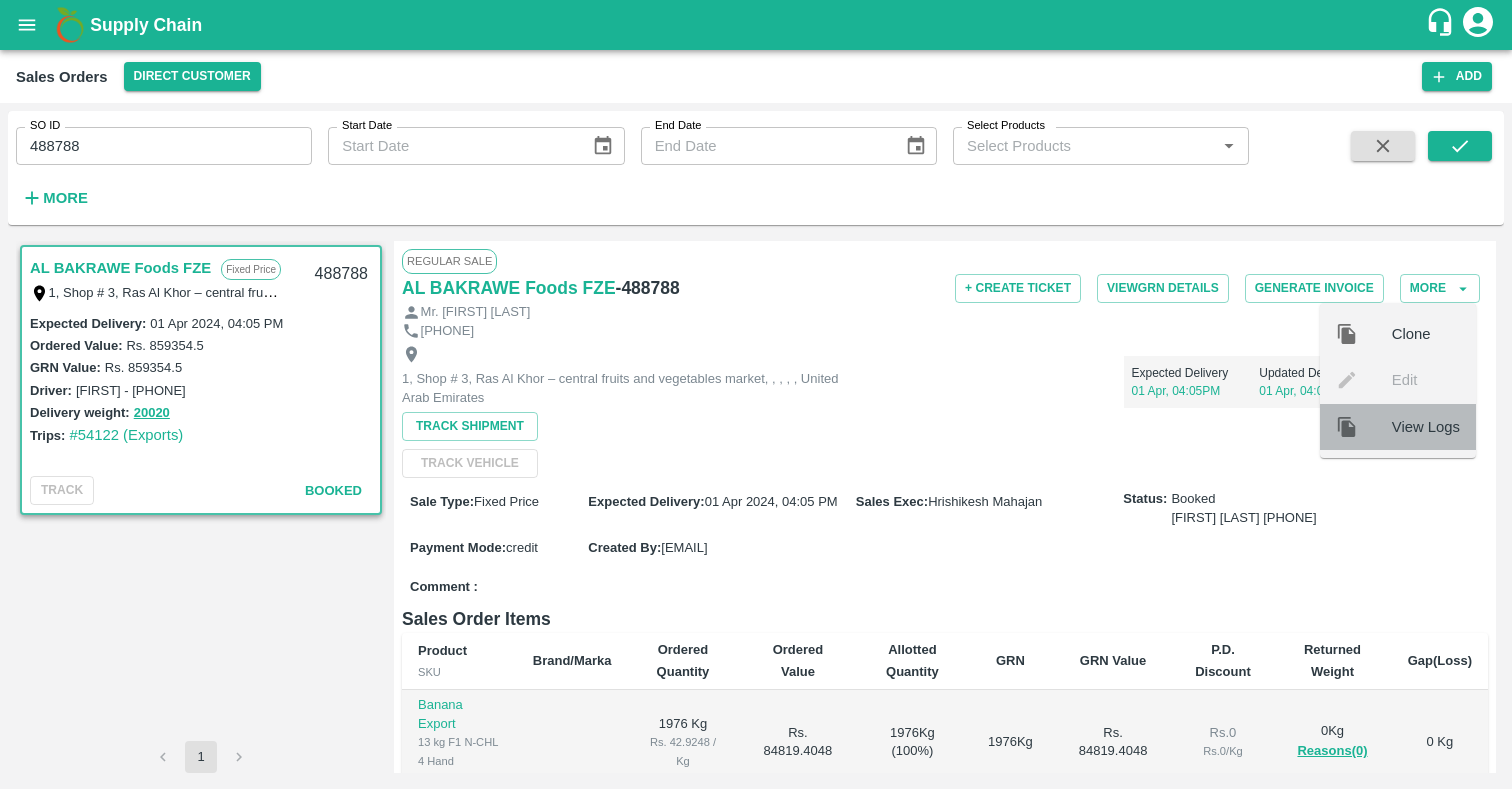 click on "View Logs" at bounding box center [1426, 427] 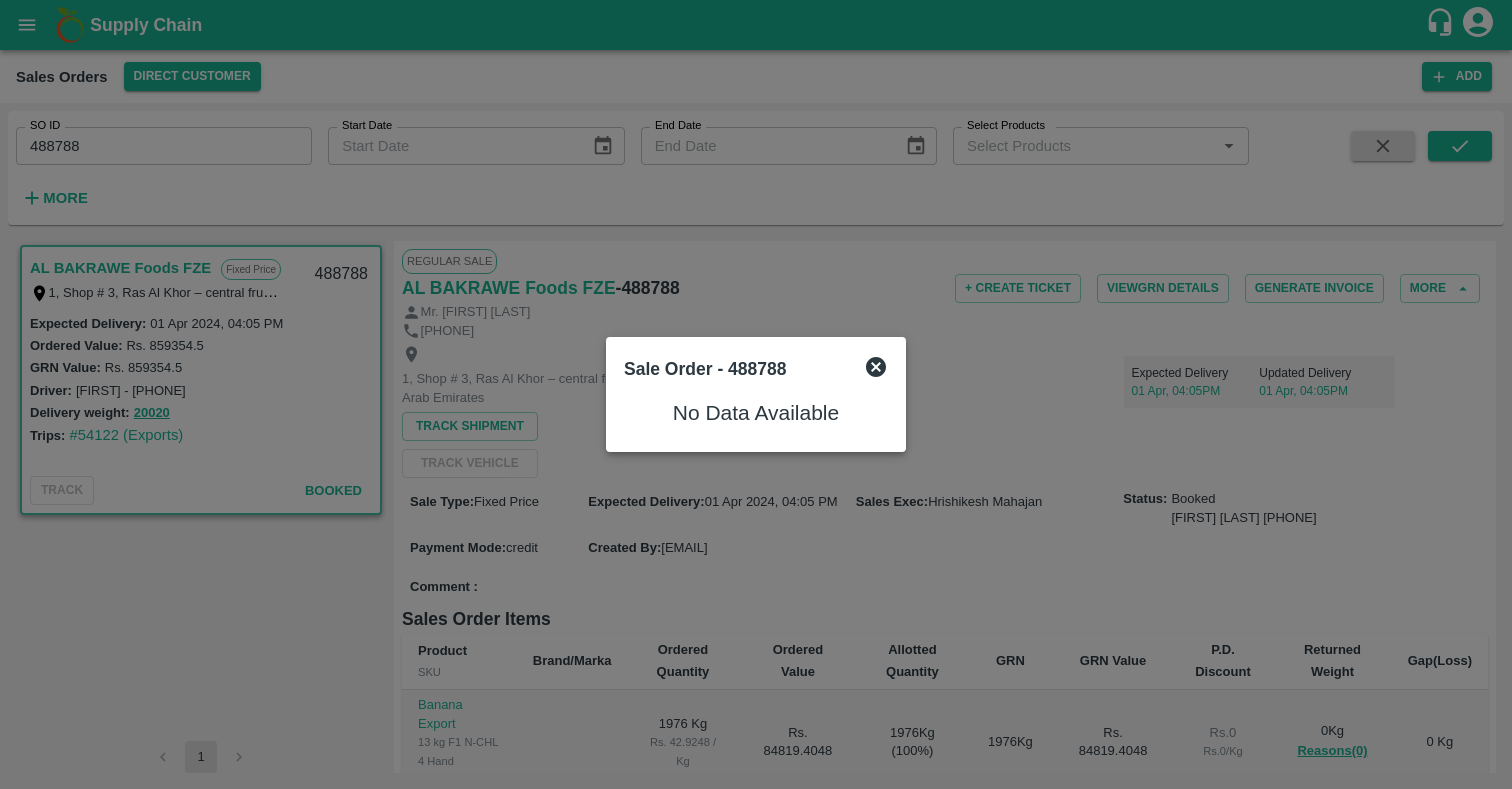 click 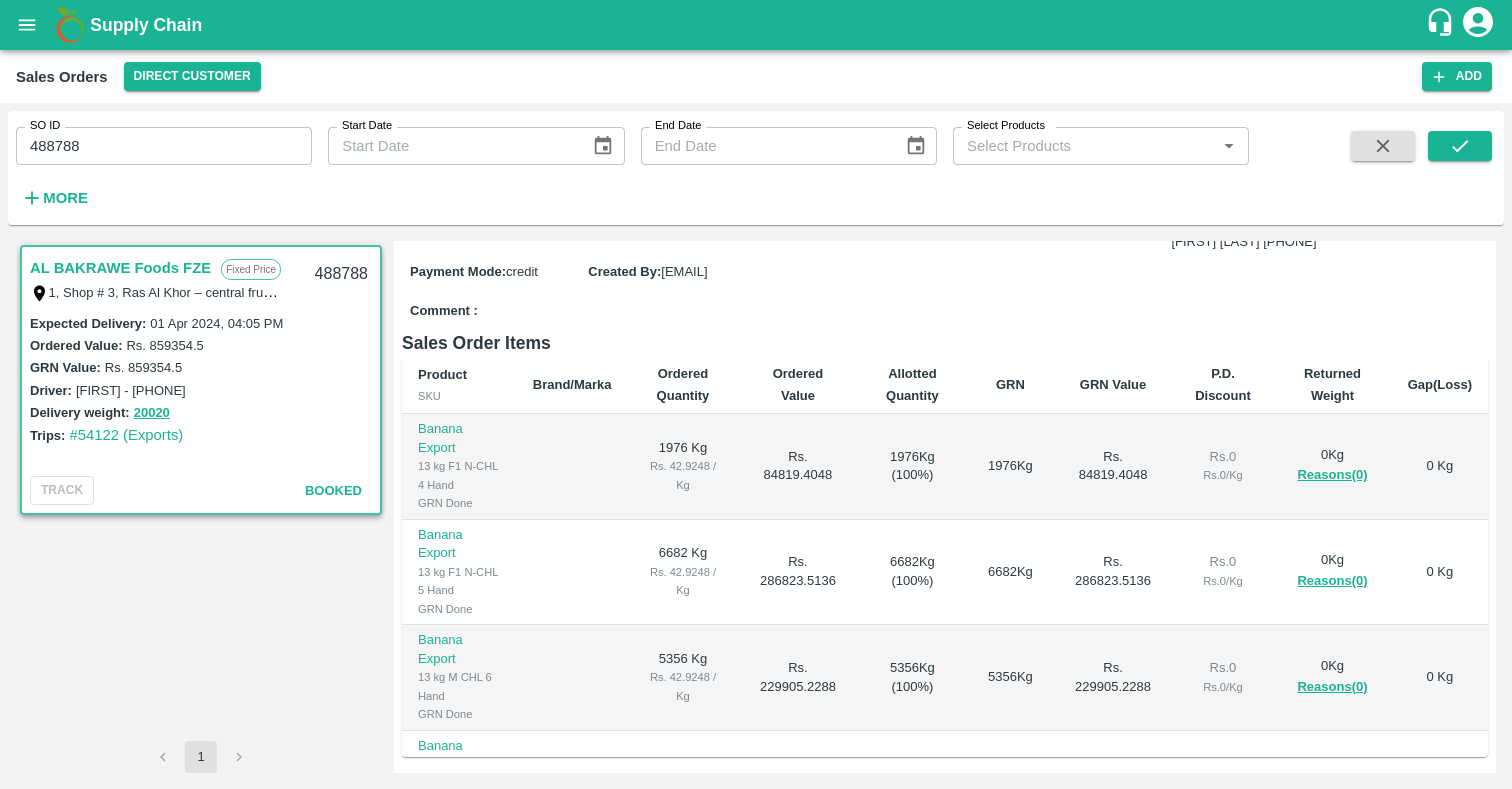 scroll, scrollTop: 292, scrollLeft: 0, axis: vertical 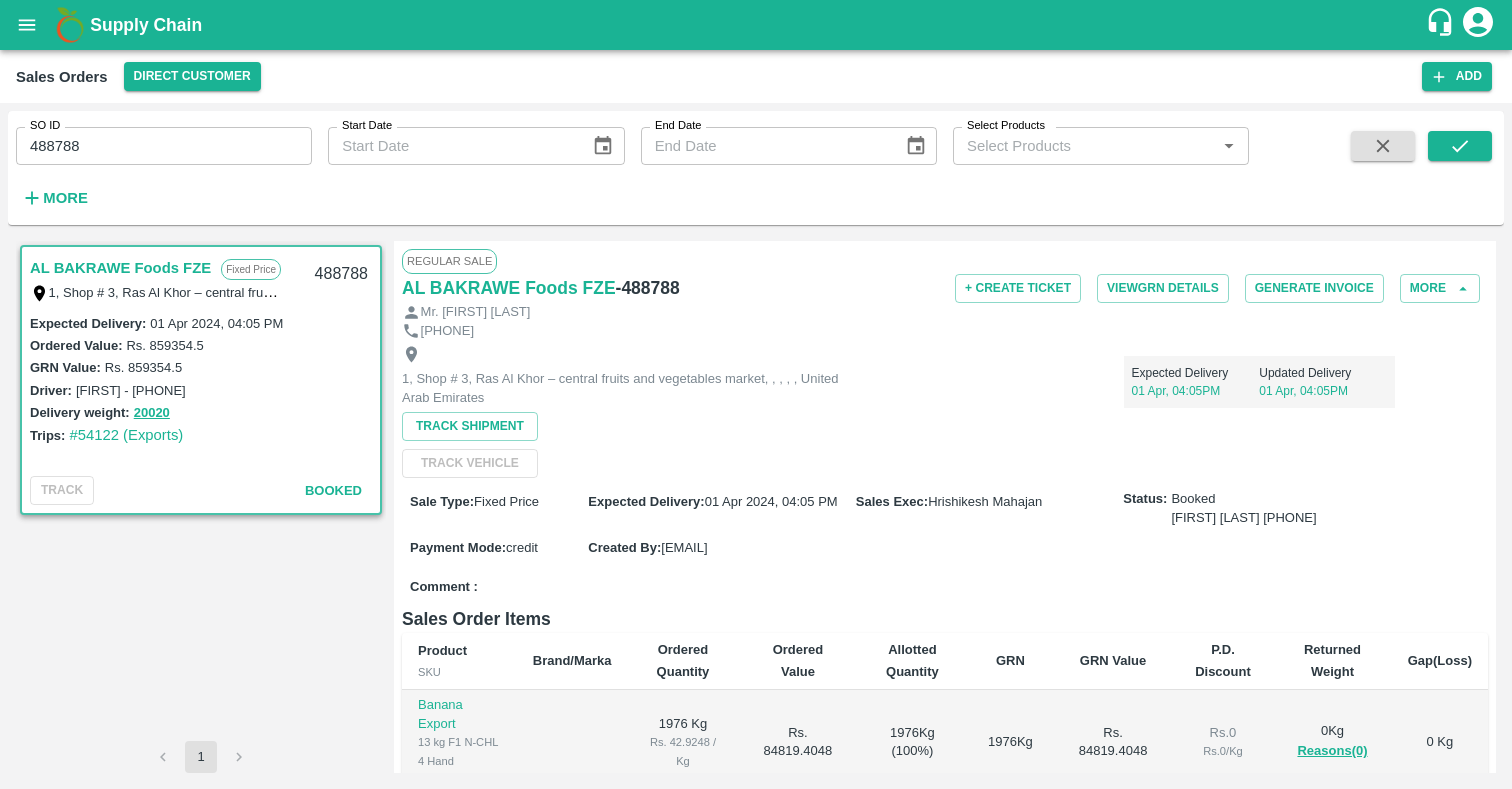 click on "1, Shop # 3, Ras Al Khor – central fruits and vegetables market, , , , , United Arab Emirates Expected Delivery 01 Apr, 04:05PM Updated Delivery 01 Apr, 04:05PM Track Shipment TRACK VEHICLE" at bounding box center [945, 409] 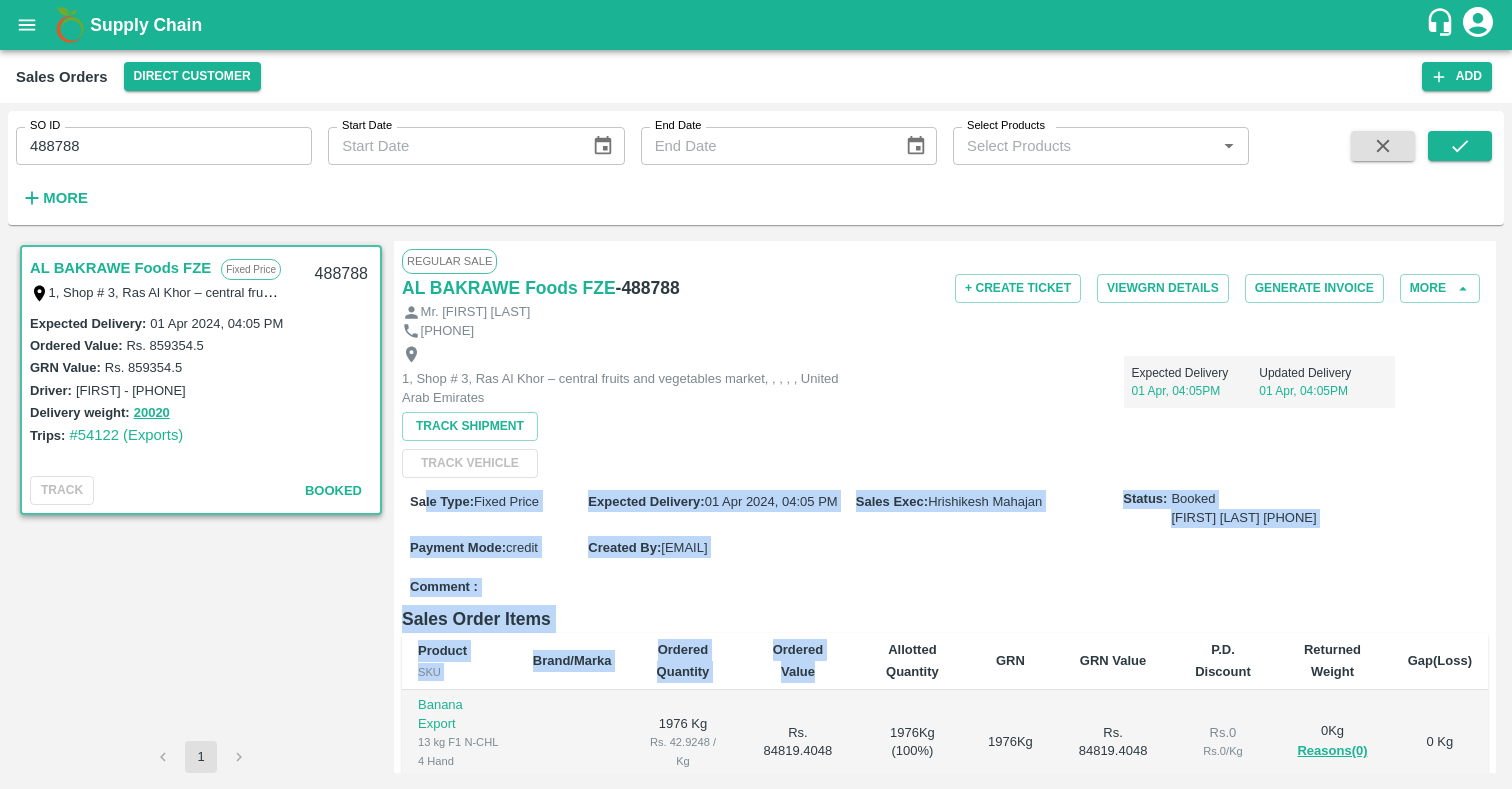 drag, startPoint x: 425, startPoint y: 498, endPoint x: 899, endPoint y: 630, distance: 492.0366 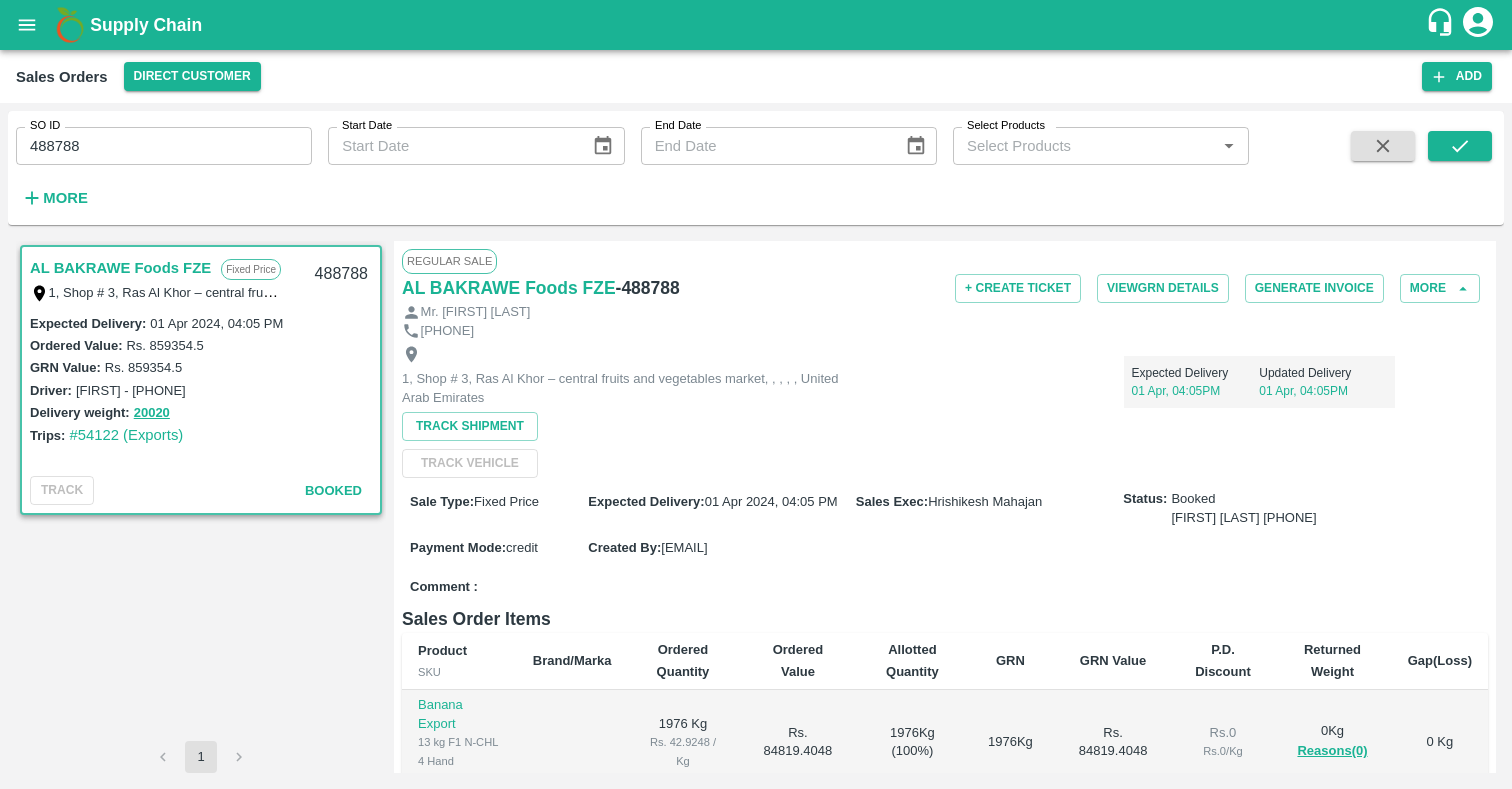 click on "[EMAIL]" at bounding box center (684, 547) 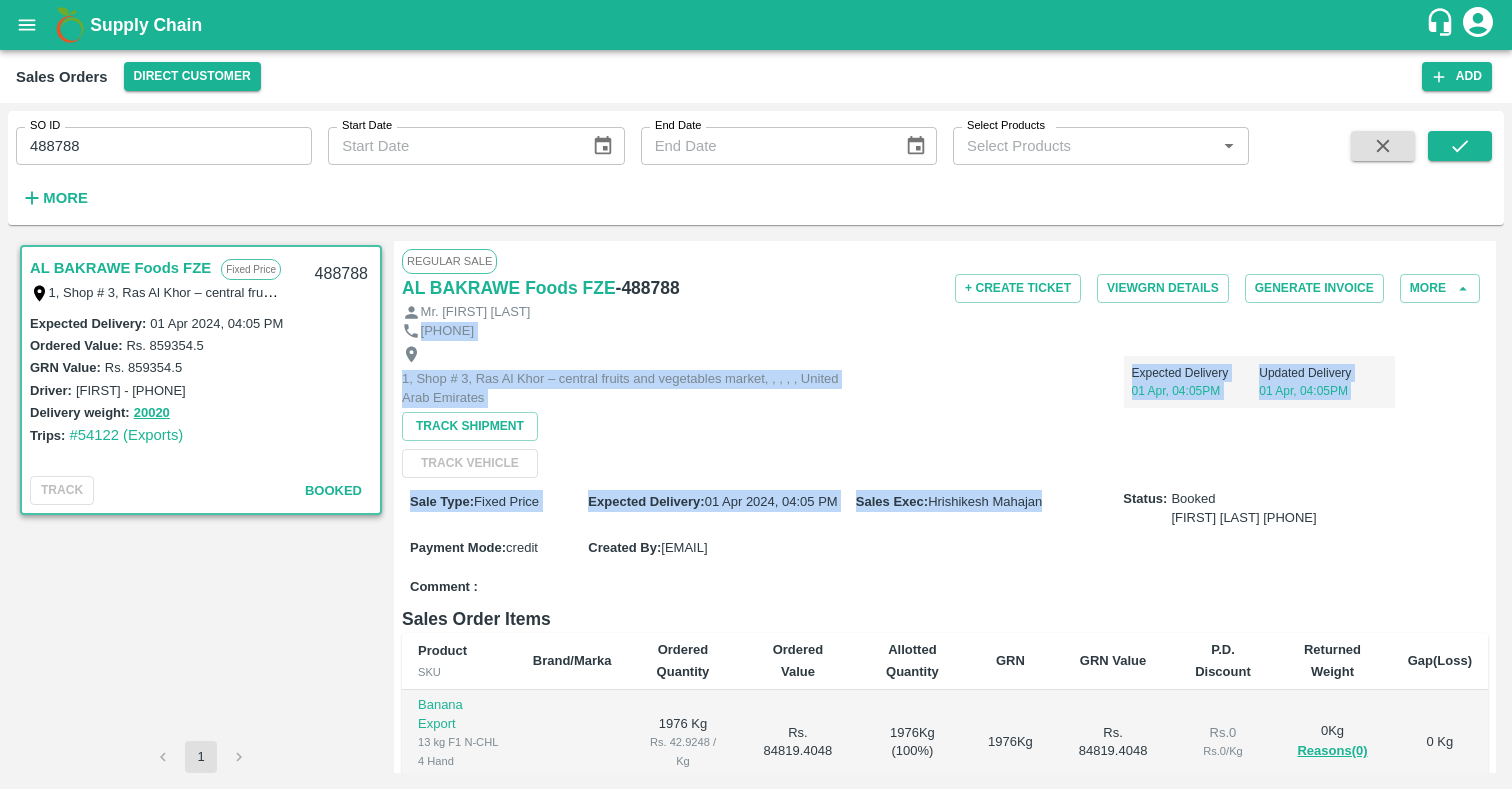 drag, startPoint x: 906, startPoint y: 551, endPoint x: 415, endPoint y: 335, distance: 536.4112 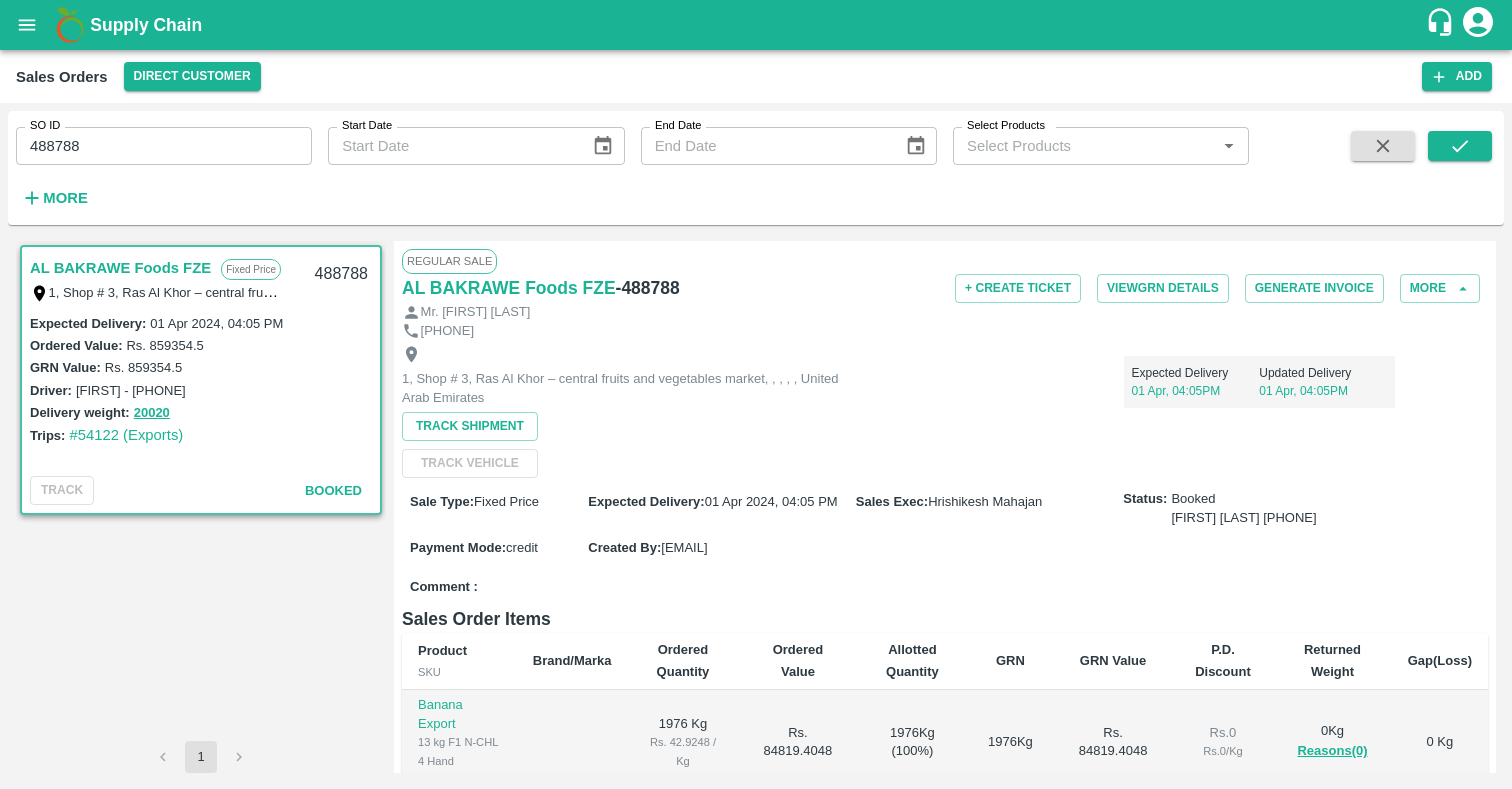 click on "1, Shop # 3, Ras Al Khor – central fruits and vegetables market, , , , , United Arab Emirates" at bounding box center (627, 388) 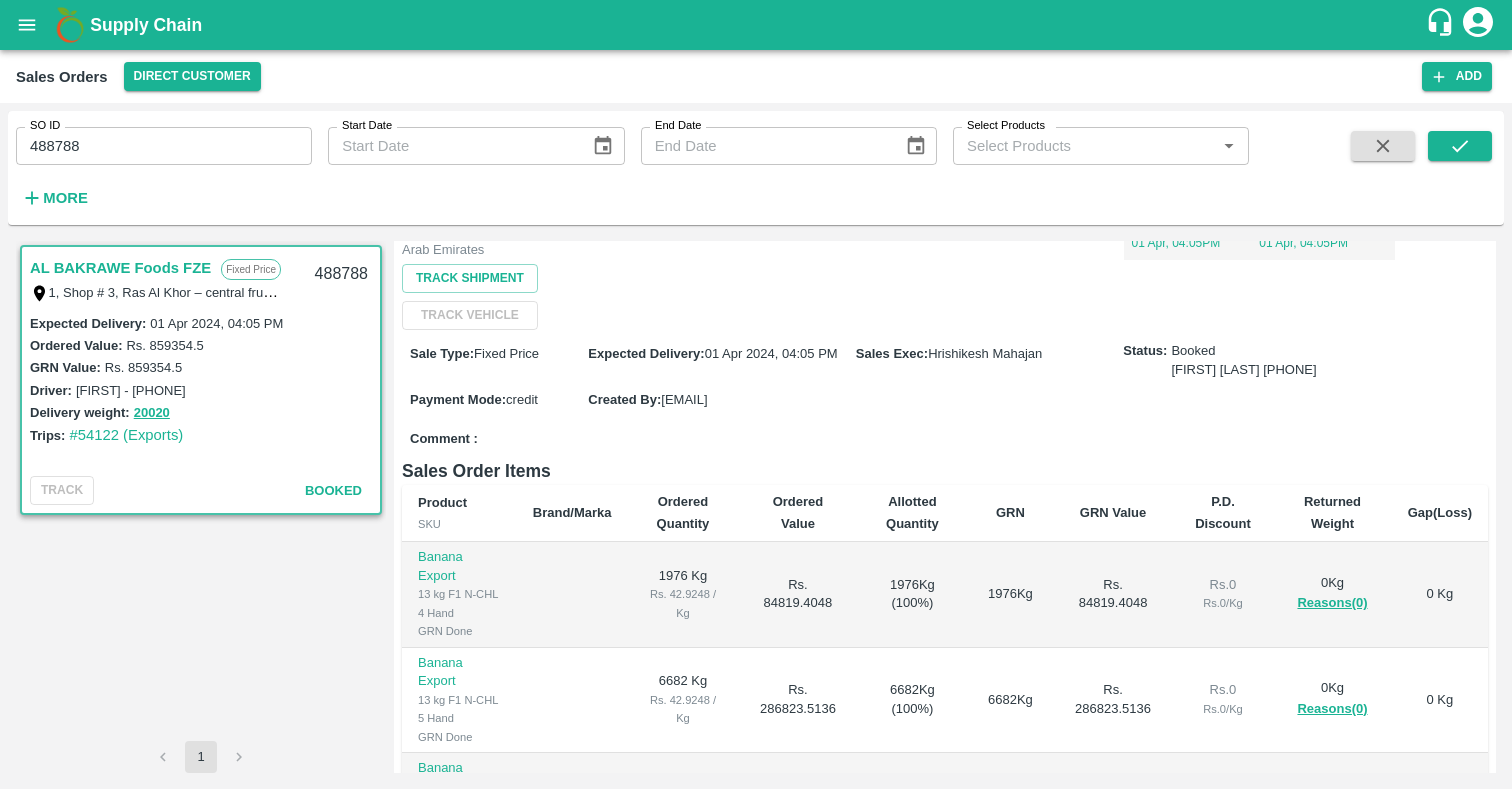 scroll, scrollTop: 489, scrollLeft: 0, axis: vertical 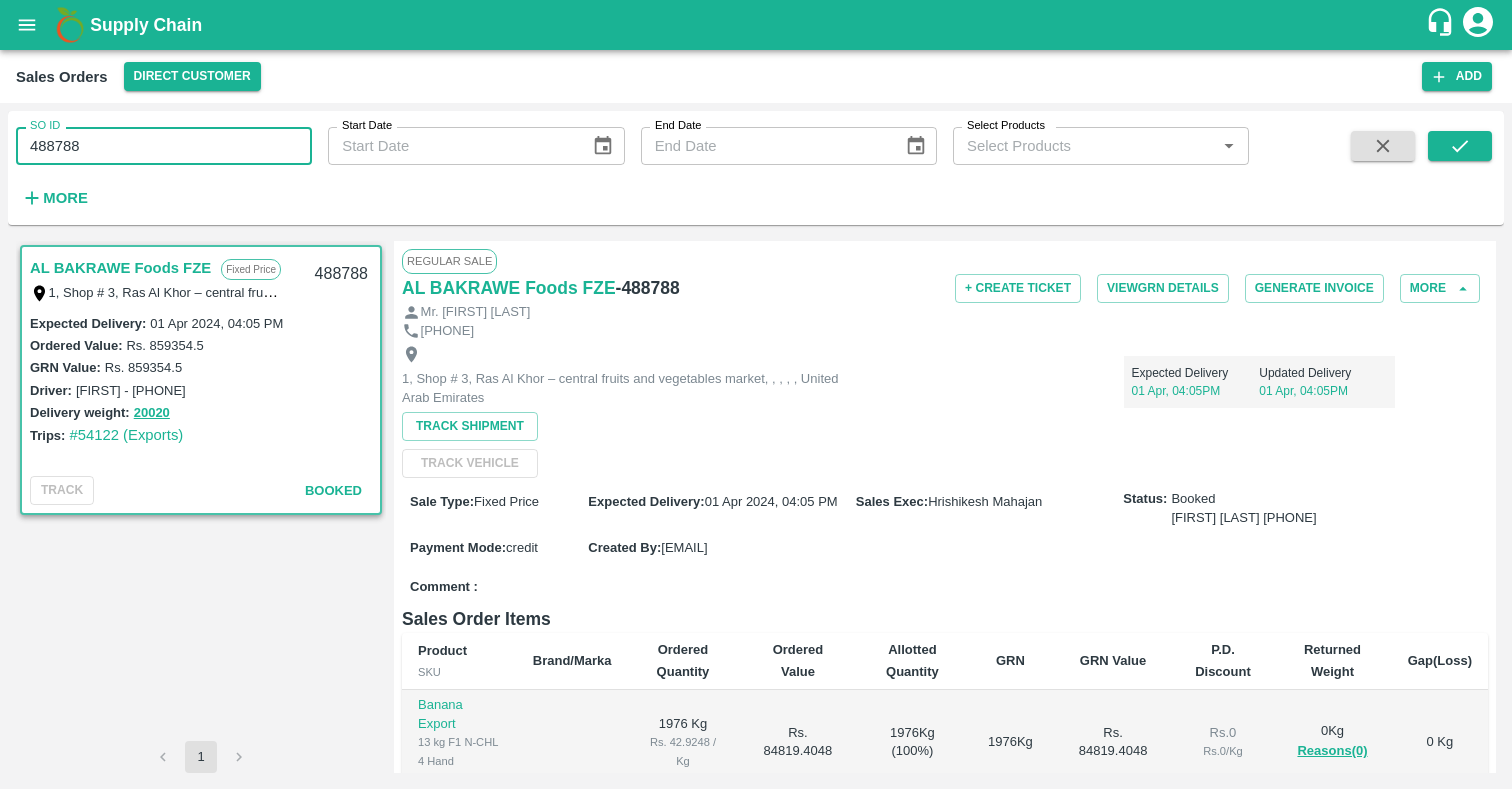 drag, startPoint x: 113, startPoint y: 145, endPoint x: 25, endPoint y: 142, distance: 88.051125 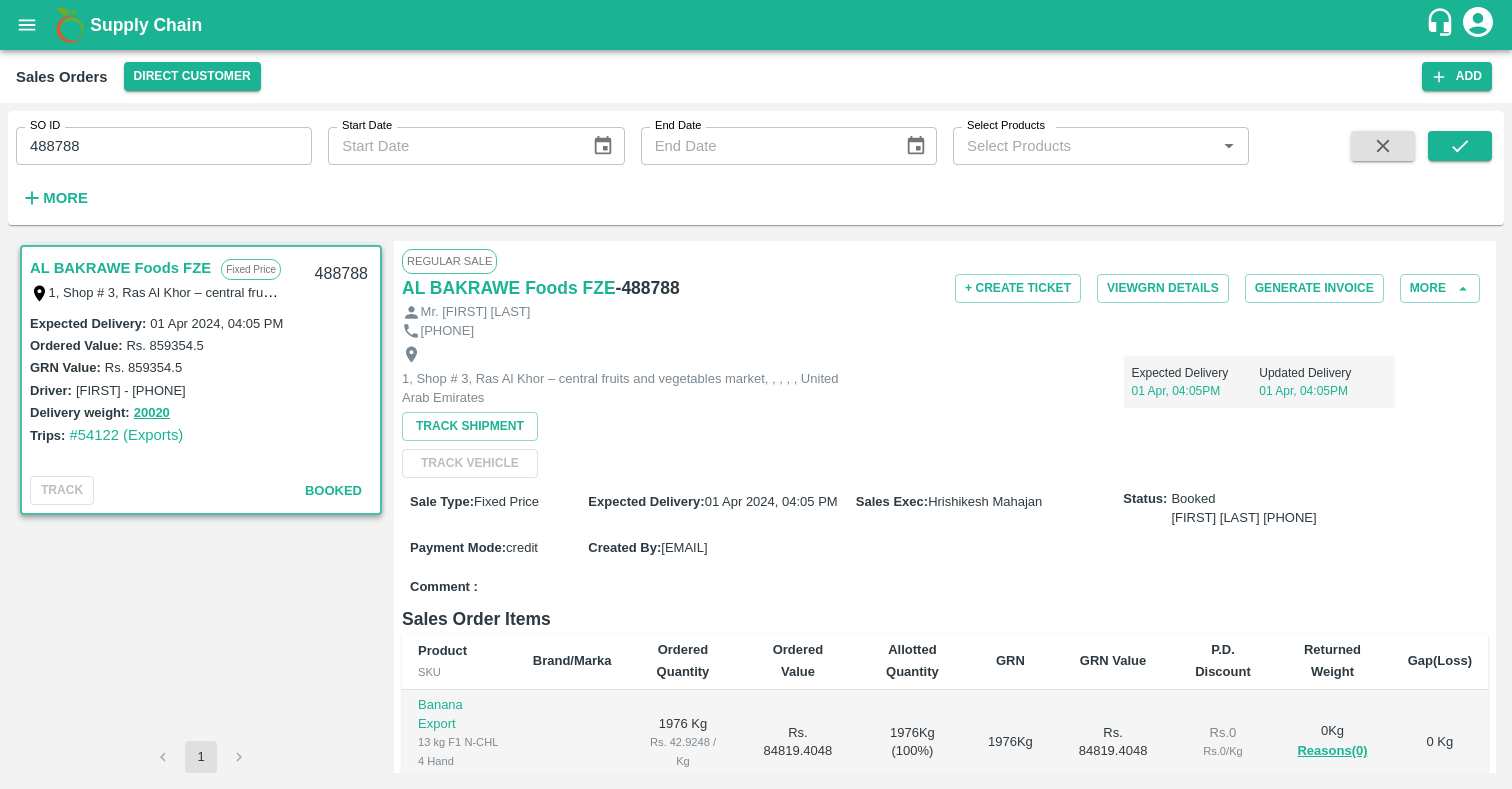 click on "SO ID 488788 SO ID" at bounding box center (156, 138) 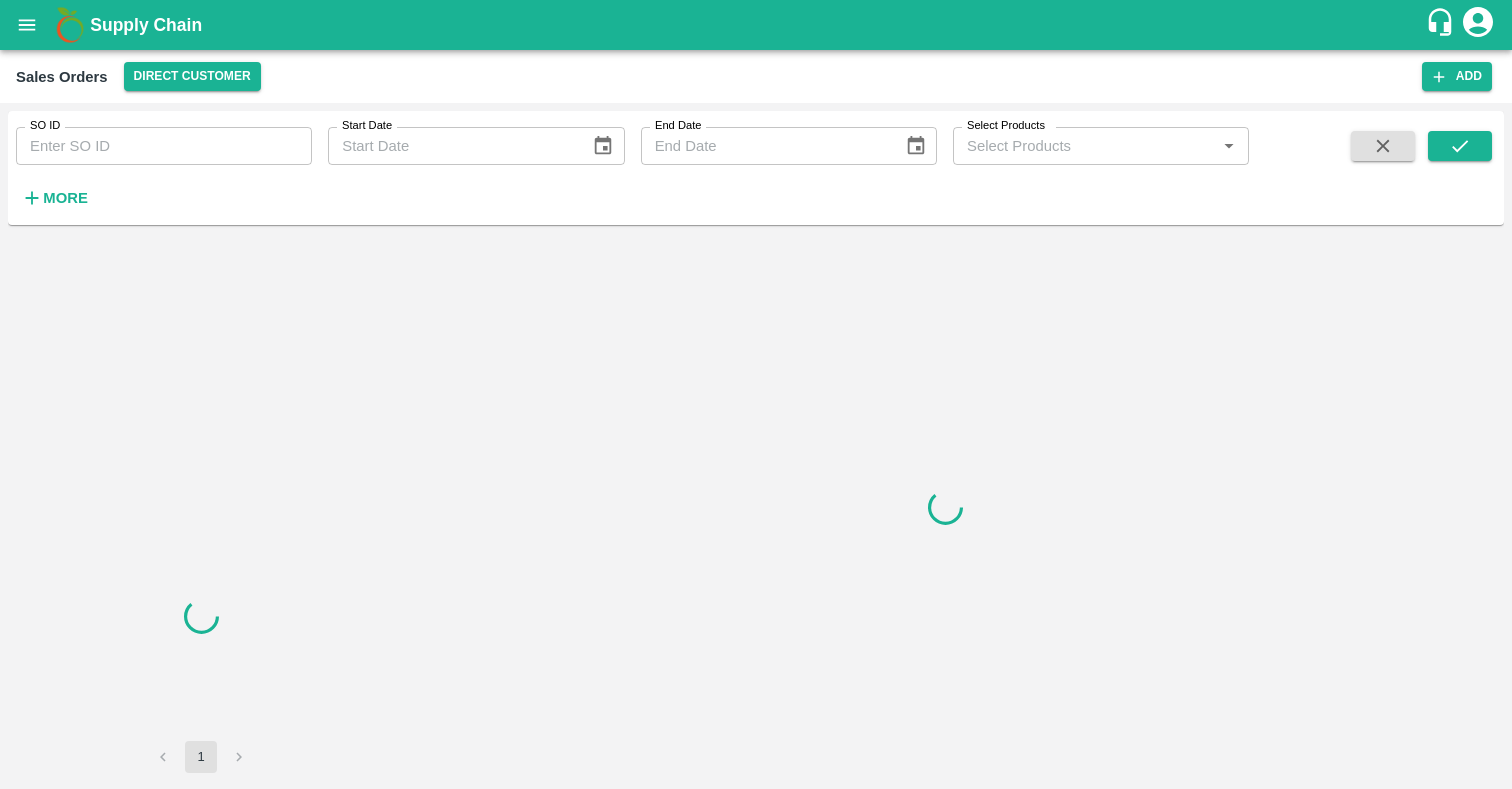 scroll, scrollTop: 0, scrollLeft: 0, axis: both 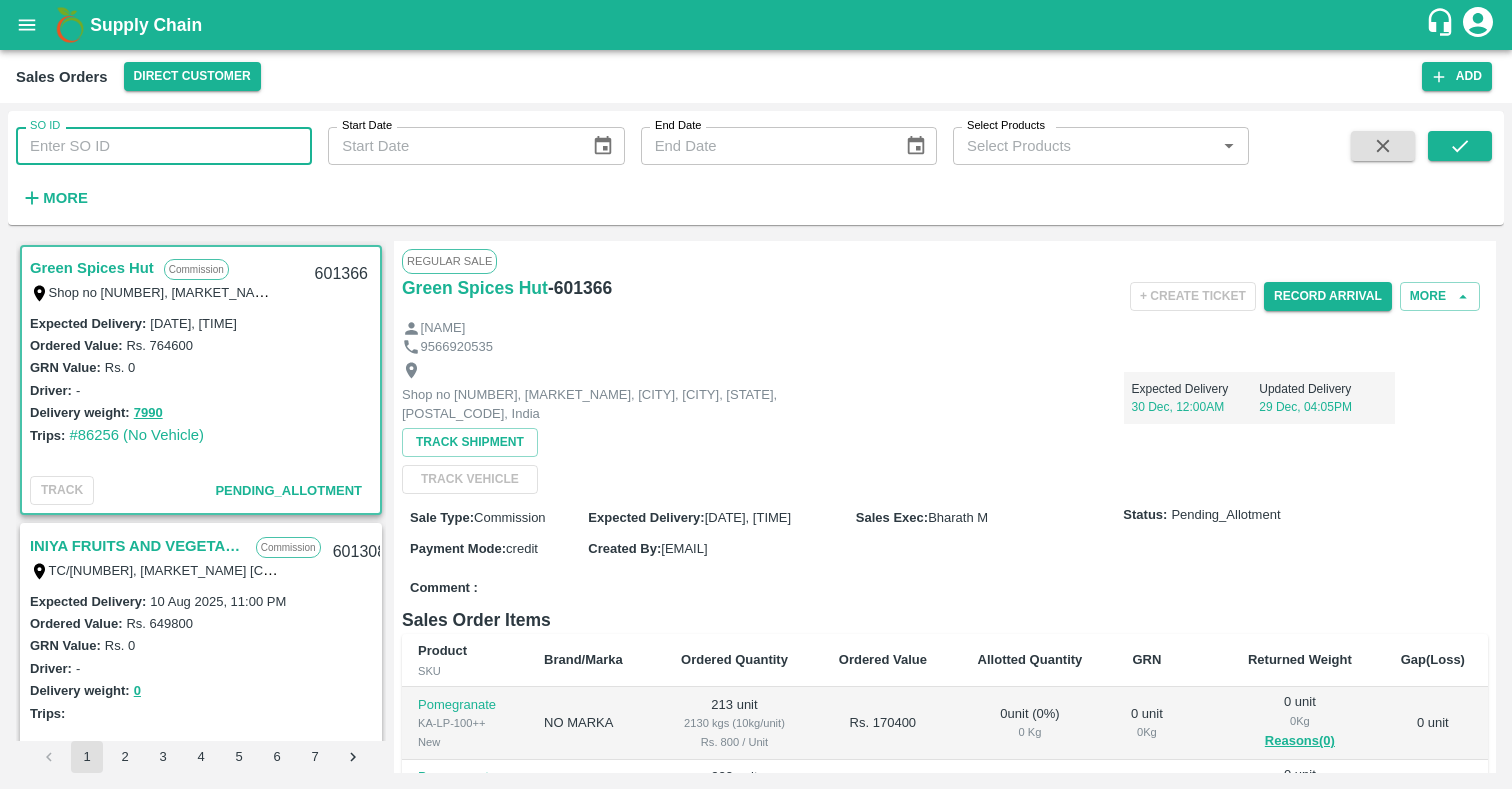 click on "SO ID" at bounding box center (164, 146) 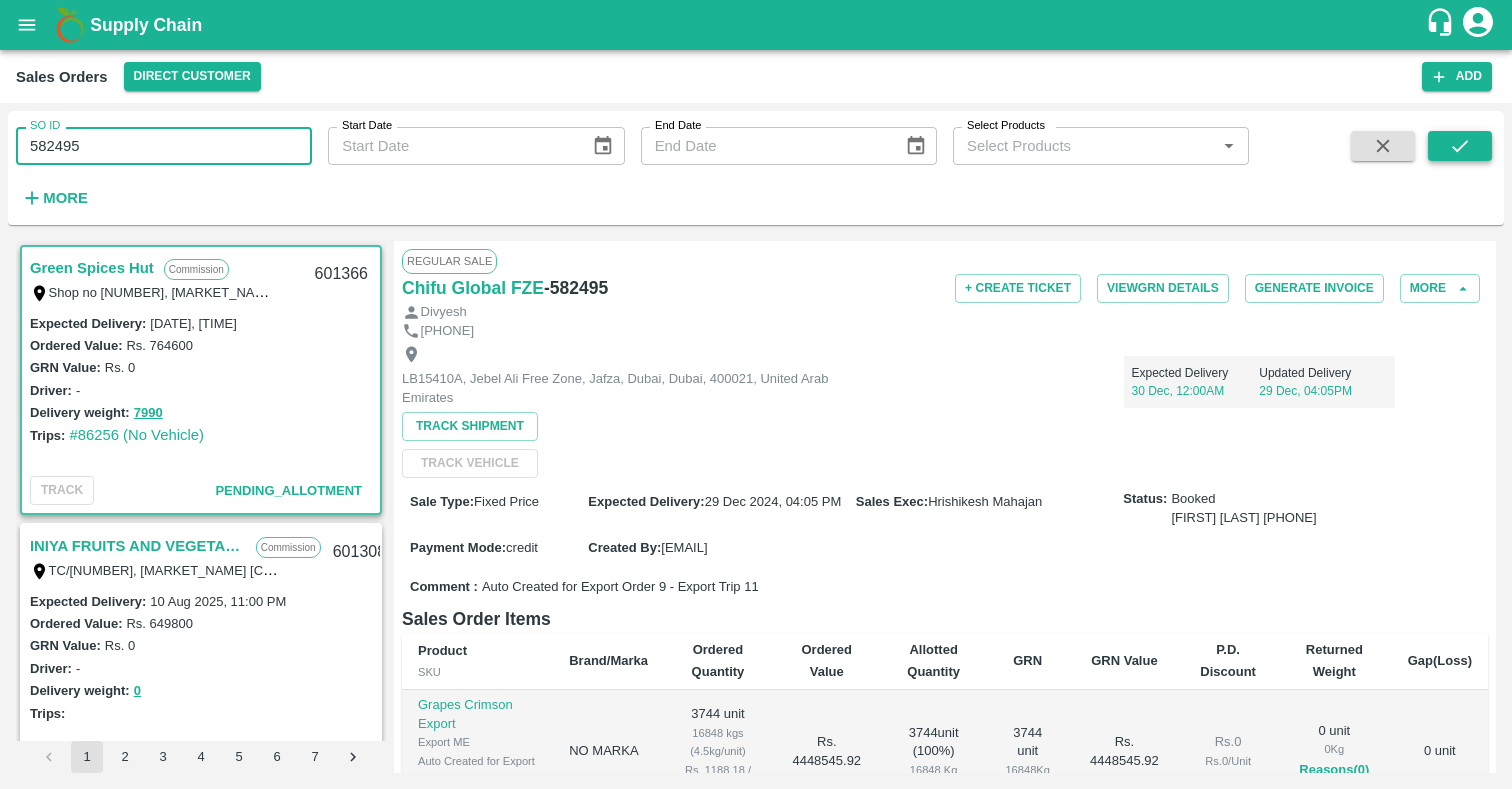 type on "582495" 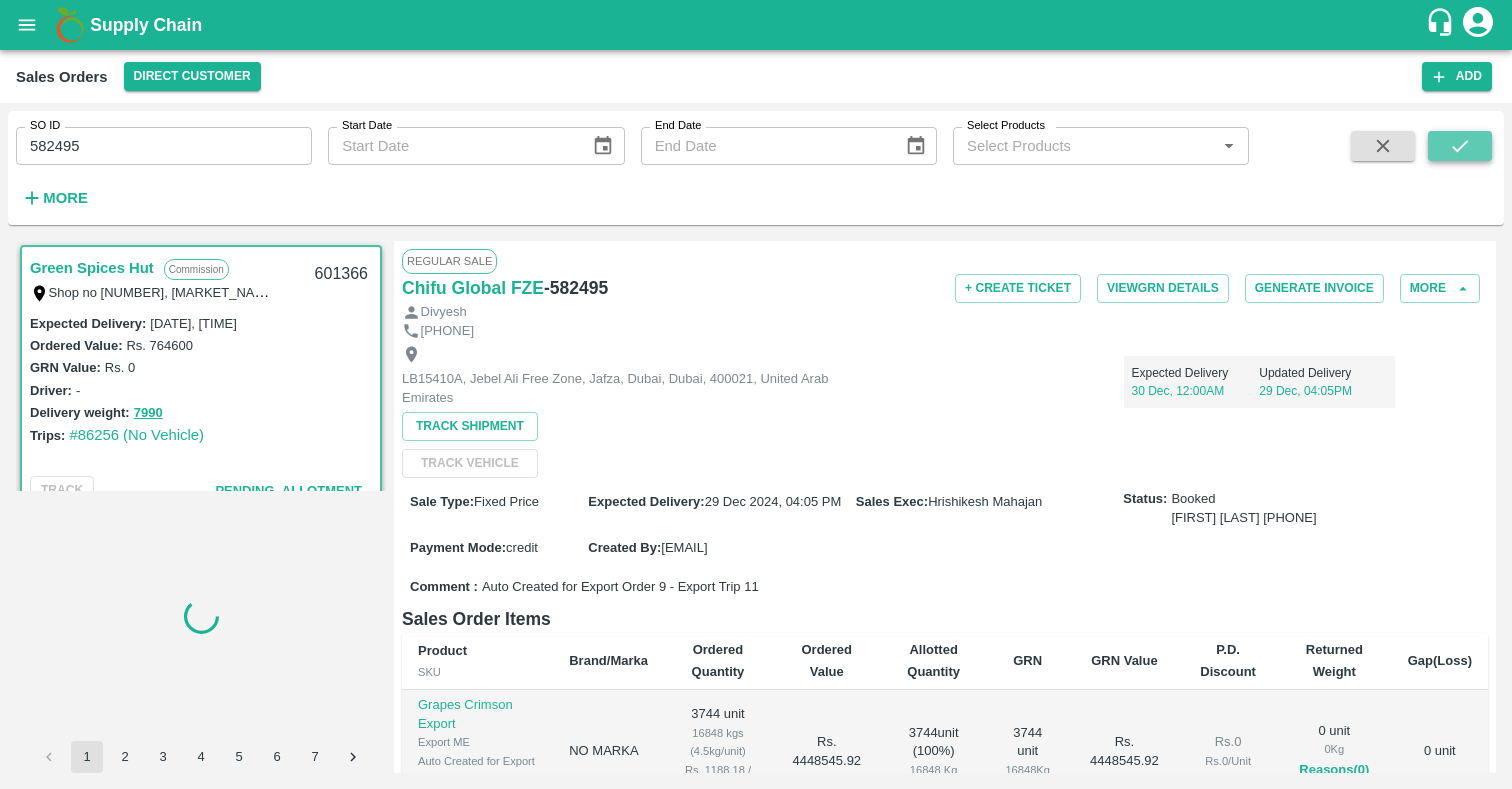 click at bounding box center [1460, 146] 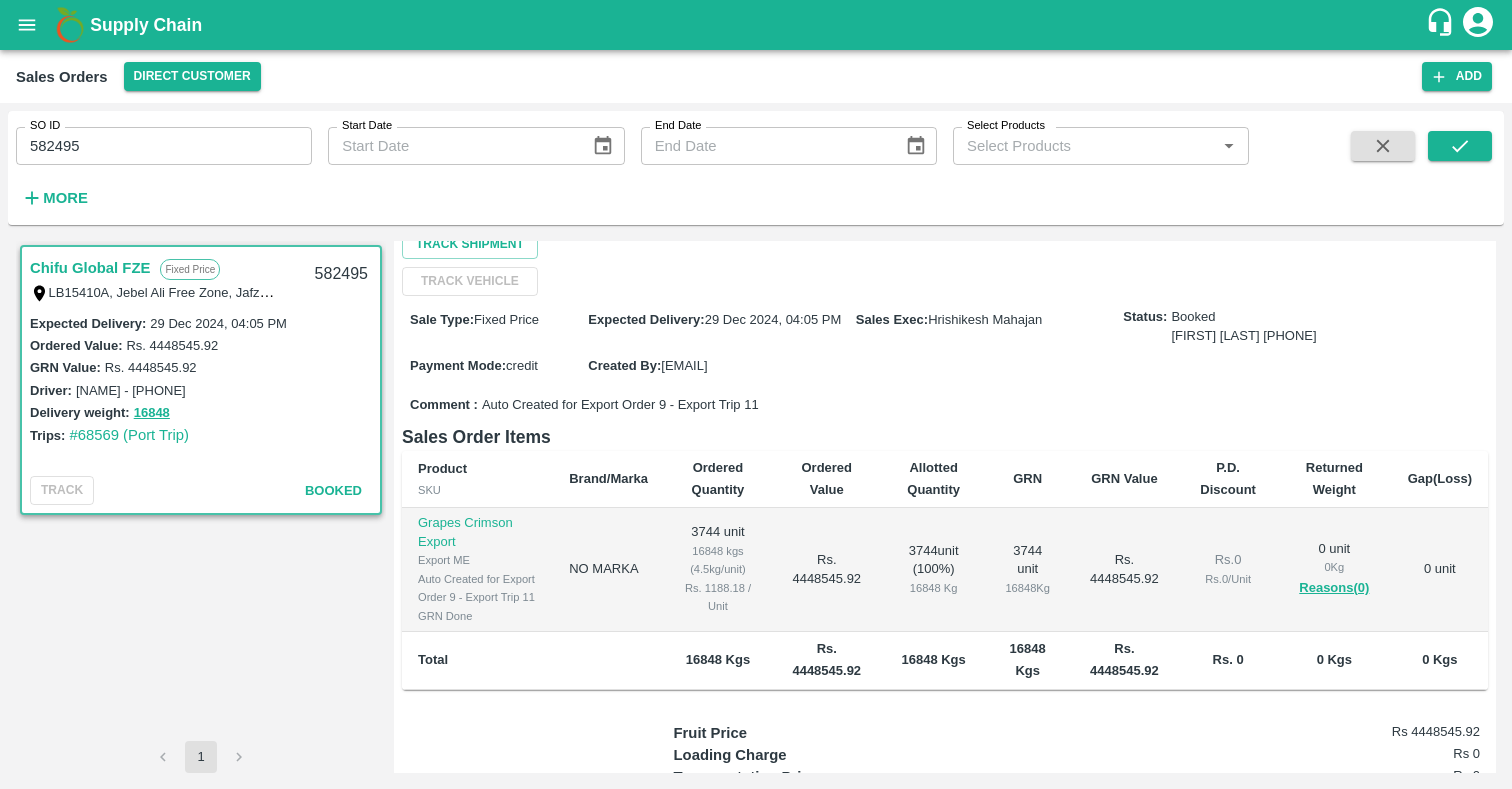 scroll, scrollTop: 0, scrollLeft: 0, axis: both 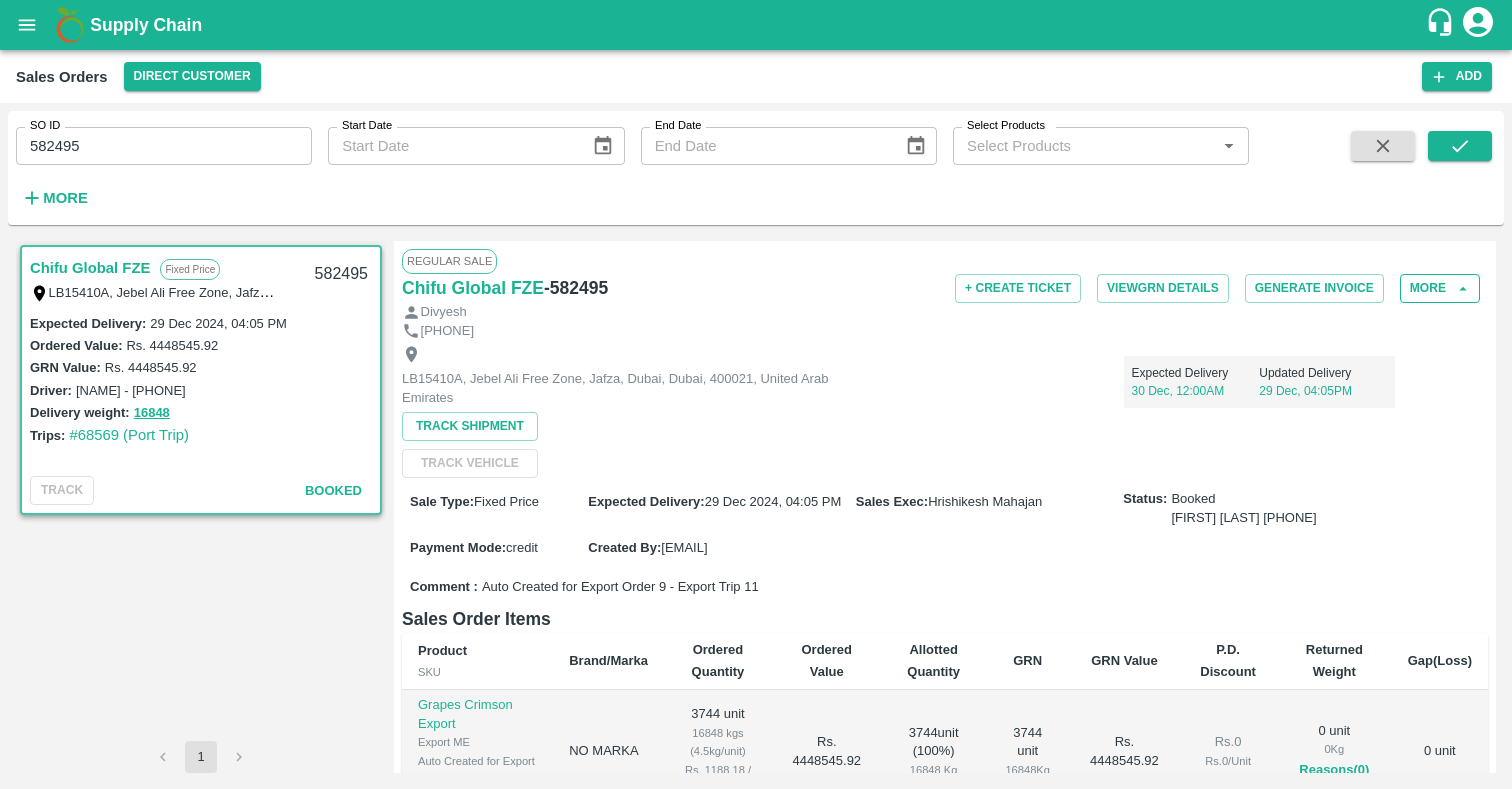 click on "More" at bounding box center [1440, 288] 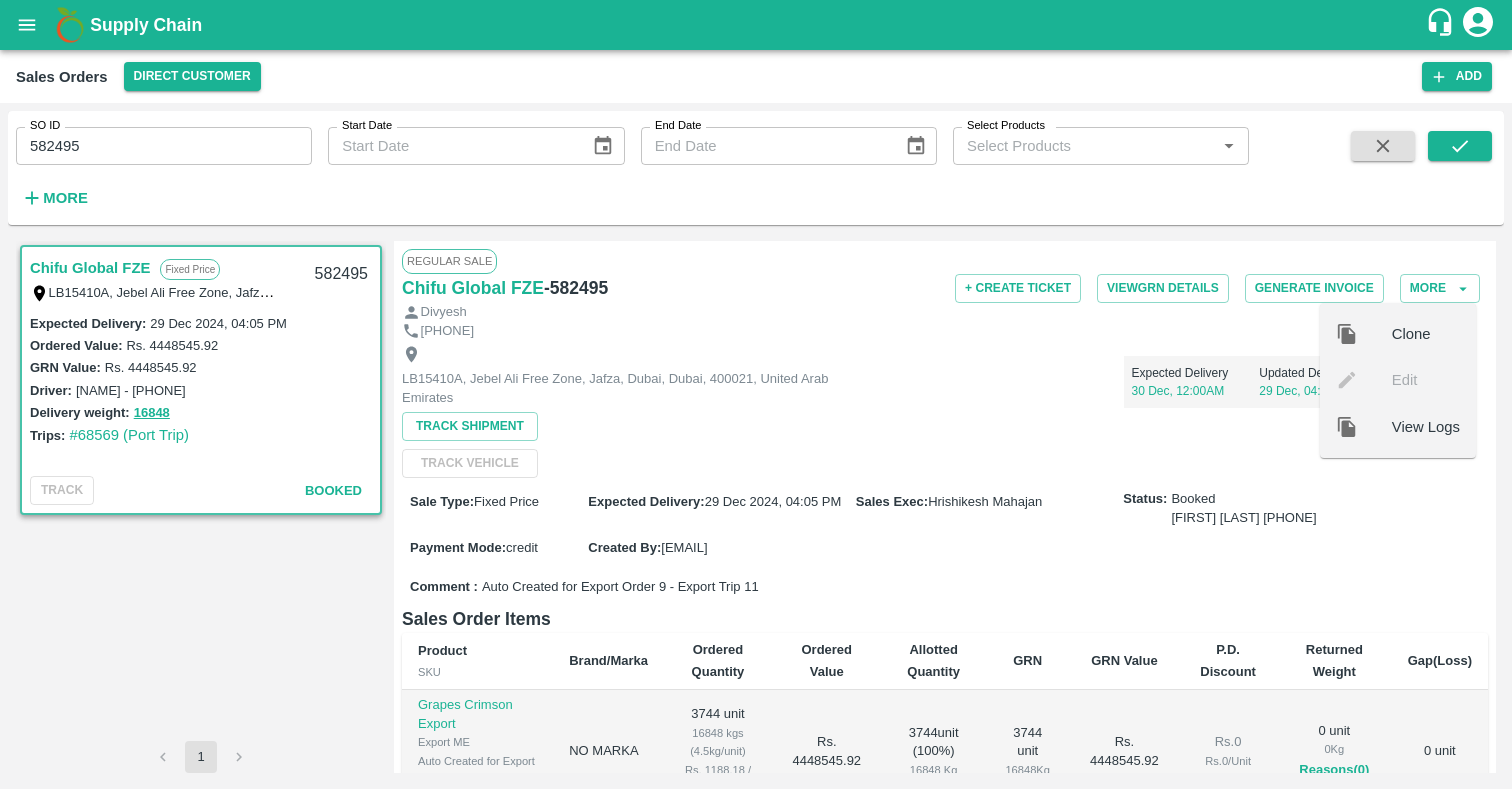 click on "View Logs" at bounding box center [1426, 427] 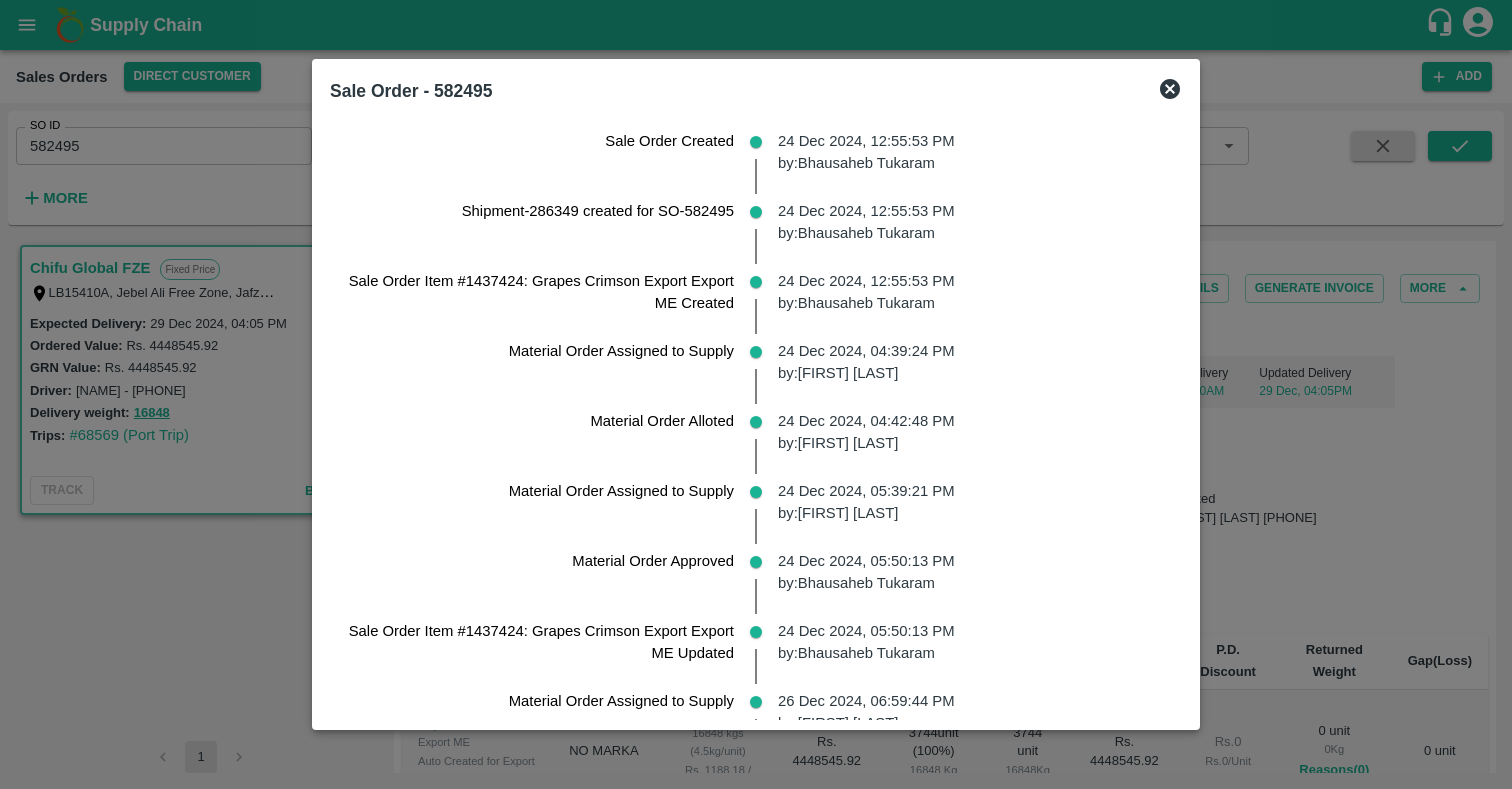 scroll, scrollTop: 0, scrollLeft: 0, axis: both 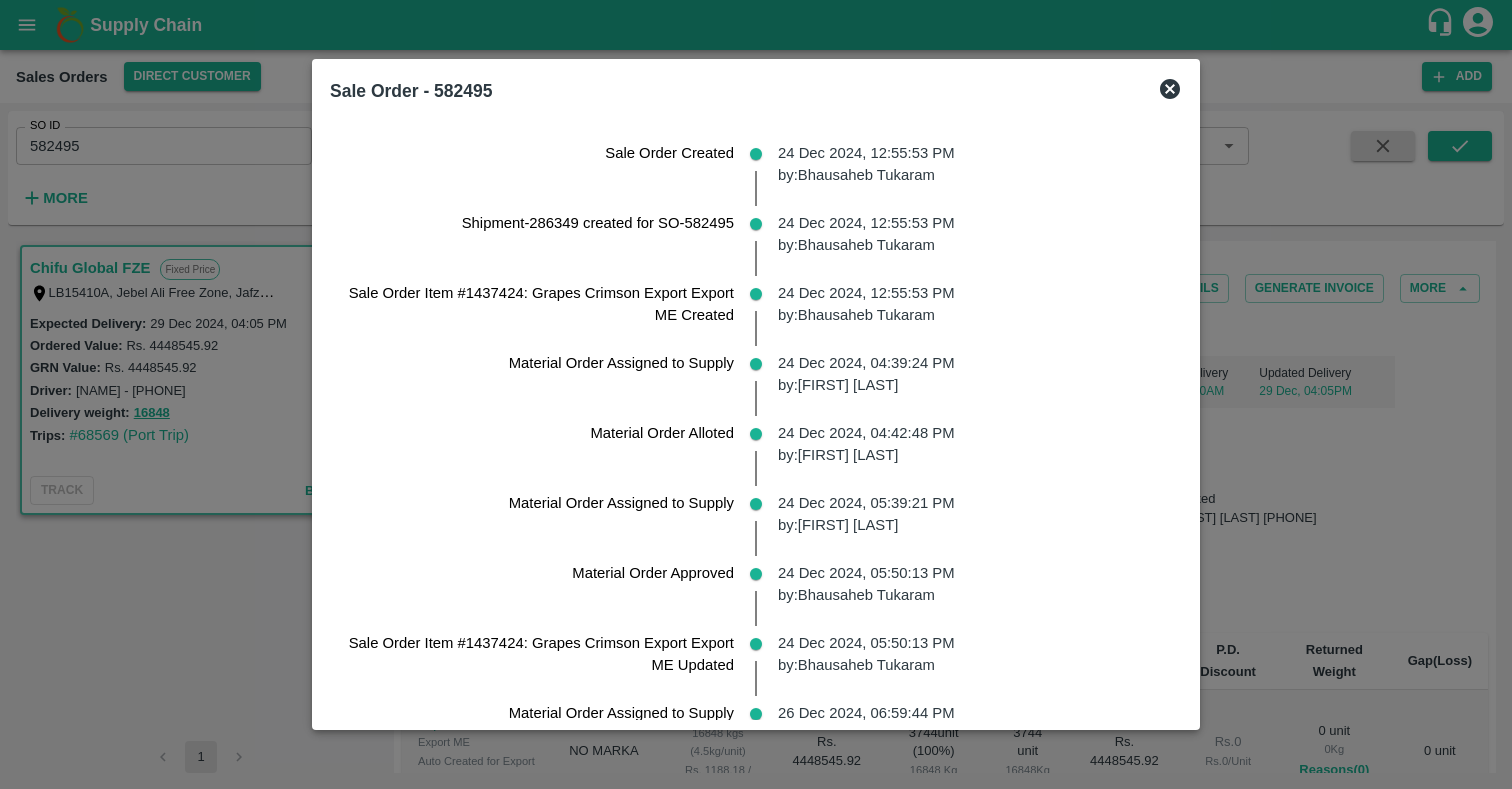 click 